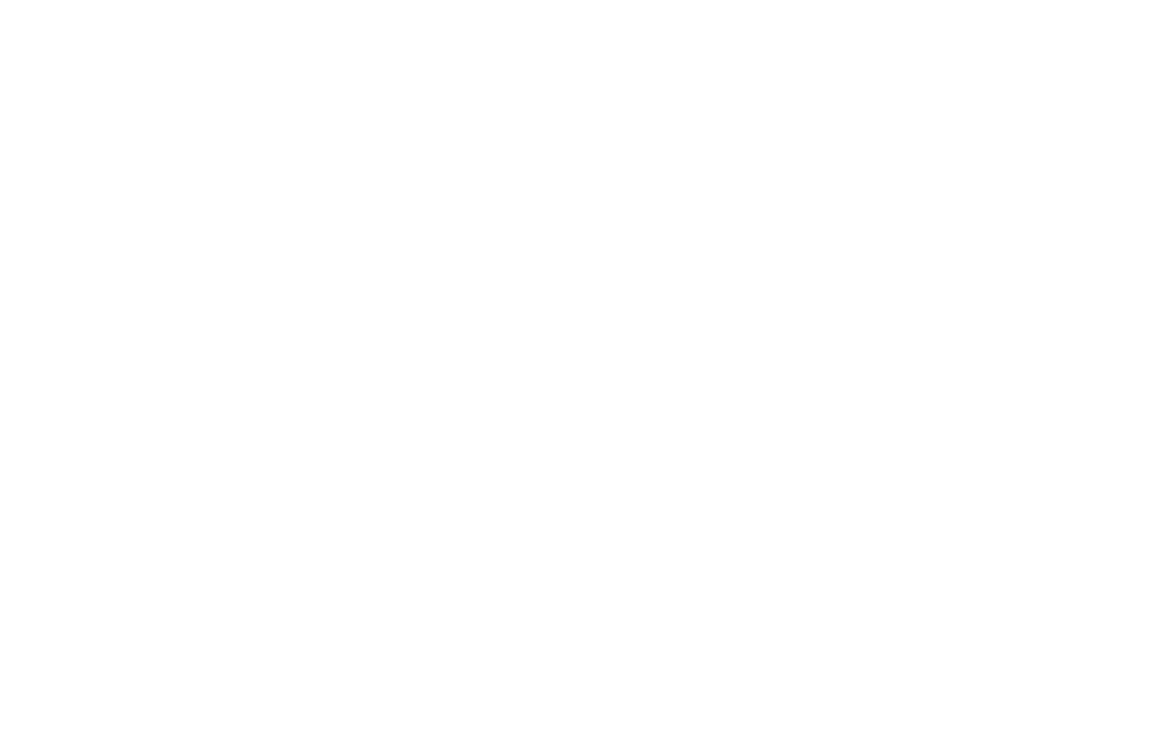 scroll, scrollTop: 0, scrollLeft: 0, axis: both 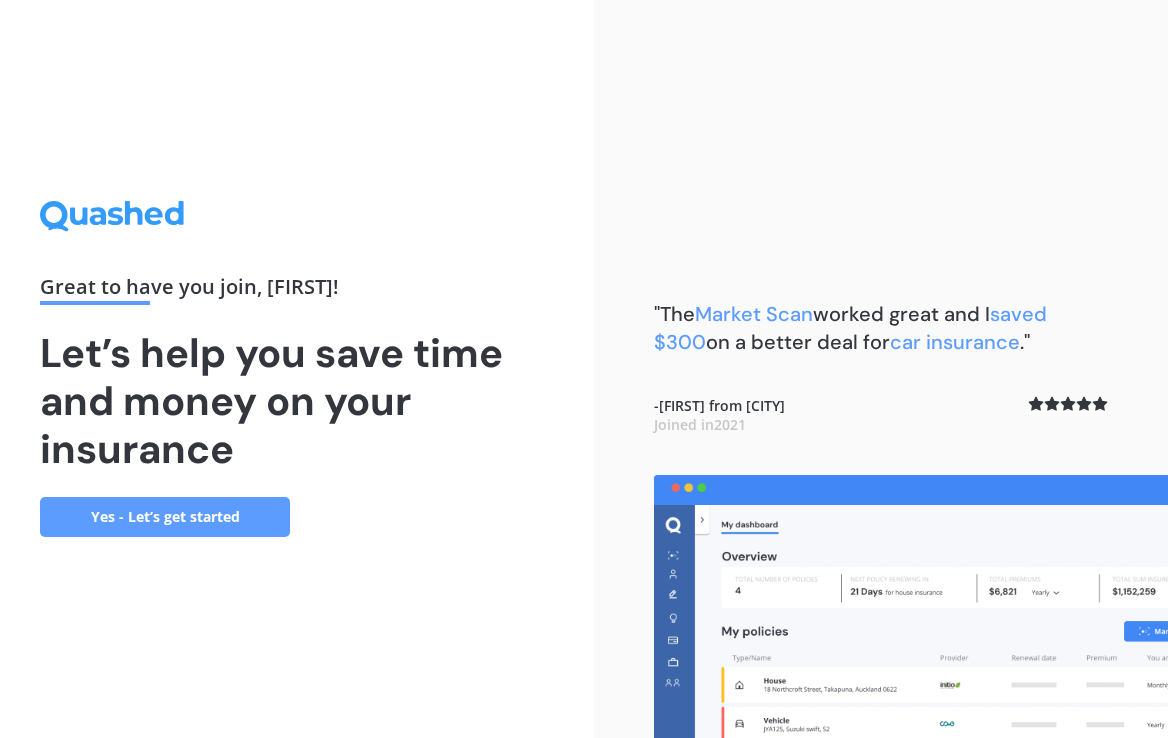 click on "Yes - Let’s get started" at bounding box center [165, 517] 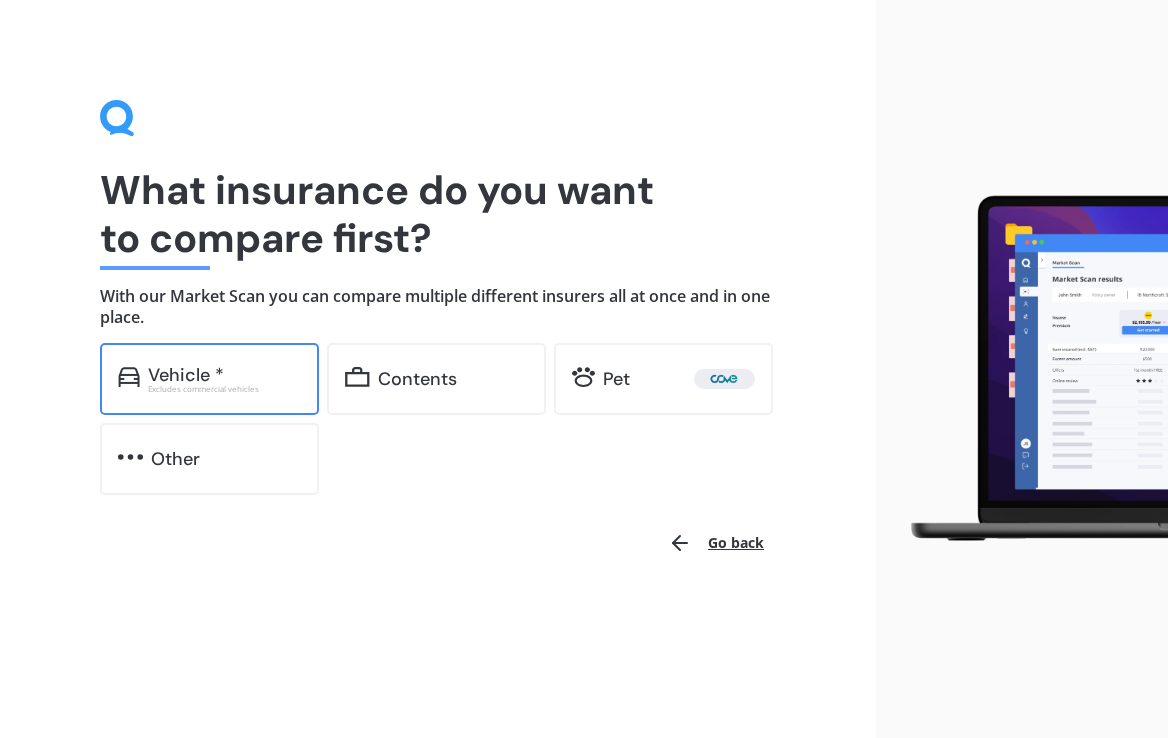 click on "Vehicle *" at bounding box center (224, 375) 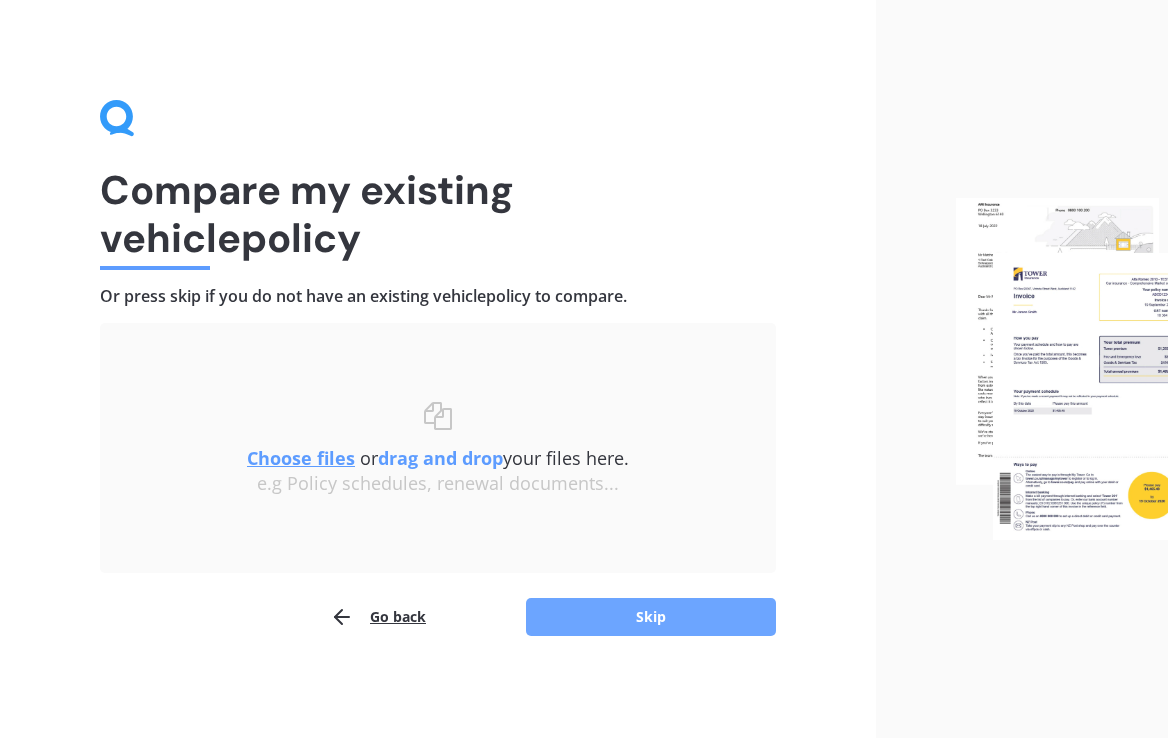 click on "Skip" at bounding box center (651, 617) 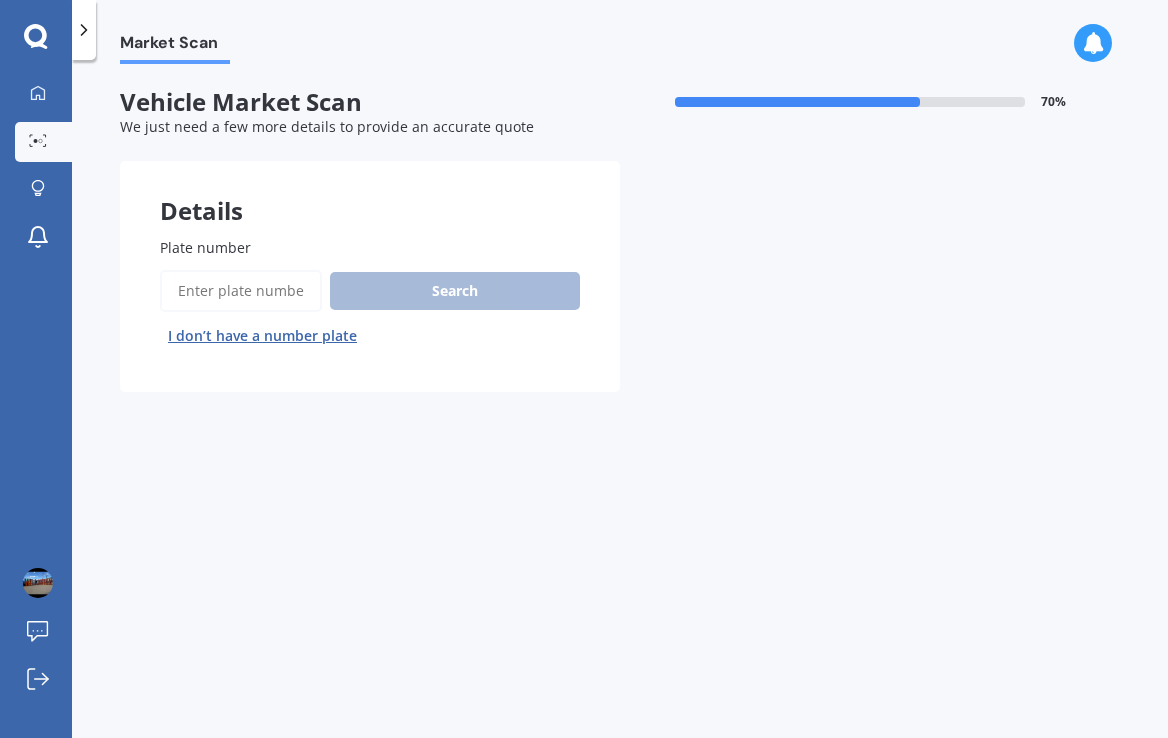 click on "Plate number" at bounding box center (241, 291) 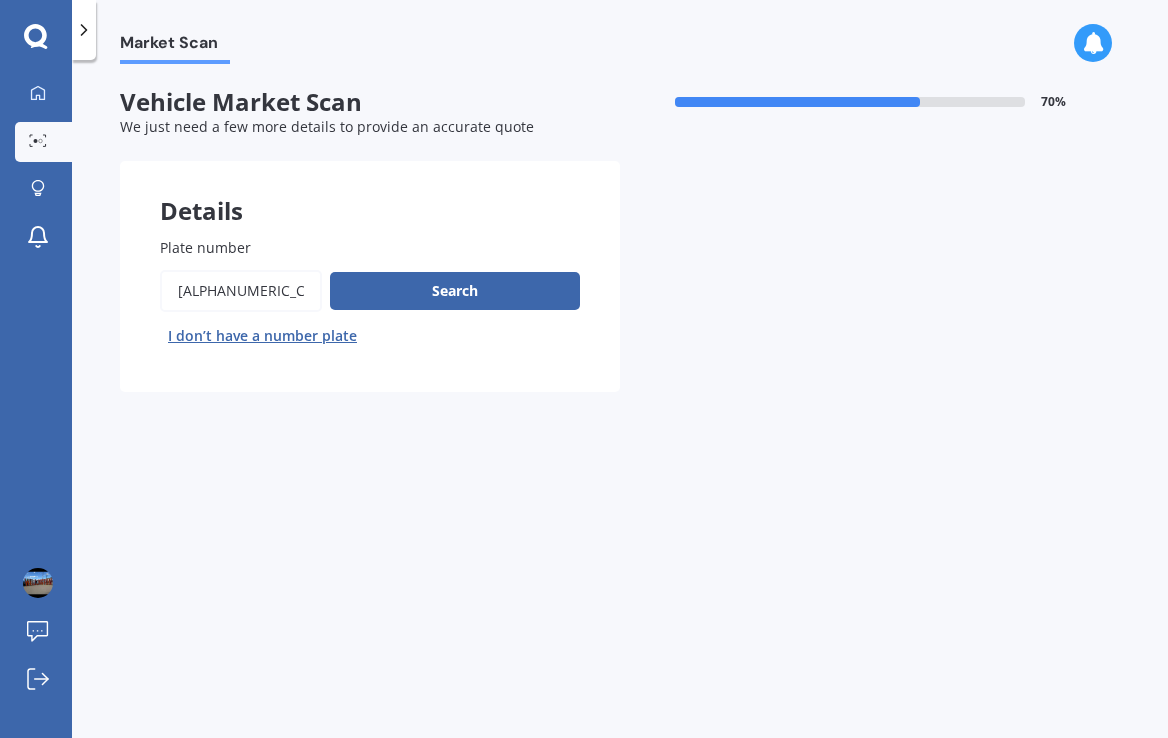 type on "[ALPHANUMERIC_CODE]" 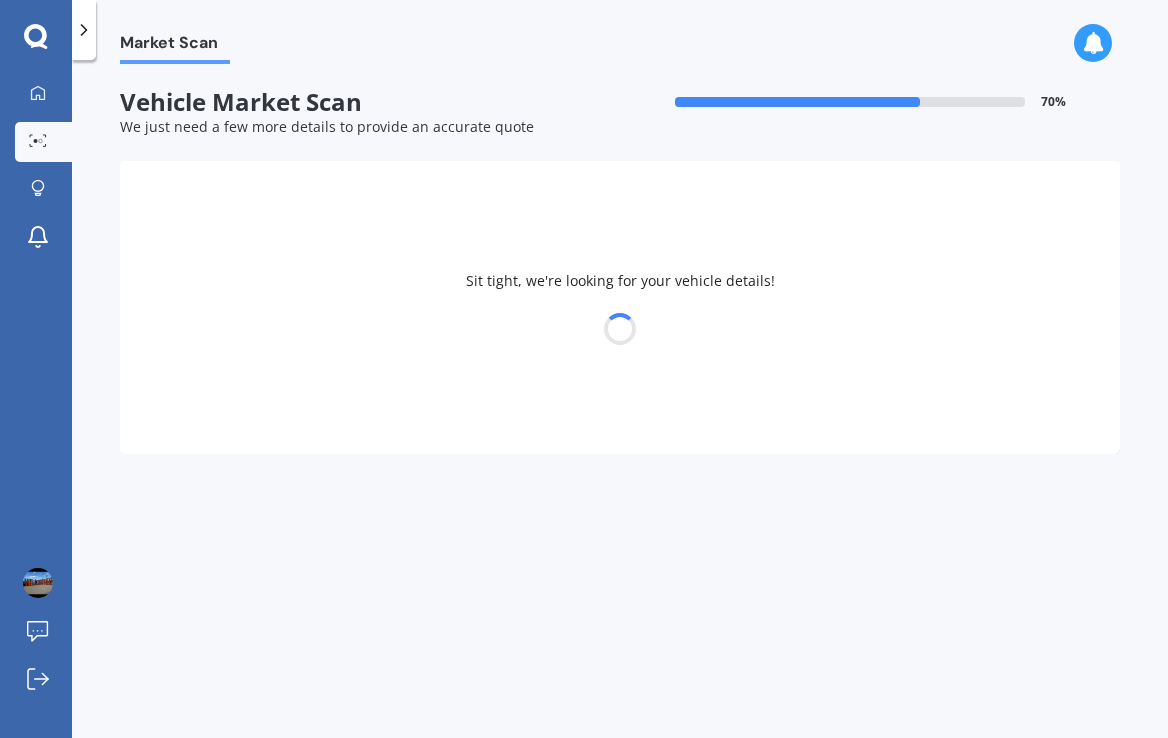 select on "FORD" 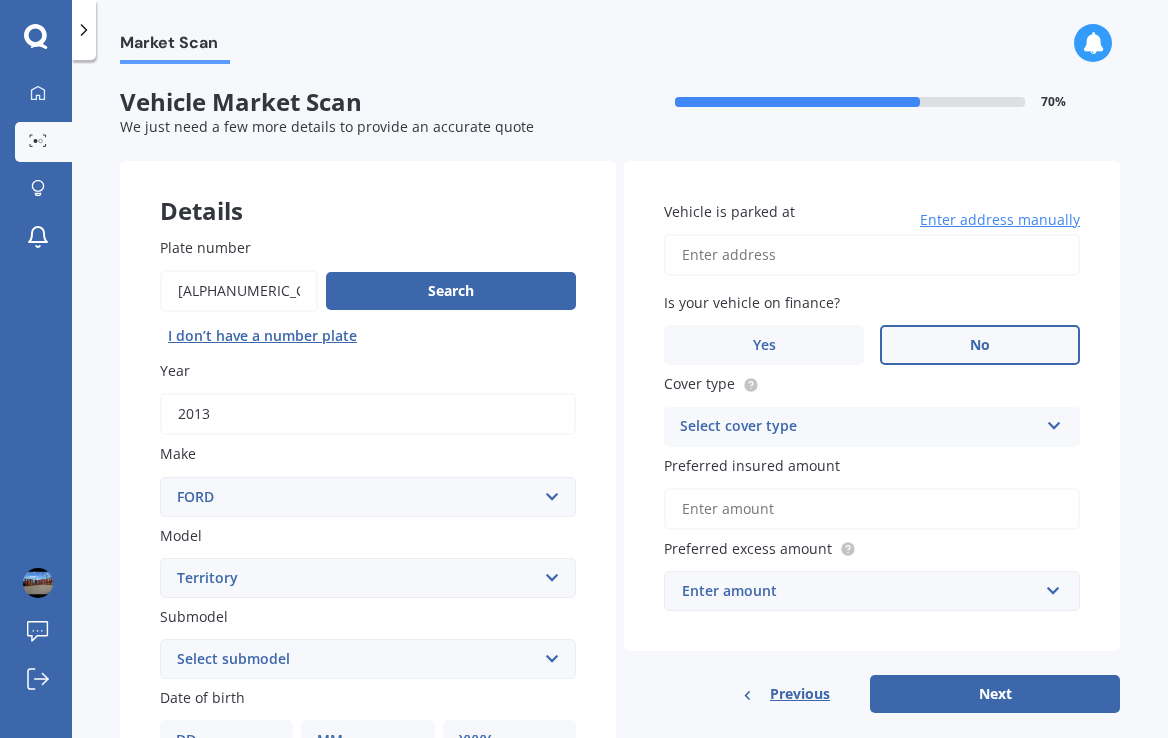click on "No" at bounding box center (980, 345) 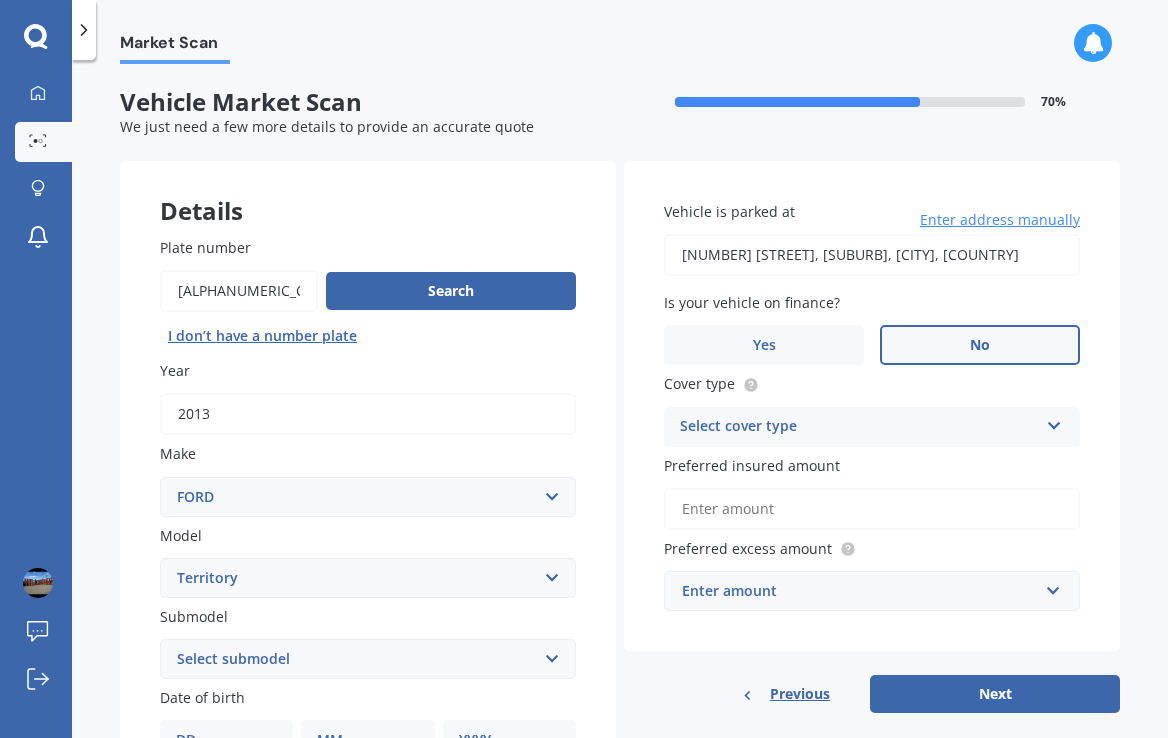 type on "[NUMBER] [STREET], [SUBURB], [CITY] [POSTAL_CODE]" 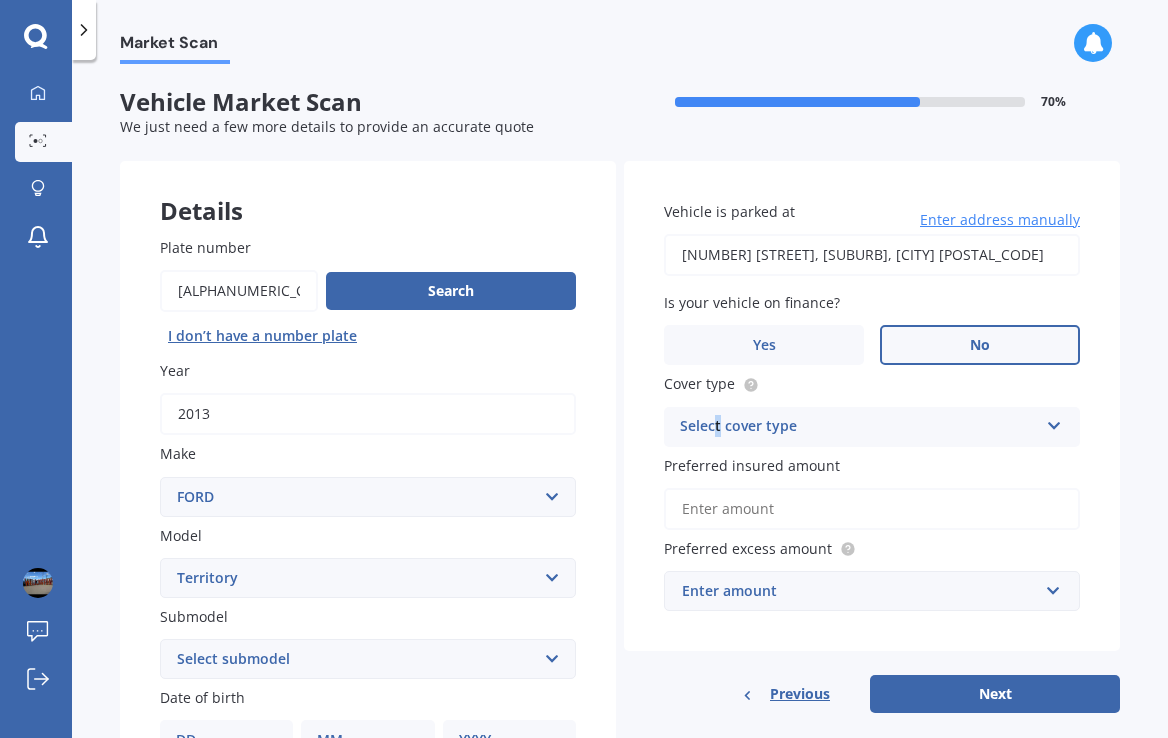 drag, startPoint x: 803, startPoint y: 433, endPoint x: 712, endPoint y: 424, distance: 91.44397 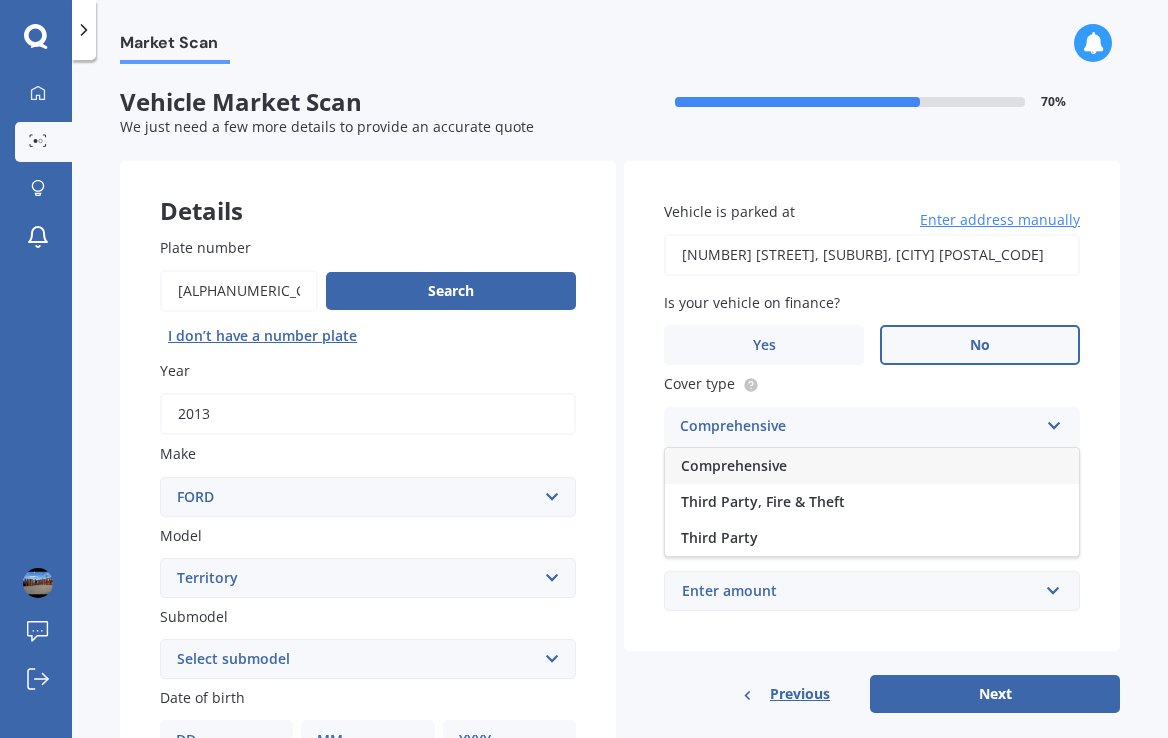 click on "Comprehensive" at bounding box center (734, 465) 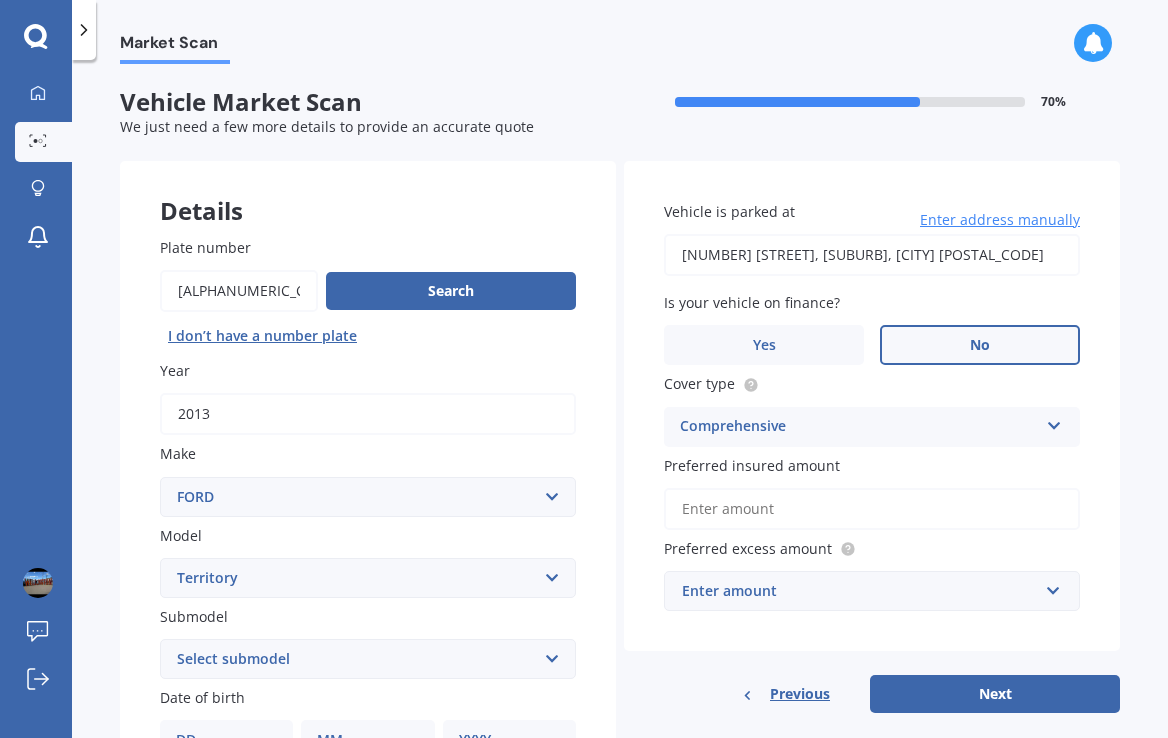 click on "Preferred insured amount" at bounding box center (872, 509) 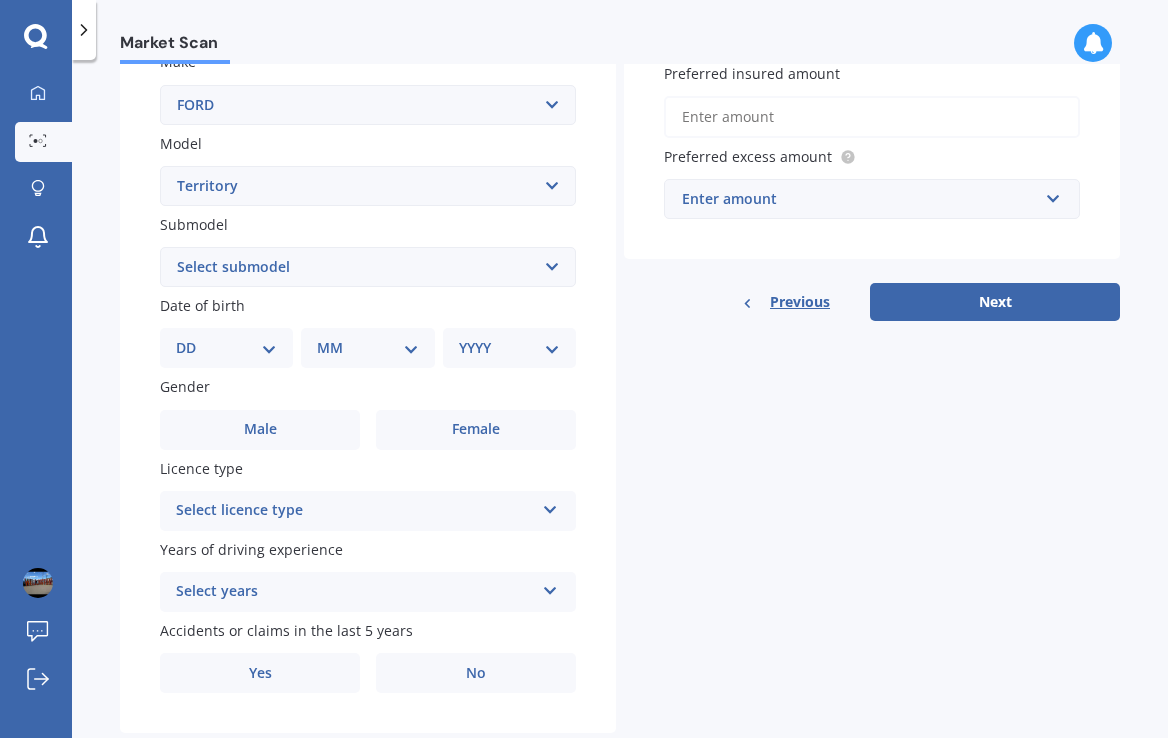 scroll, scrollTop: 436, scrollLeft: 0, axis: vertical 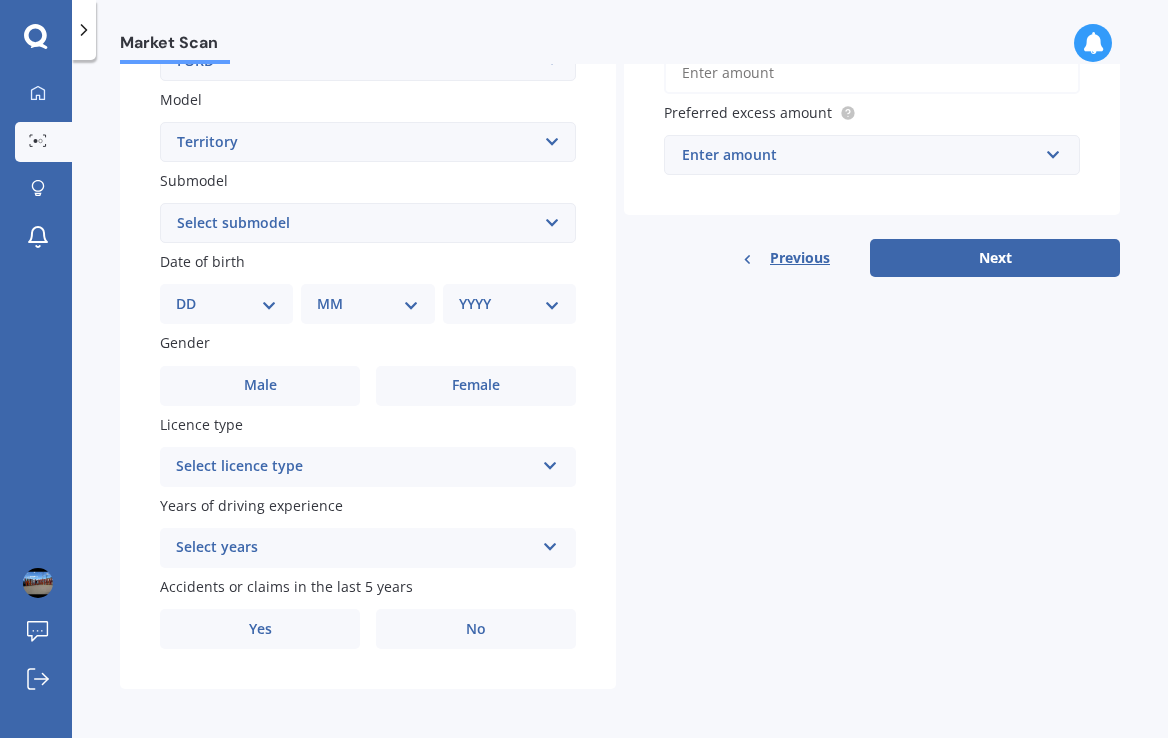 click on "DD 01 02 03 04 05 06 07 08 09 10 11 12 13 14 15 16 17 18 19 20 21 22 23 24 25 26 27 28 29 30 31" at bounding box center [226, 304] 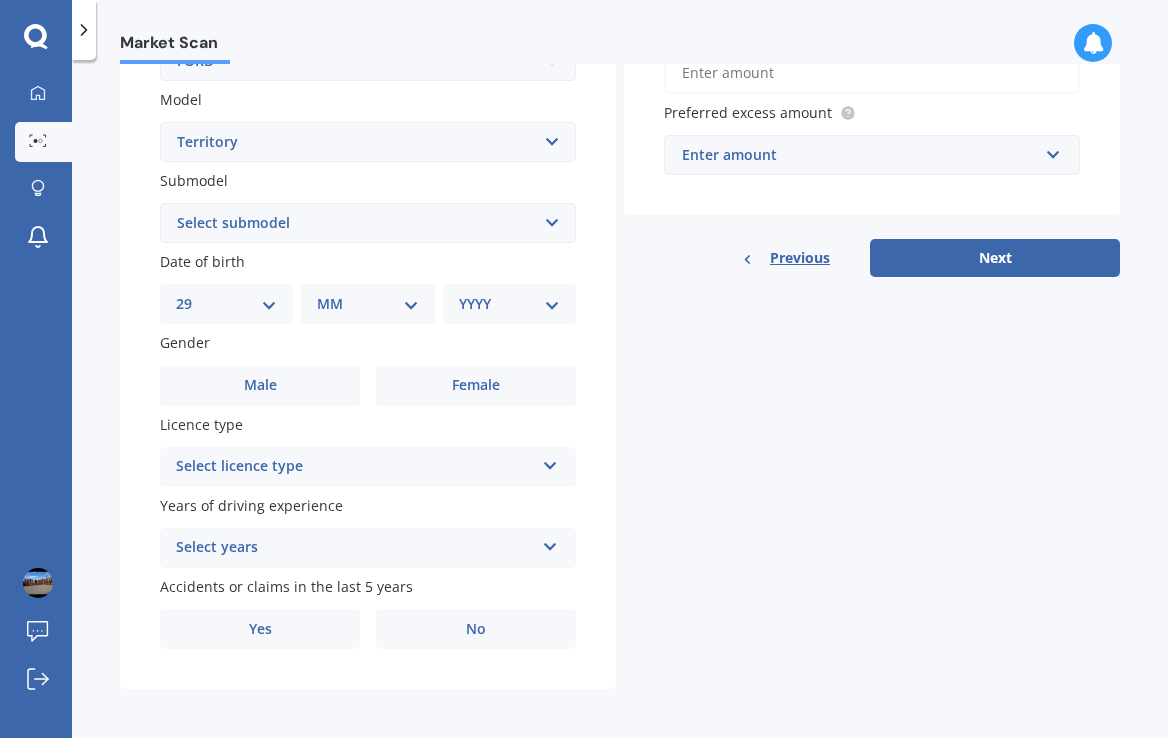 click on "DD 01 02 03 04 05 06 07 08 09 10 11 12 13 14 15 16 17 18 19 20 21 22 23 24 25 26 27 28 29 30 31" at bounding box center [226, 304] 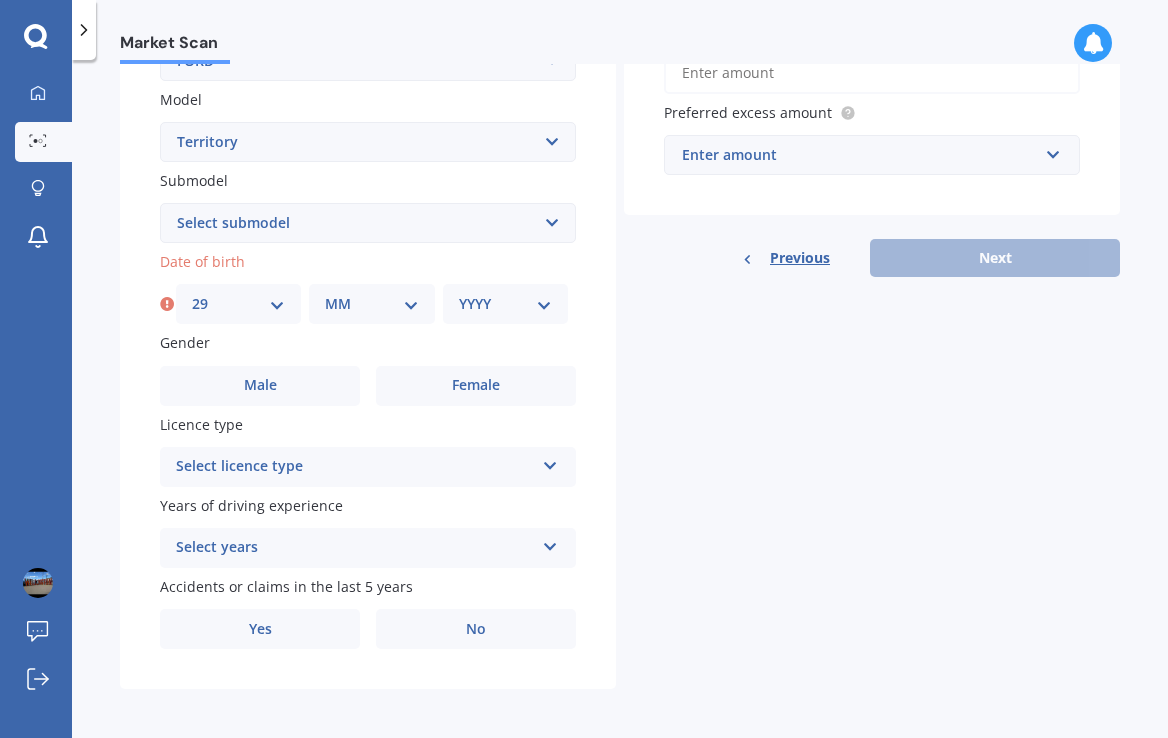click on "MM 01 02 03 04 05 06 07 08 09 10 11 12" at bounding box center (371, 304) 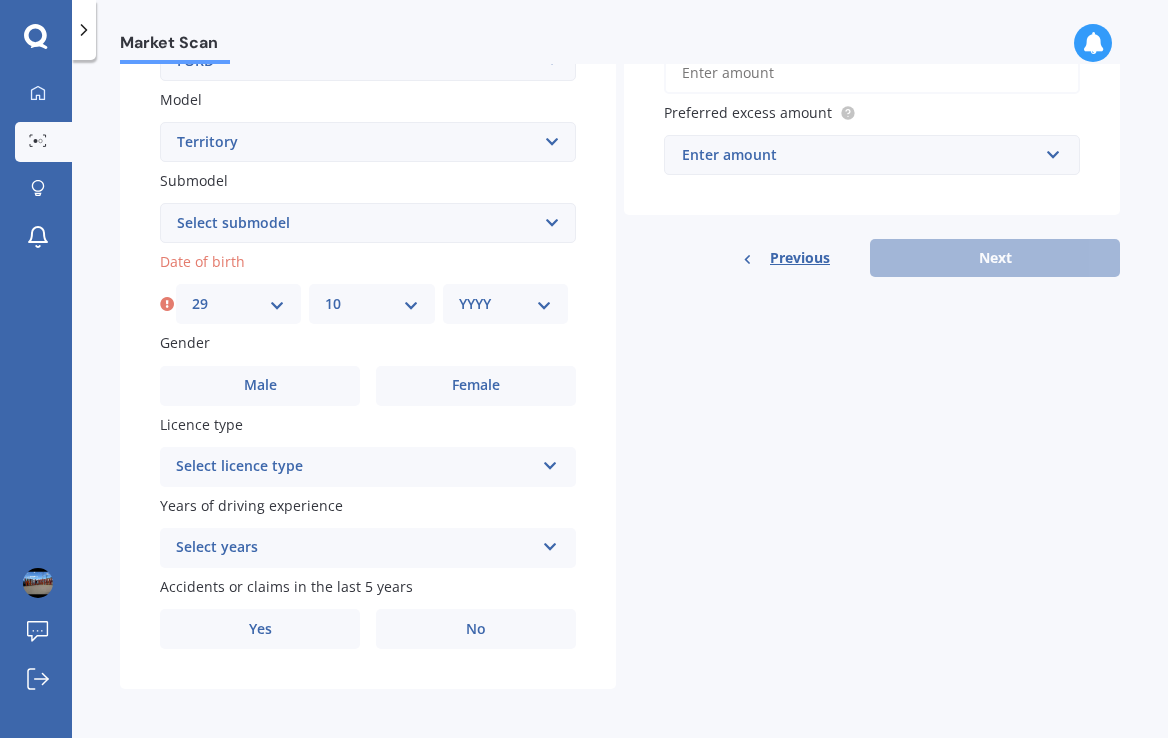 click on "MM 01 02 03 04 05 06 07 08 09 10 11 12" at bounding box center [371, 304] 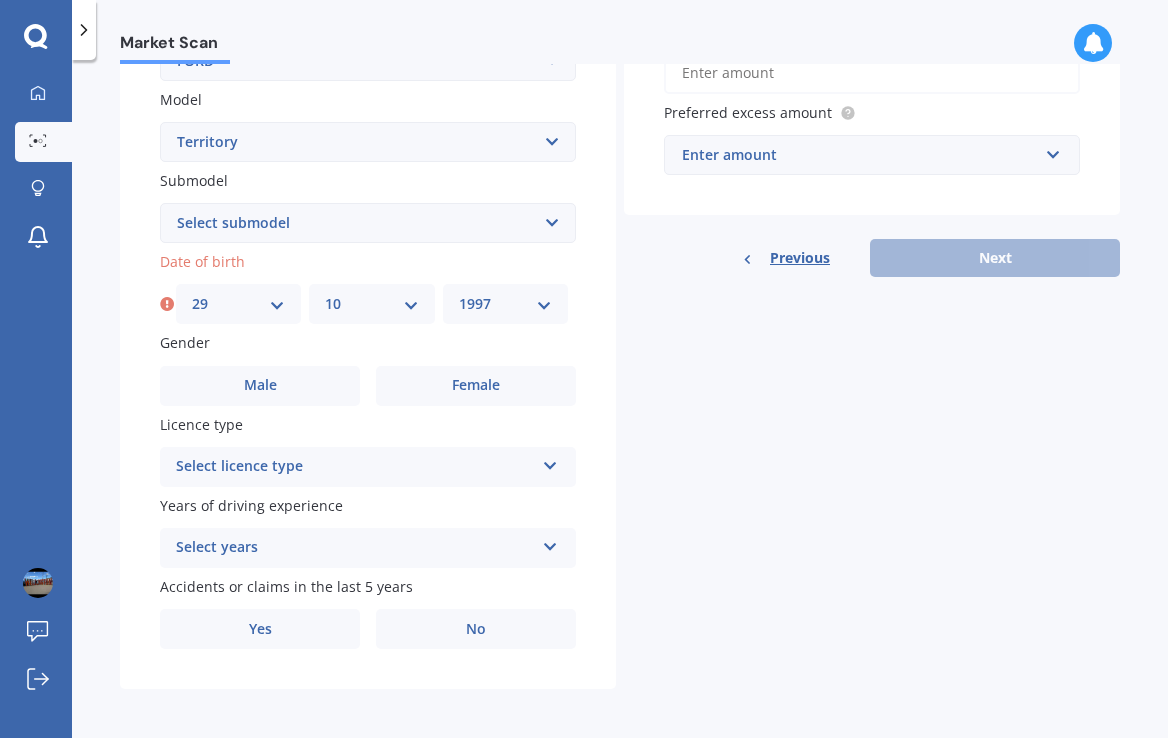 click on "YYYY 2025 2024 2023 2022 2021 2020 2019 2018 2017 2016 2015 2014 2013 2012 2011 2010 2009 2008 2007 2006 2005 2004 2003 2002 2001 2000 1999 1998 1997 1996 1995 1994 1993 1992 1991 1990 1989 1988 1987 1986 1985 1984 1983 1982 1981 1980 1979 1978 1977 1976 1975 1974 1973 1972 1971 1970 1969 1968 1967 1966 1965 1964 1963 1962 1961 1960 1959 1958 1957 1956 1955 1954 1953 1952 1951 1950 1949 1948 1947 1946 1945 1944 1943 1942 1941 1940 1939 1938 1937 1936 1935 1934 1933 1932 1931 1930 1929 1928 1927 1926" at bounding box center [505, 304] 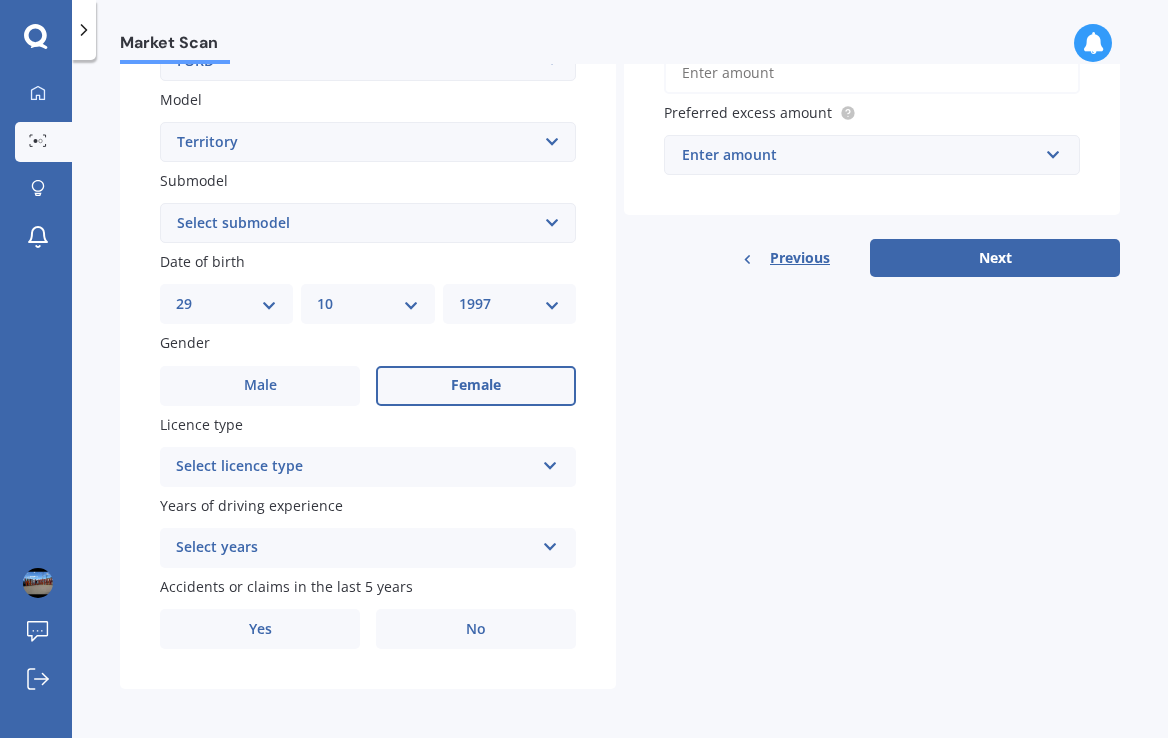 click on "Female" at bounding box center (476, 386) 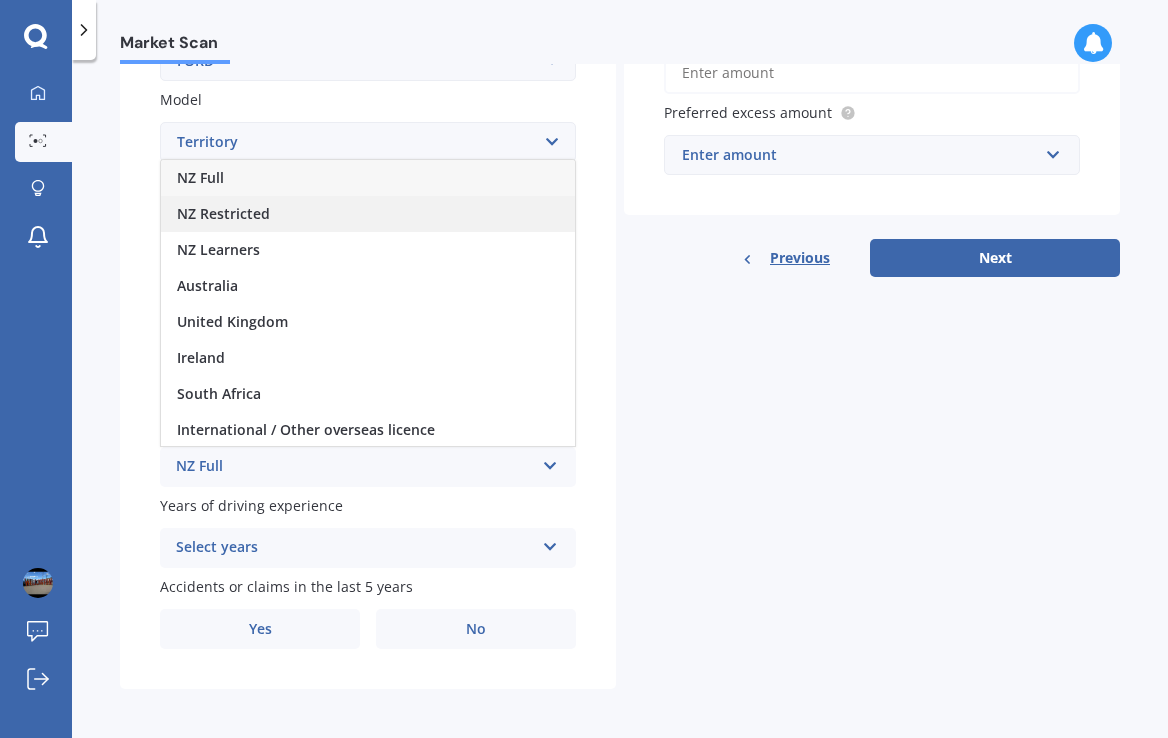 click on "NZ Restricted" at bounding box center [223, 213] 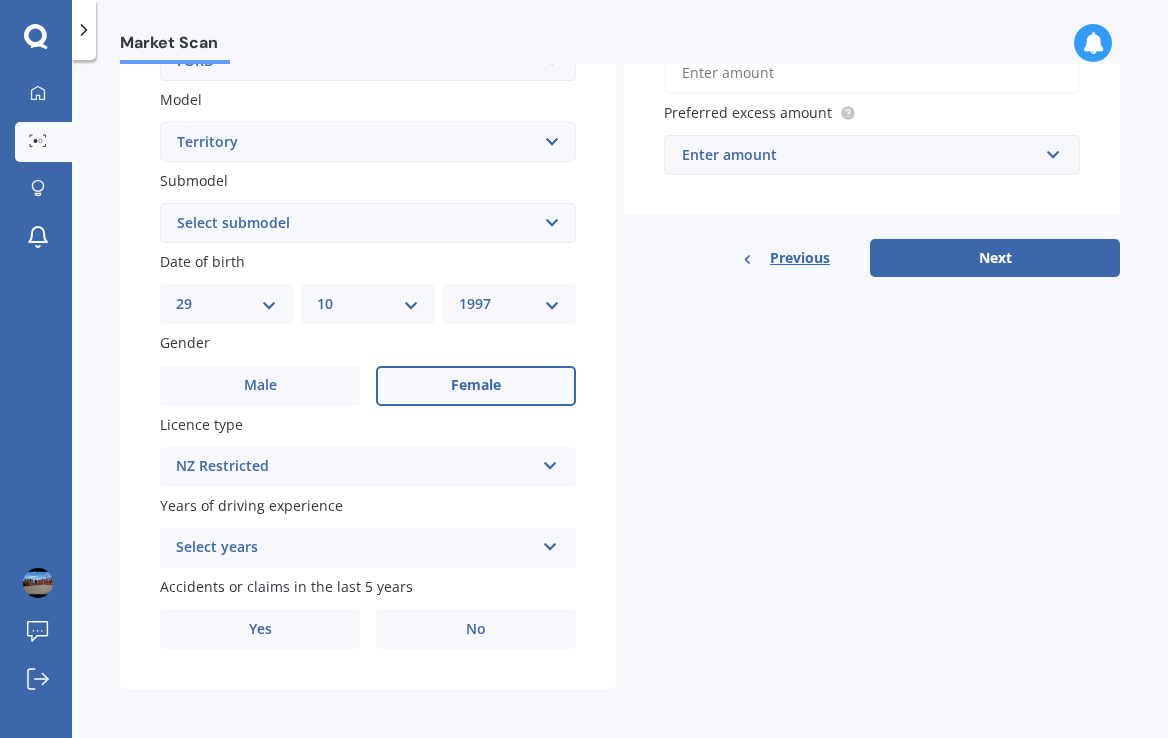 click on "Select years" at bounding box center [355, 548] 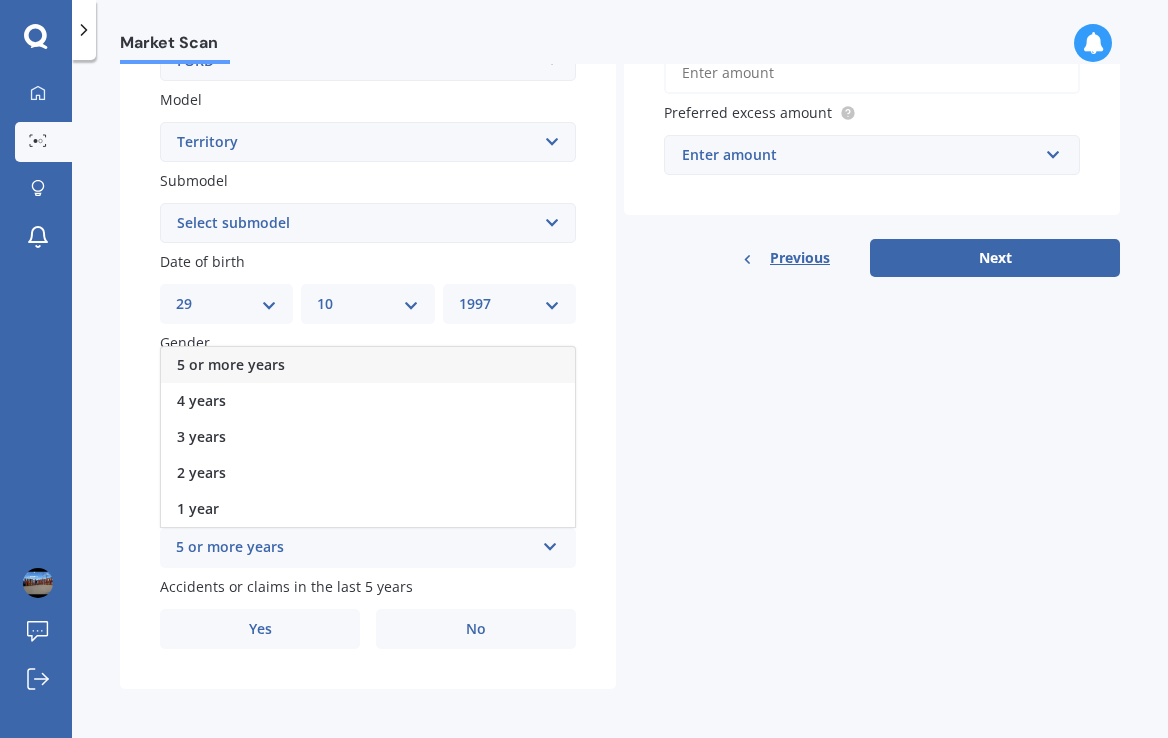 click on "5 or more years" at bounding box center (368, 365) 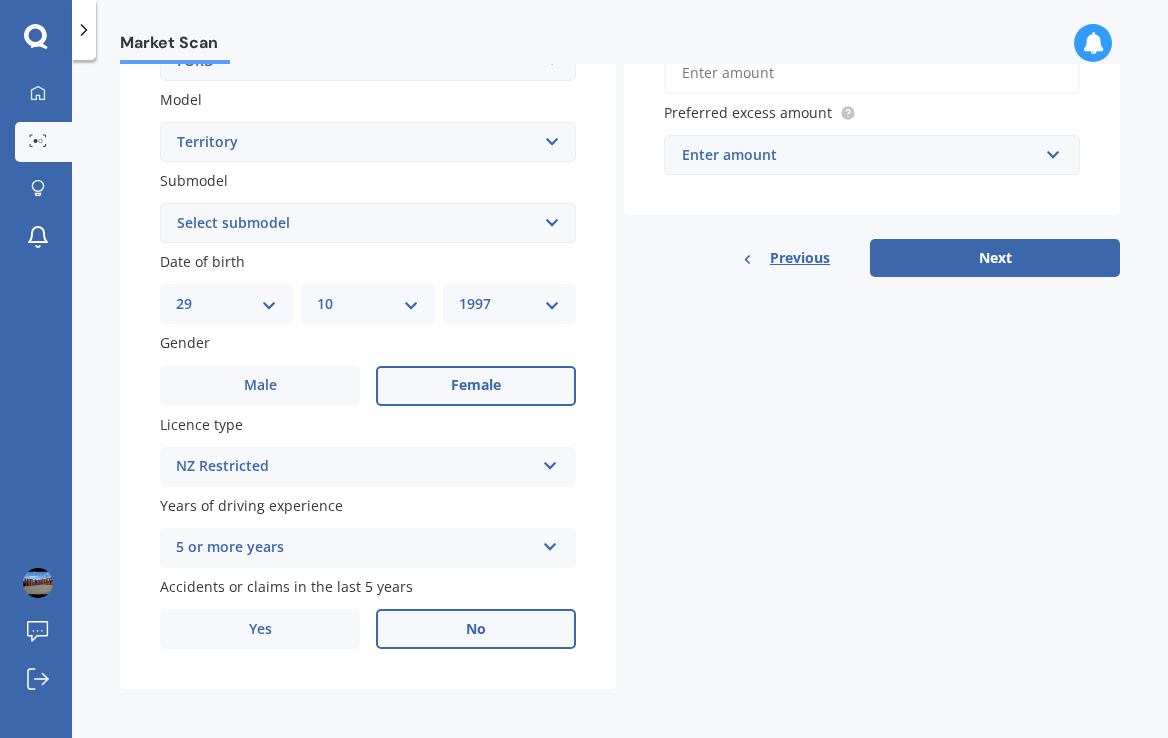 click on "No" at bounding box center (476, 629) 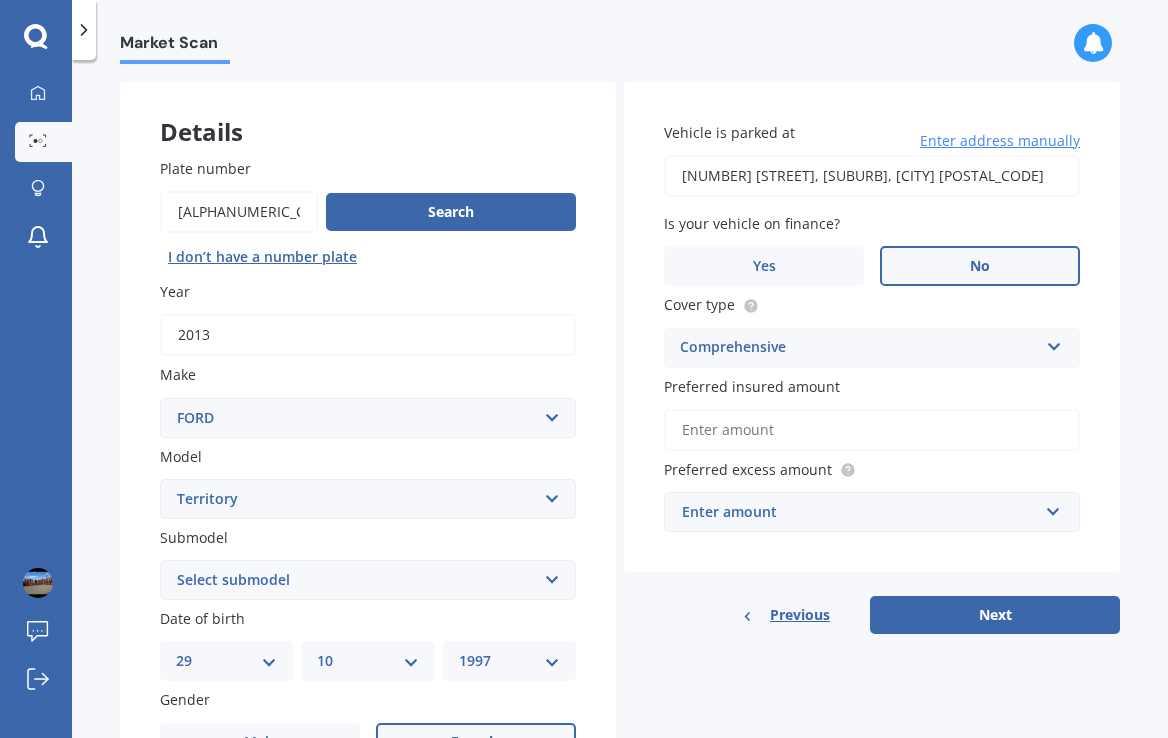 scroll, scrollTop: 78, scrollLeft: 0, axis: vertical 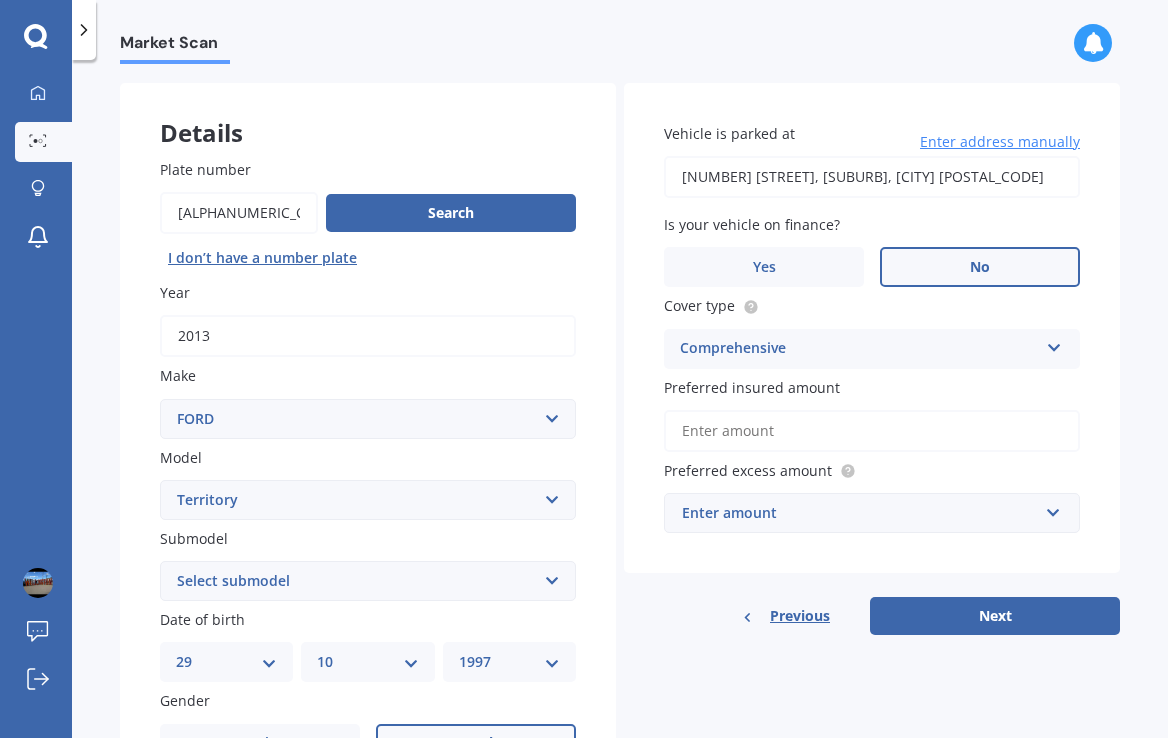 click on "Preferred insured amount" at bounding box center (872, 431) 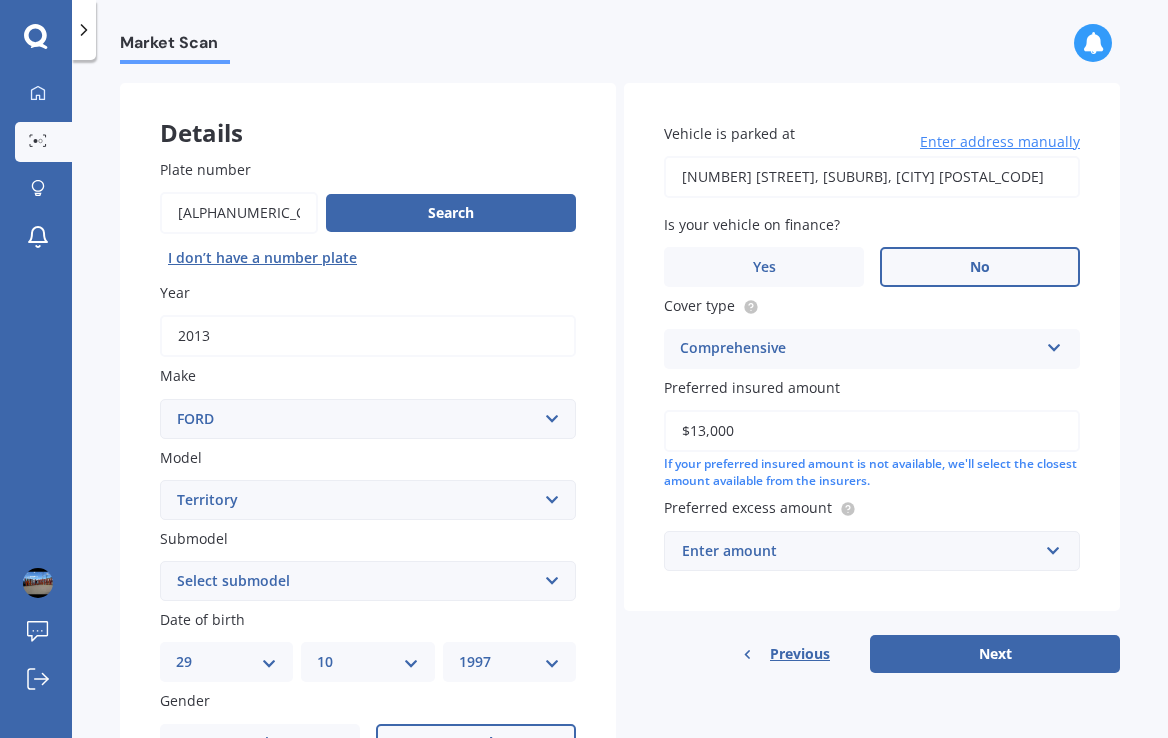 type on "$13,000" 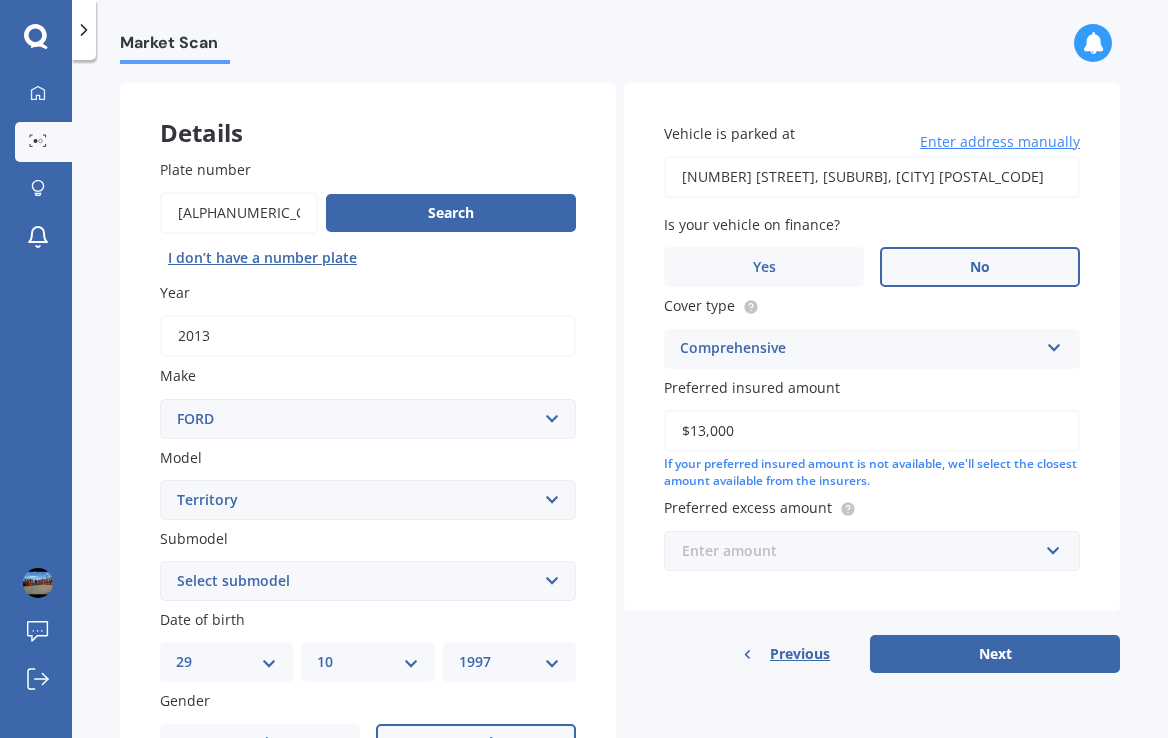 click at bounding box center [865, 551] 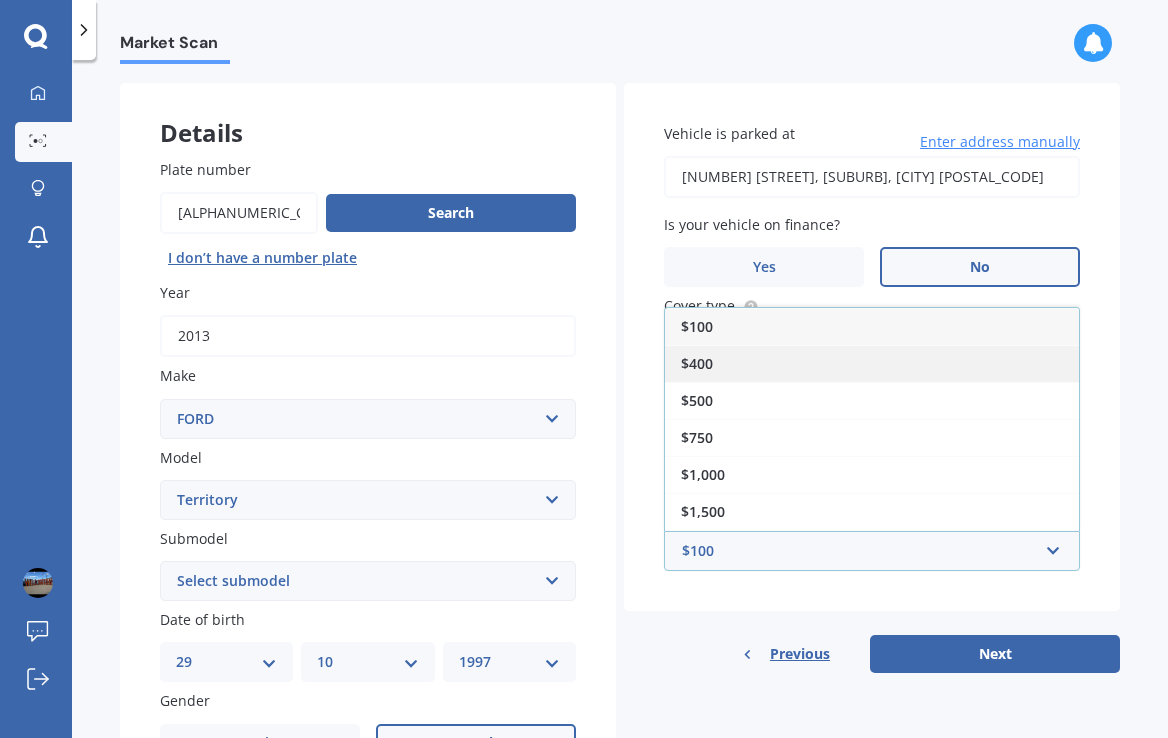 click on "$400" at bounding box center [697, 363] 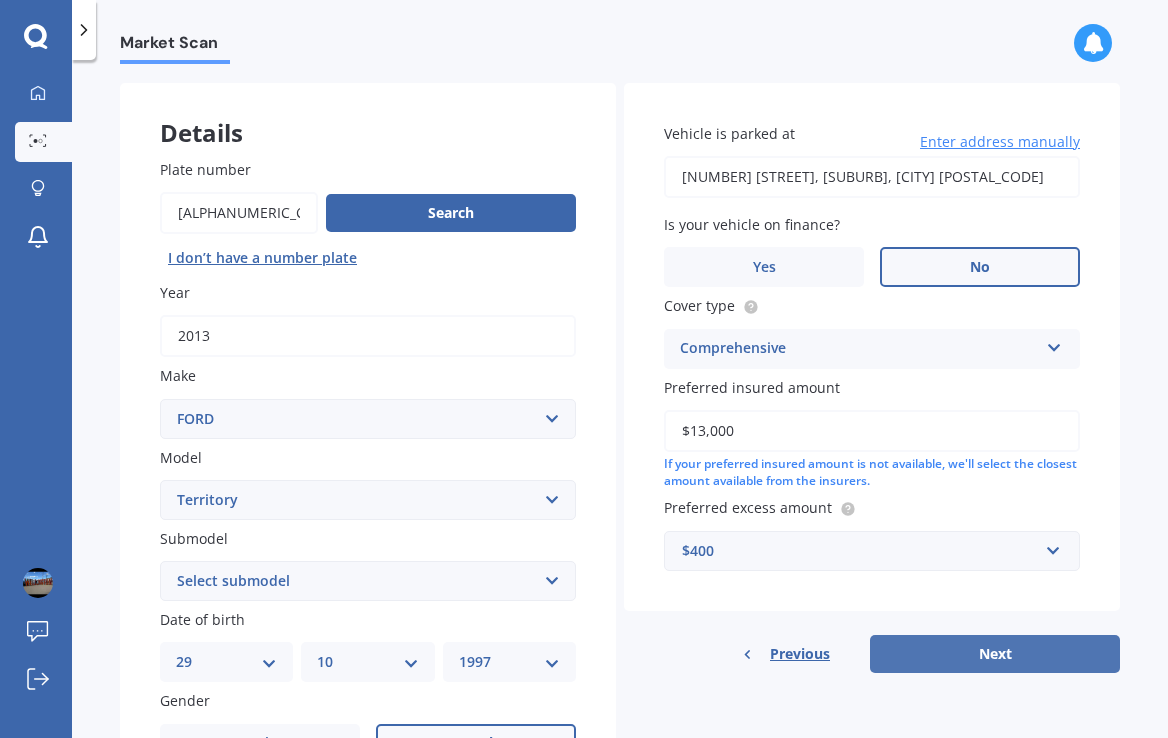 click on "Next" at bounding box center [995, 654] 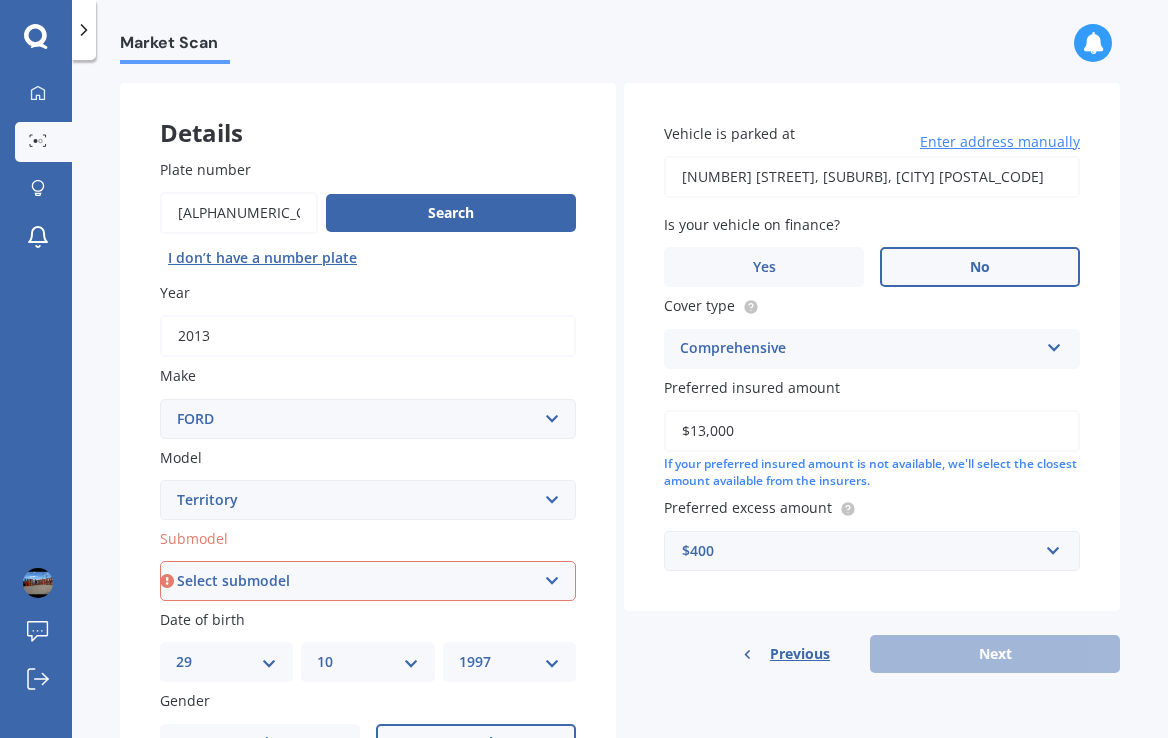 click on "Select submodel Ghia 4.0 Litre Turbo Petrol AWD Ghia non-turbo AWD Titanium 2.7L V6 Turbo Diesel Titanium 4.0L petrol TS 2.7 RWD Diesel Turbo TS 4.0 Litre AWD TS 4.0 Litre RWD TX 4.0 Litre AWD TX 4.0 Litre RWD TX AWD Turbo Diesel" at bounding box center (368, 581) 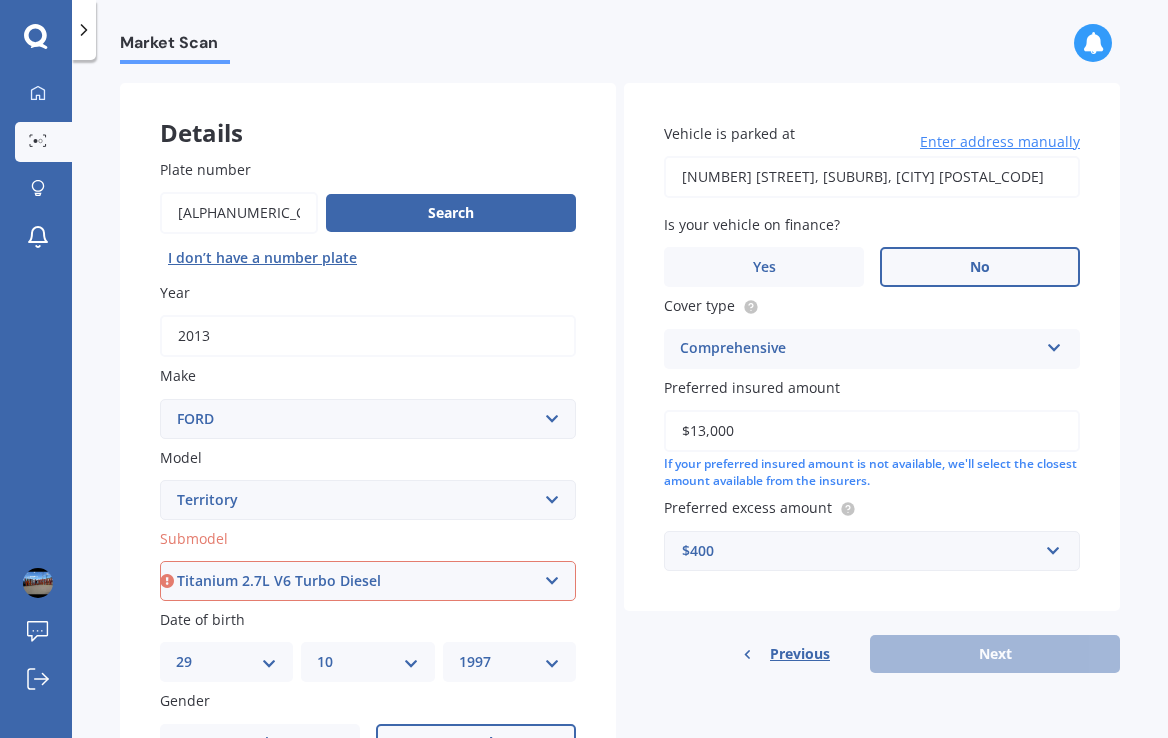 click on "Select submodel Ghia 4.0 Litre Turbo Petrol AWD Ghia non-turbo AWD Titanium 2.7L V6 Turbo Diesel Titanium 4.0L petrol TS 2.7 RWD Diesel Turbo TS 4.0 Litre AWD TS 4.0 Litre RWD TX 4.0 Litre AWD TX 4.0 Litre RWD TX AWD Turbo Diesel" at bounding box center [368, 581] 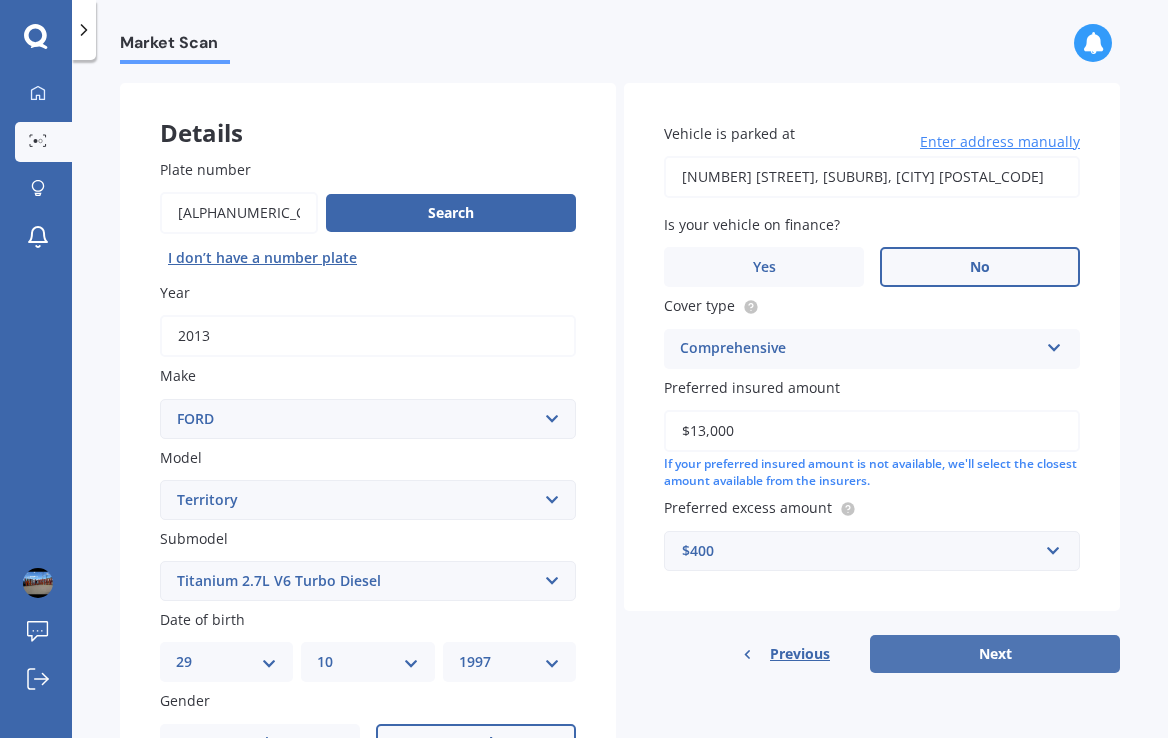 click on "Next" at bounding box center [995, 654] 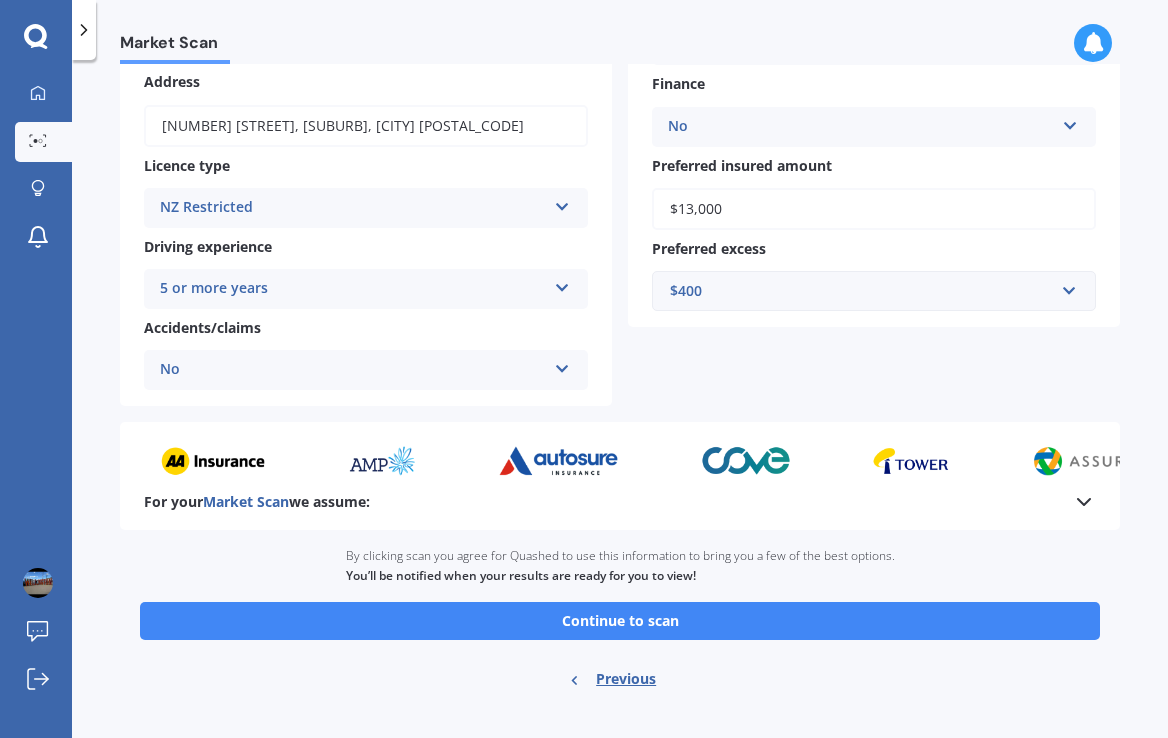 scroll, scrollTop: 278, scrollLeft: 0, axis: vertical 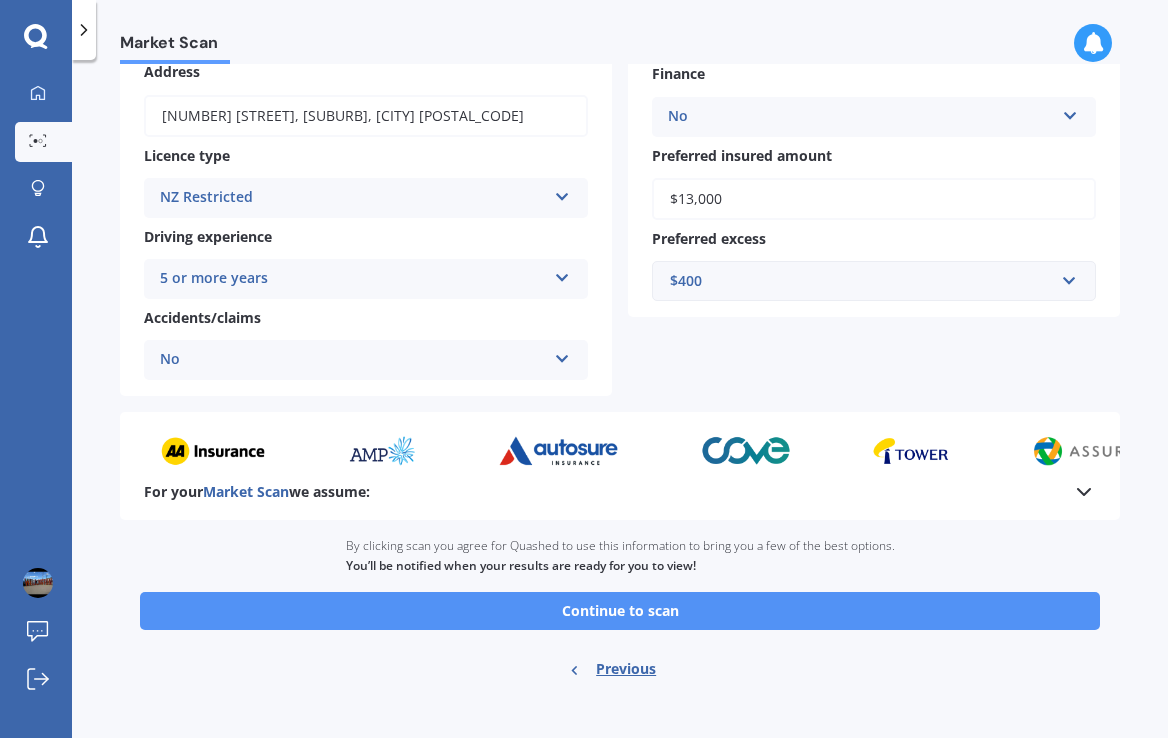 click on "Continue to scan" at bounding box center (620, 611) 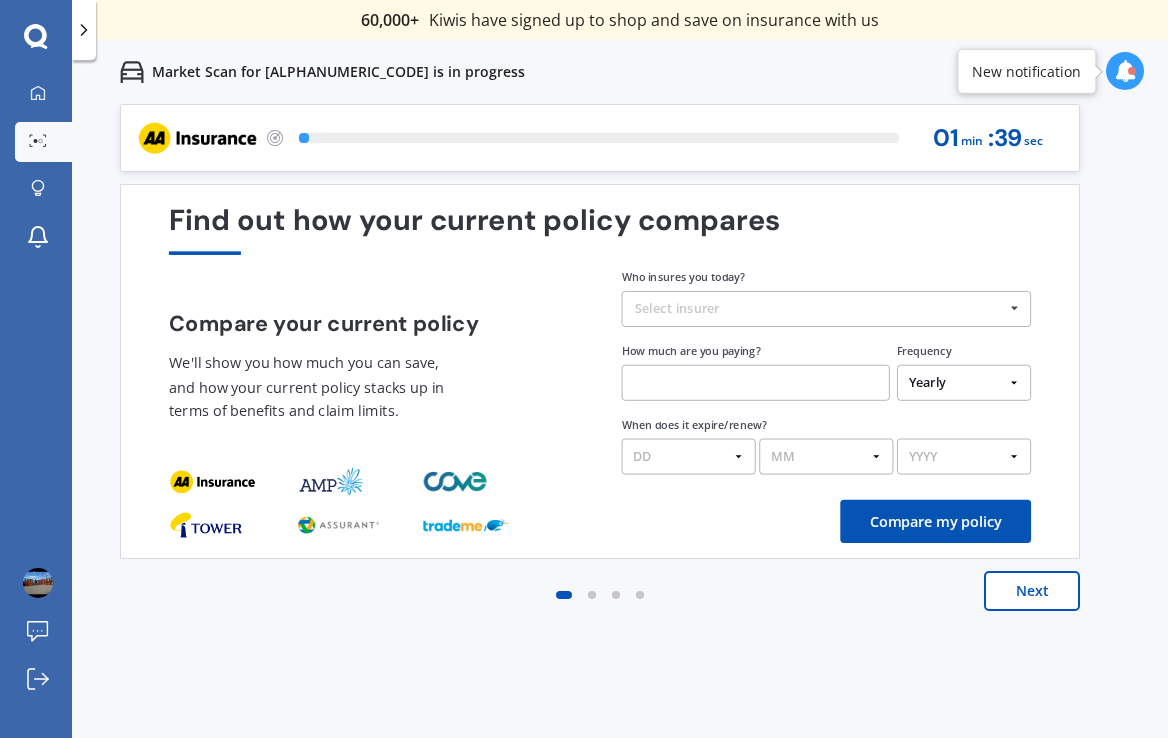 scroll, scrollTop: 0, scrollLeft: 0, axis: both 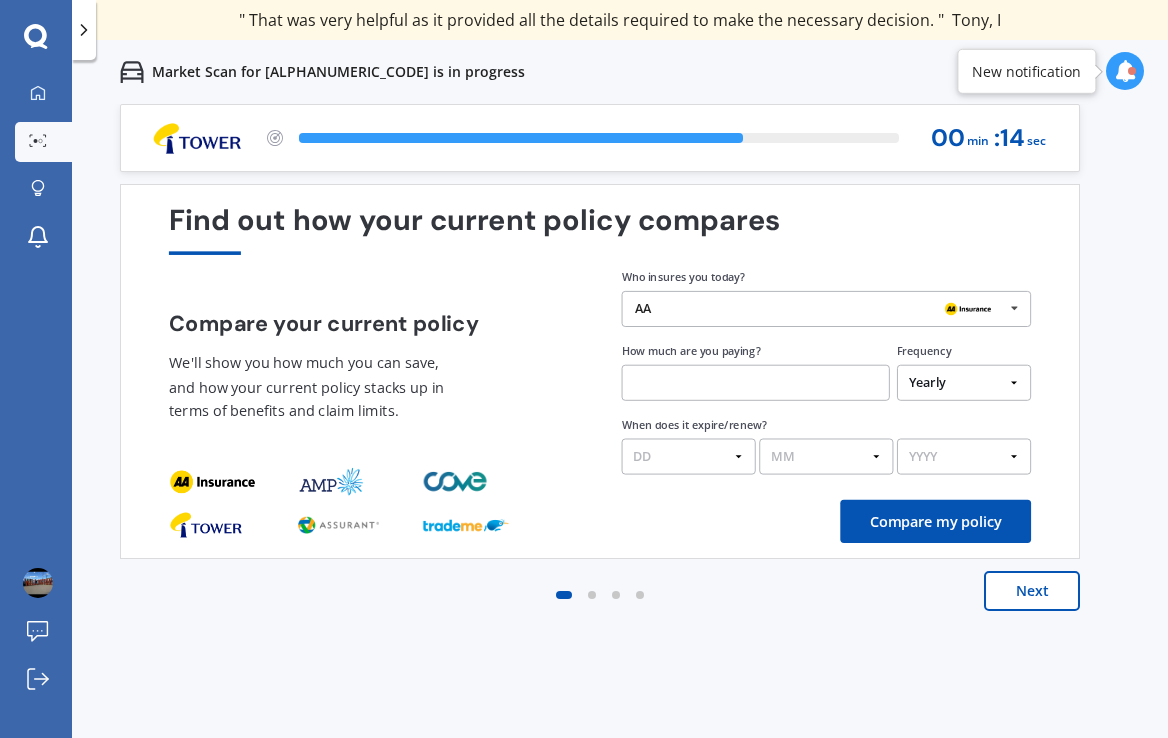 click at bounding box center (756, 383) 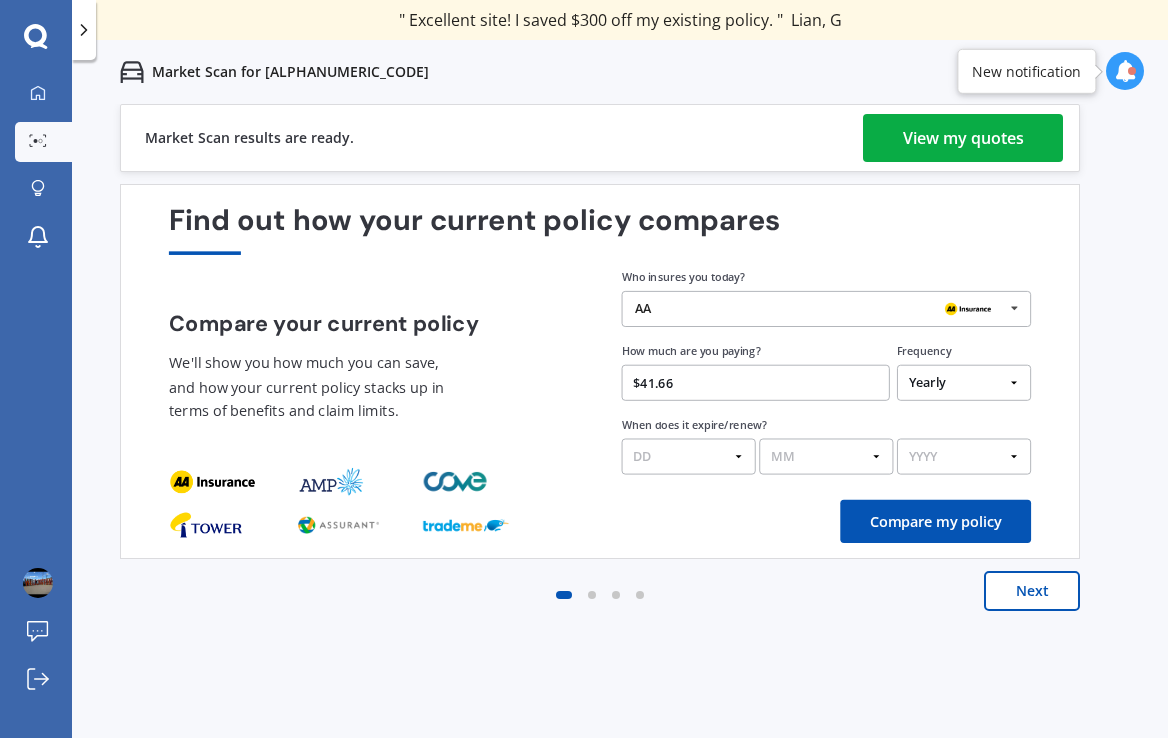 type on "$41.66" 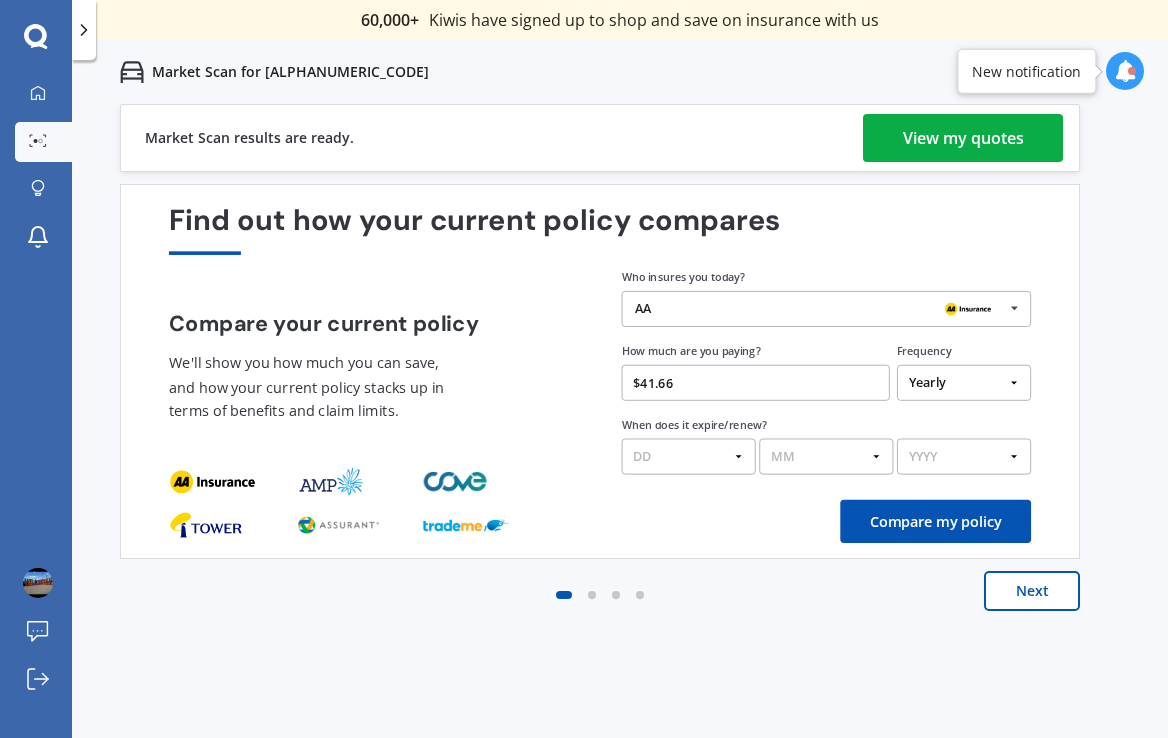 select on "Fortnightly" 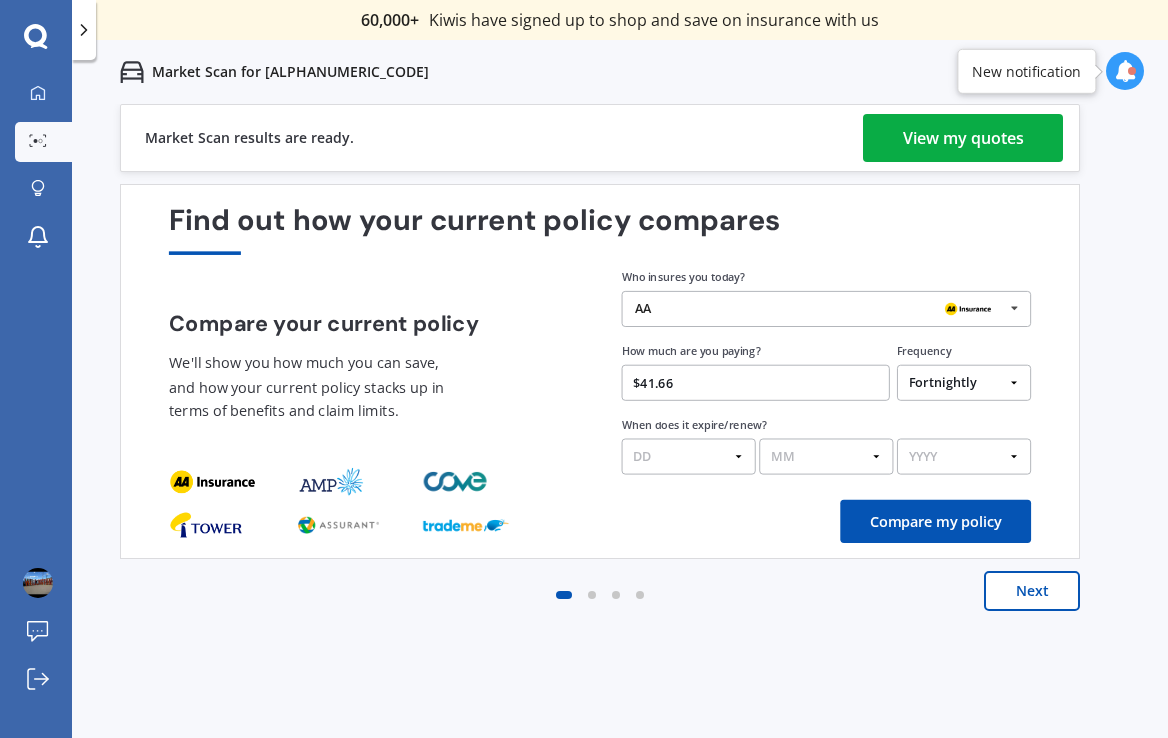 click on "Yearly Six-Monthly Quarterly Monthly Fortnightly Weekly One-Off" at bounding box center [964, 383] 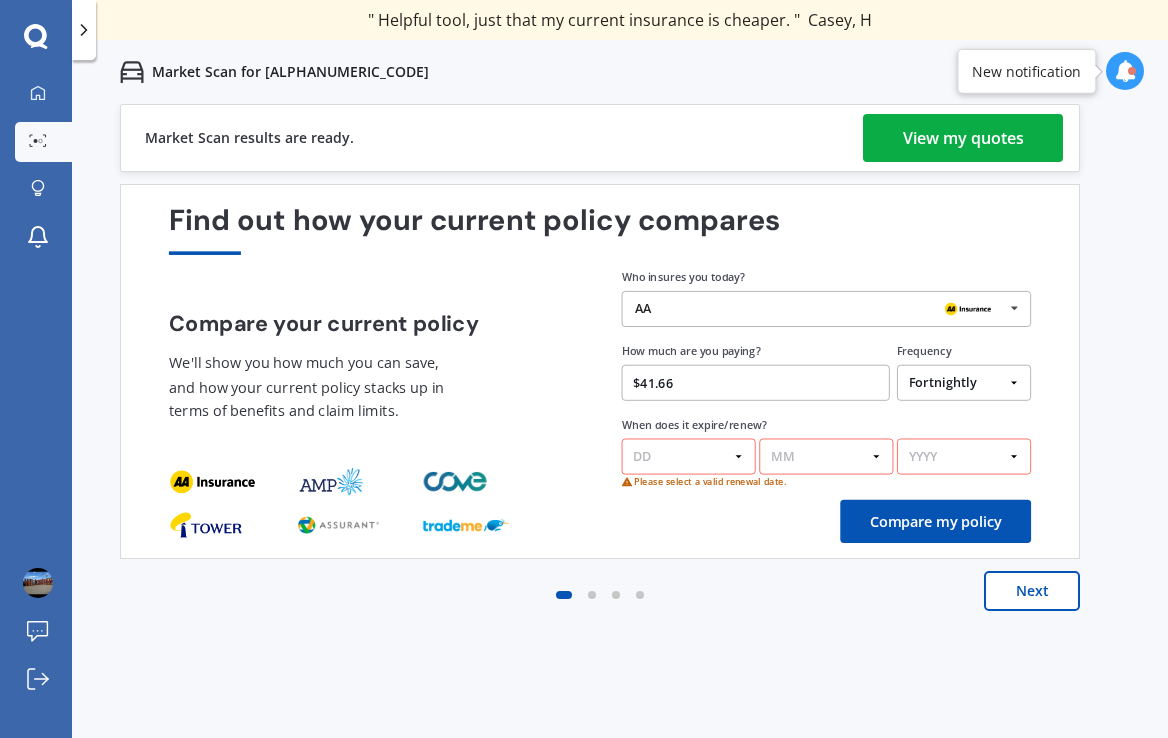 click on "DD 01 02 03 04 05 06 07 08 09 10 11 12 13 14 15 16 17 18 19 20 21 22 23 24 25 26 27 28 29 30 31" at bounding box center (689, 457) 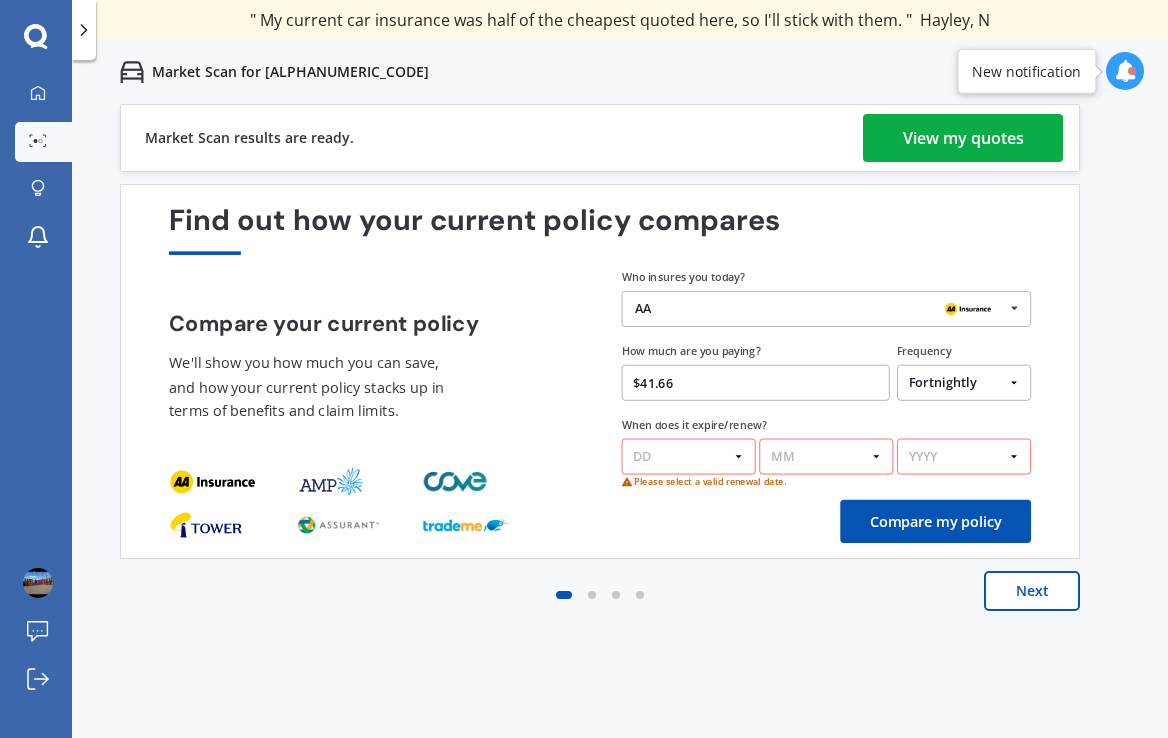 click on "View my quotes" at bounding box center (963, 138) 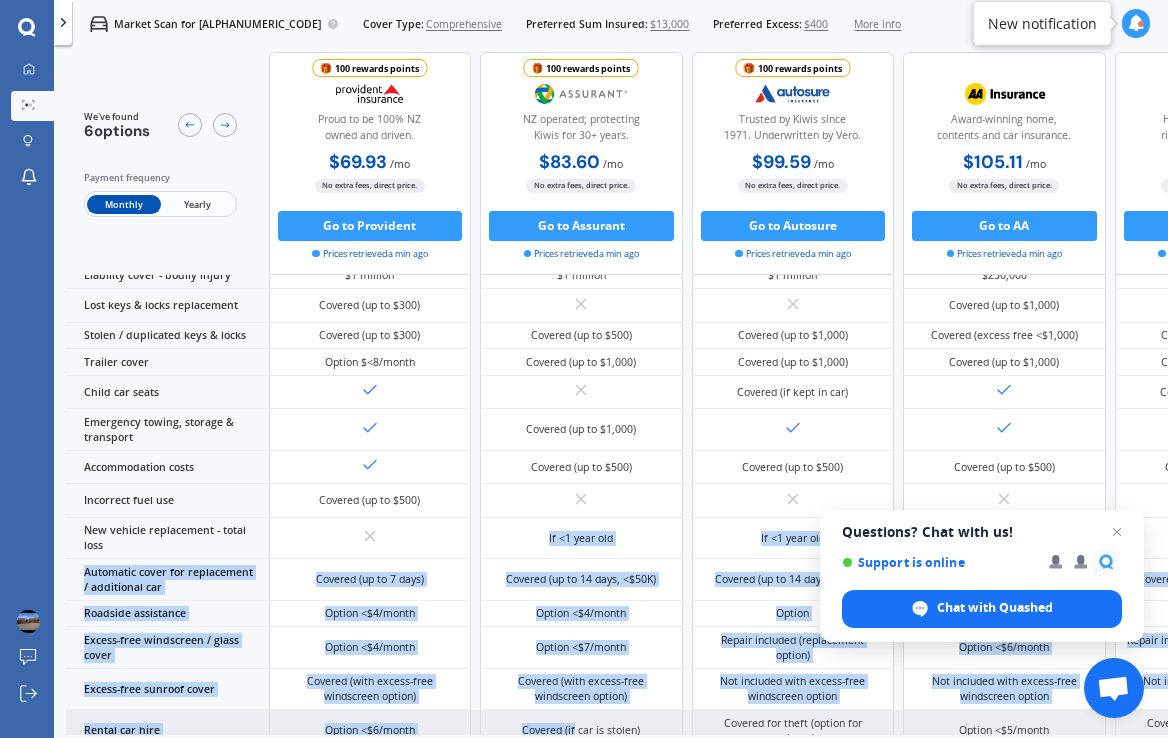 drag, startPoint x: 483, startPoint y: 725, endPoint x: 577, endPoint y: 724, distance: 94.00532 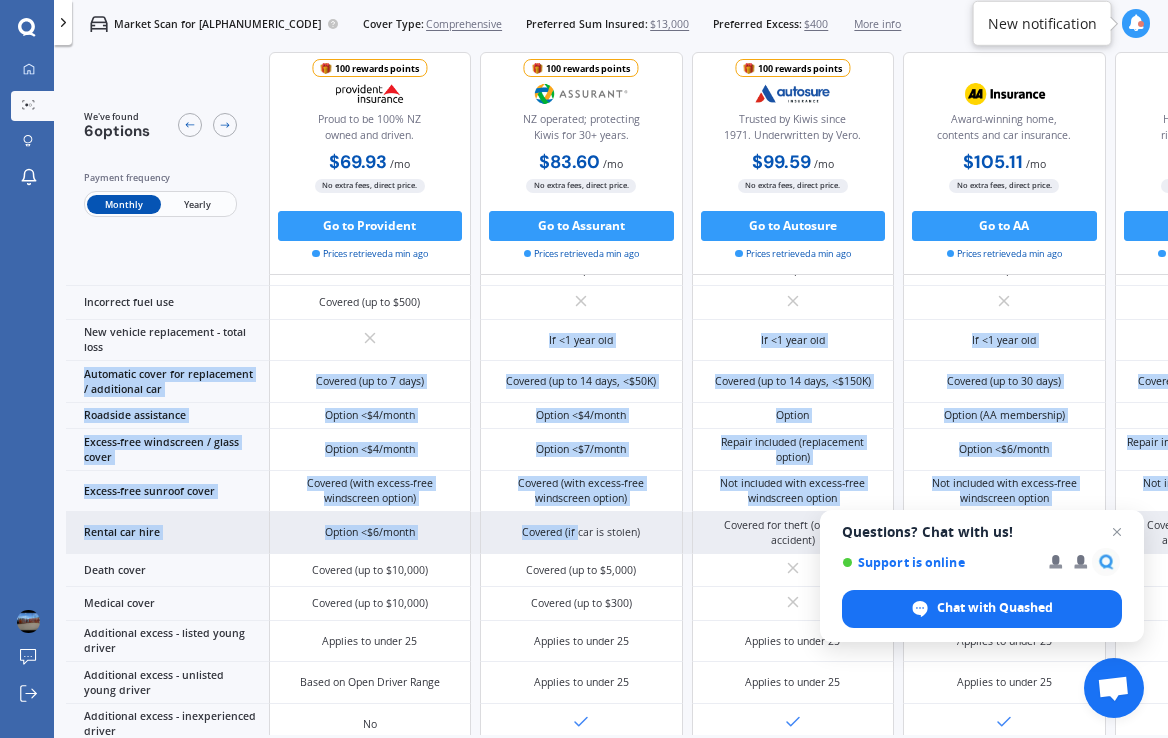 scroll, scrollTop: 739, scrollLeft: 0, axis: vertical 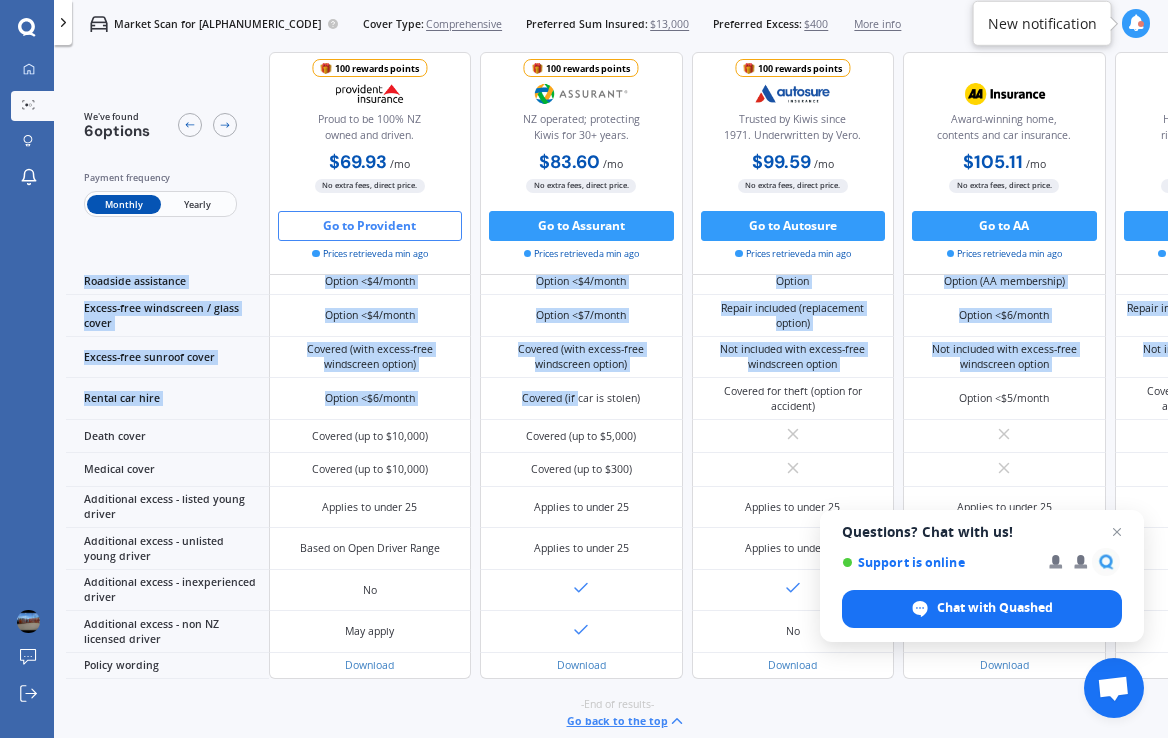 click on "Go to Provident" at bounding box center (370, 226) 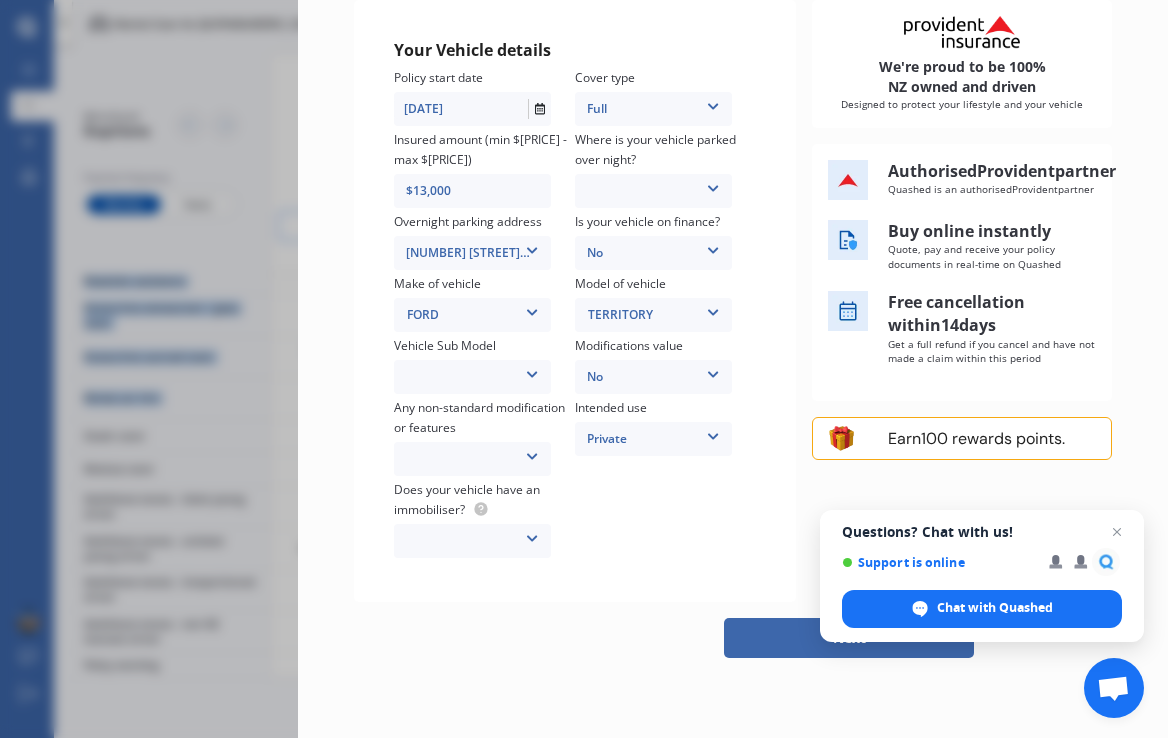 scroll, scrollTop: 341, scrollLeft: 0, axis: vertical 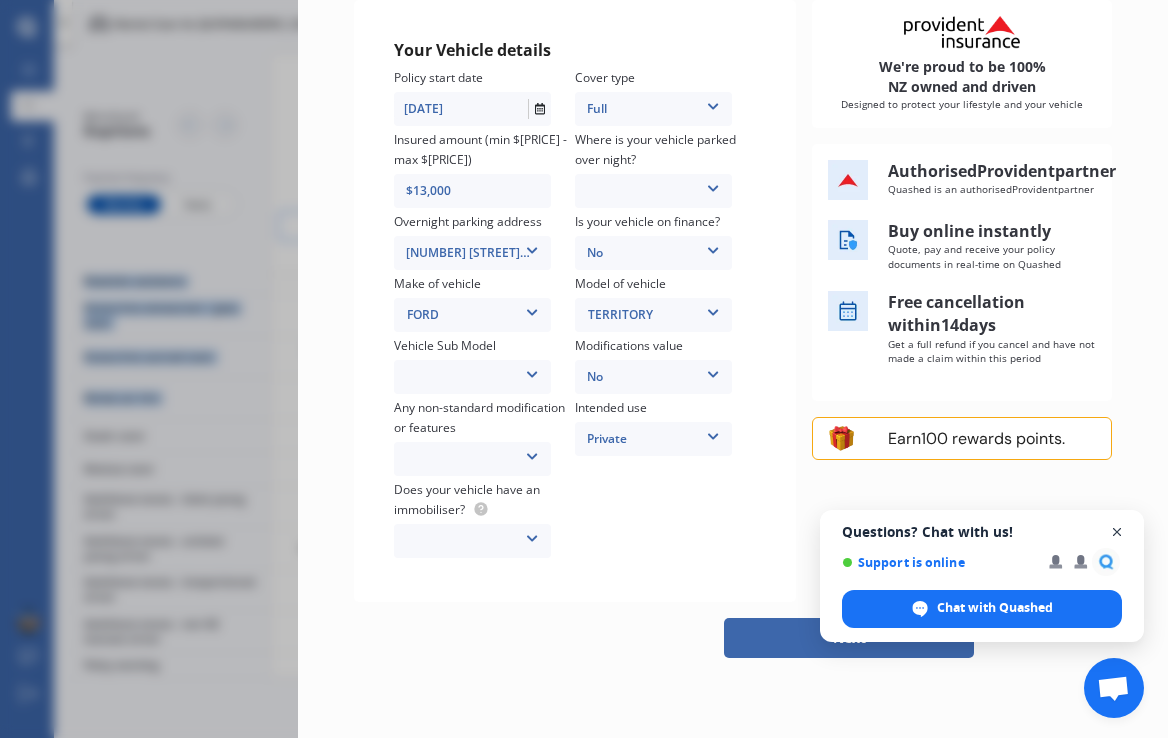 click at bounding box center [1117, 532] 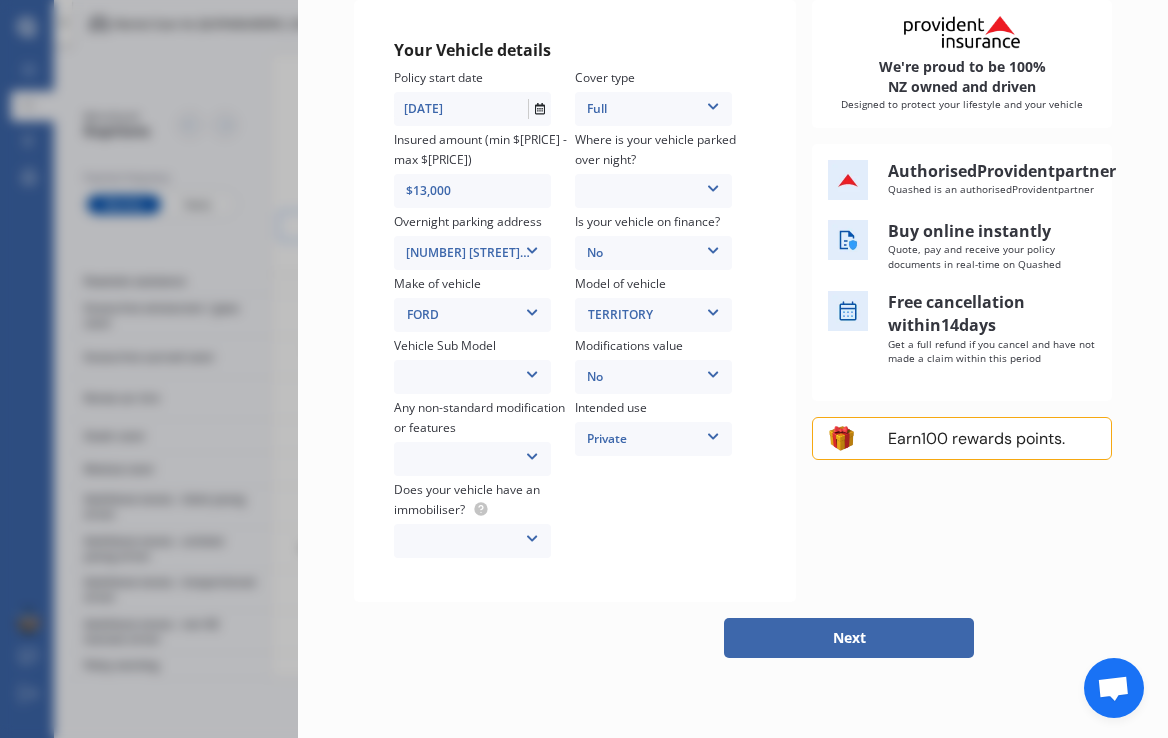 click on "No" at bounding box center [653, 377] 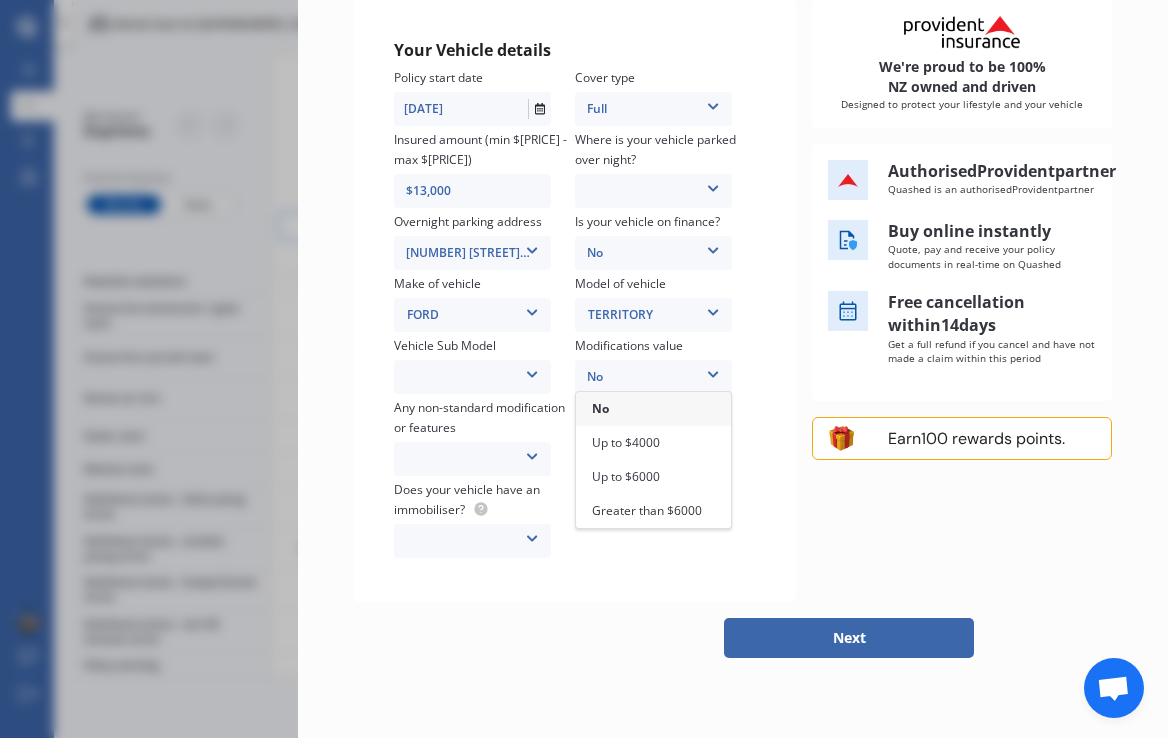 click on "No" at bounding box center (653, 377) 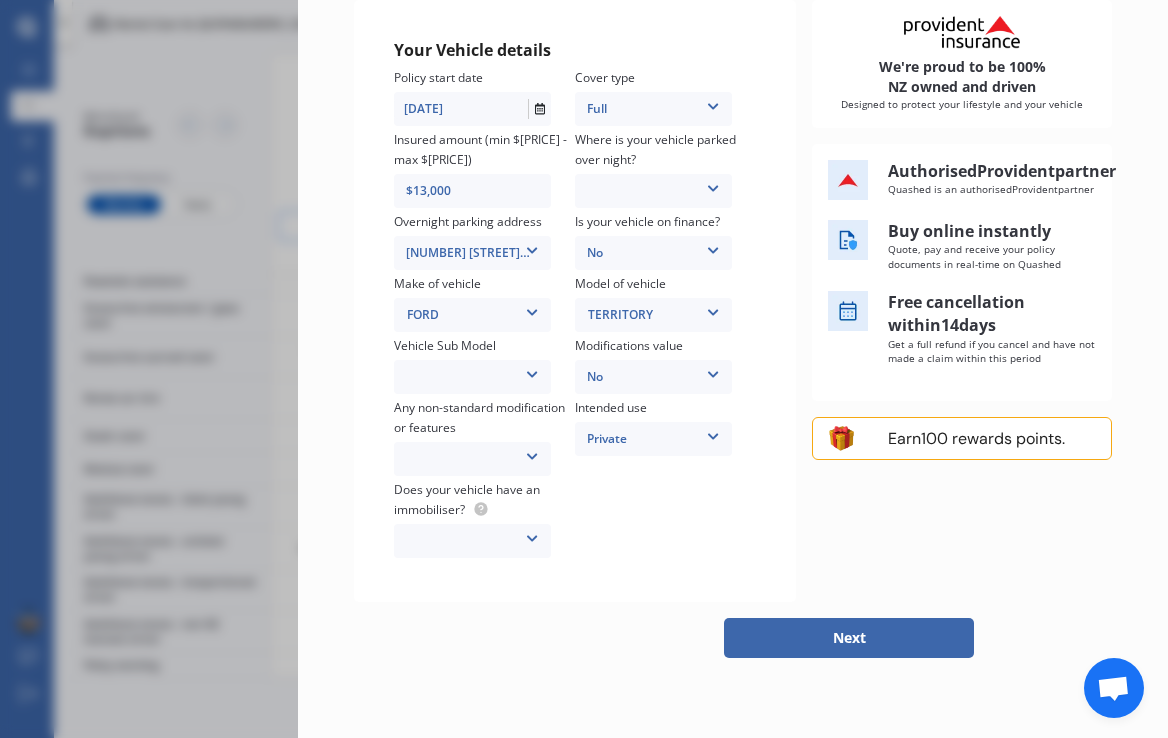 click on "Private" at bounding box center (653, 439) 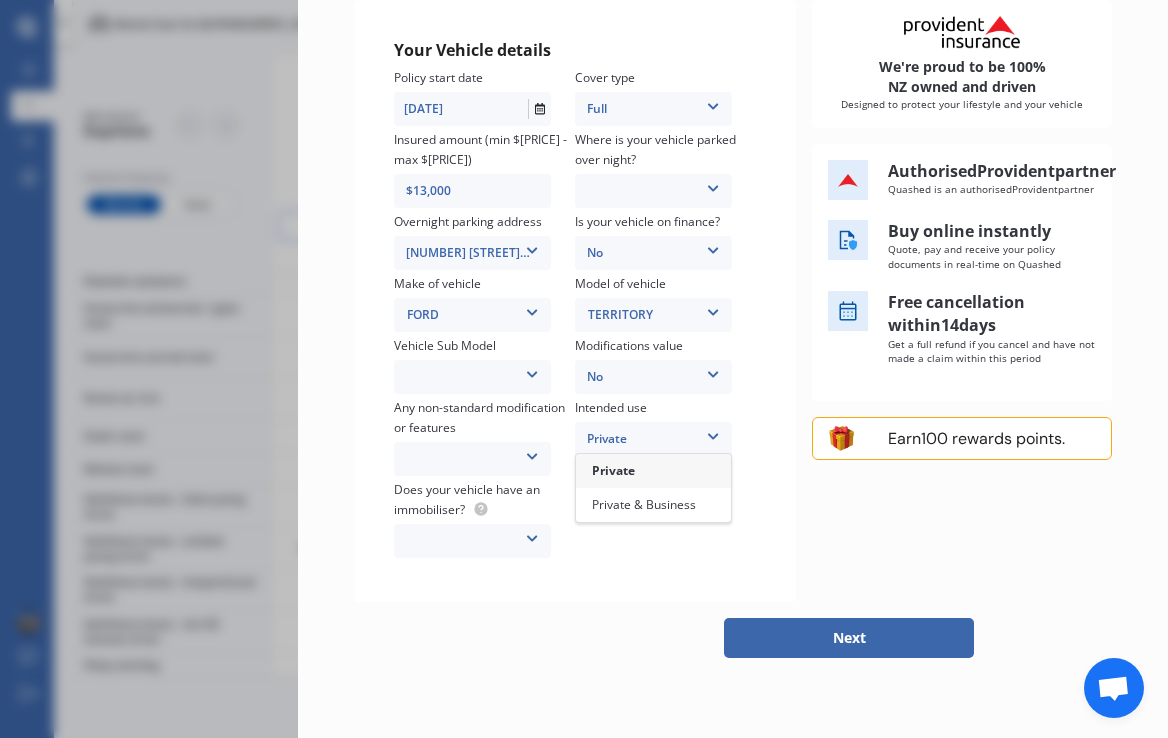 click on "Private" at bounding box center (653, 439) 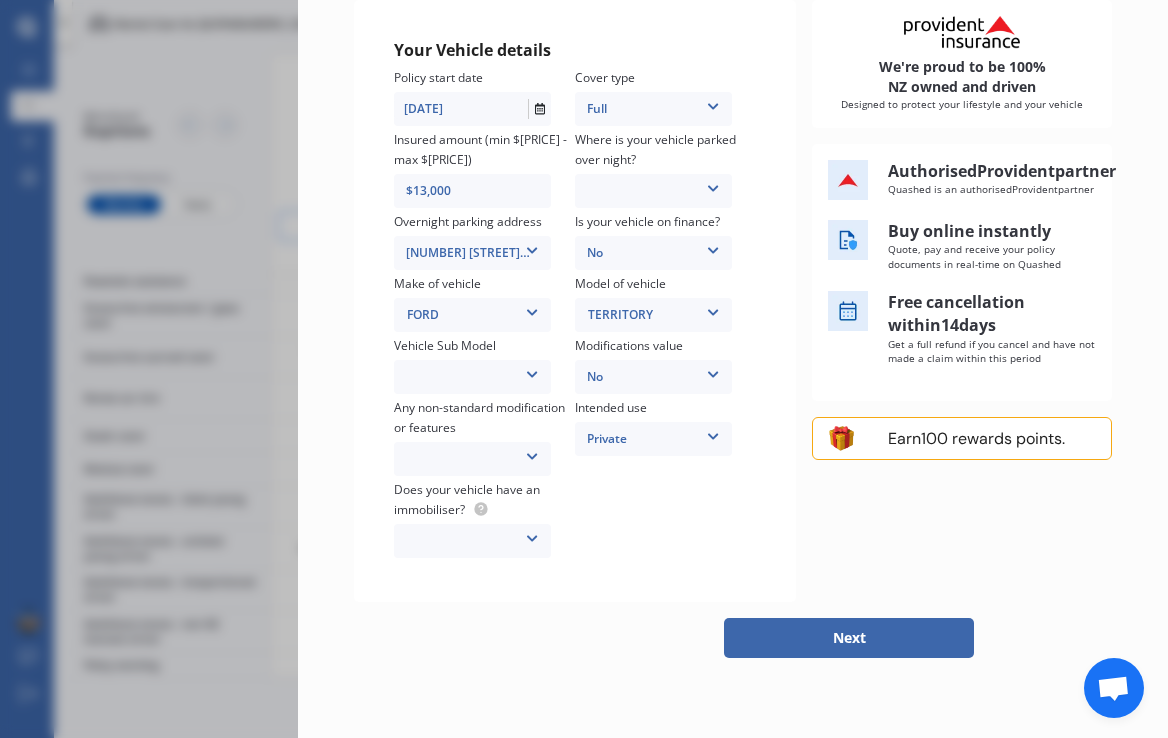 click on "None Nitrous Oxide System(NOS) Roll Cage Full Racing Harness" at bounding box center (472, 459) 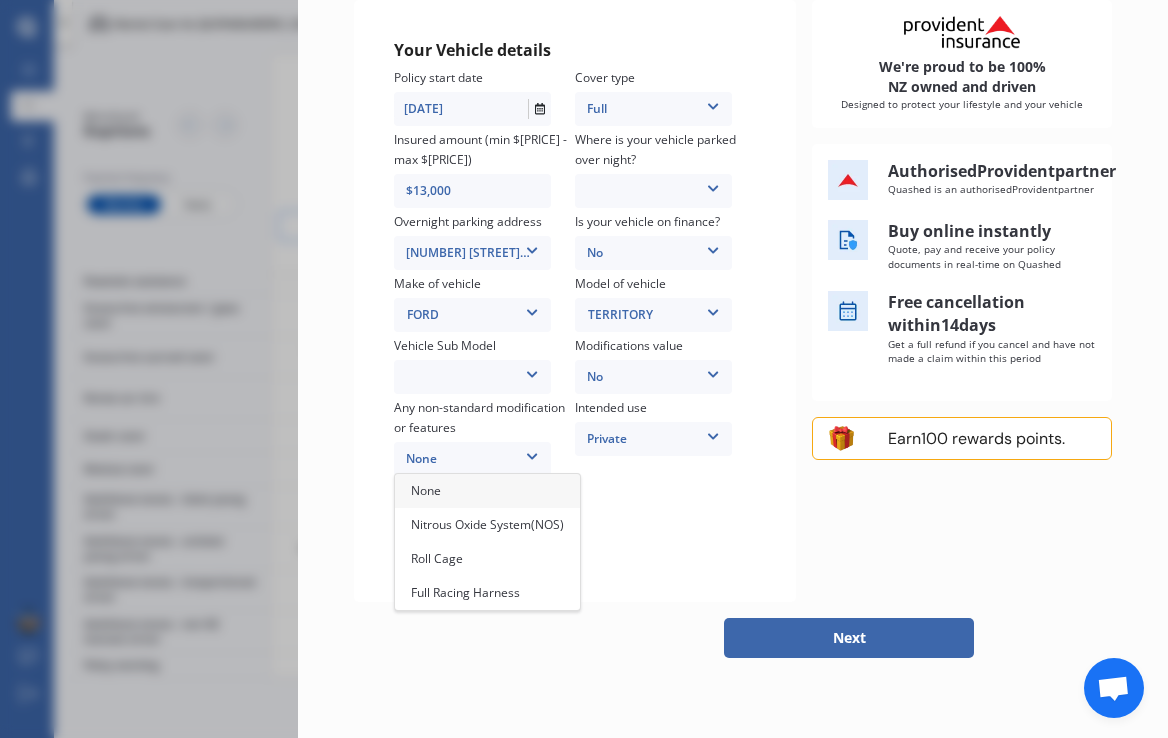 click on "None" at bounding box center (487, 491) 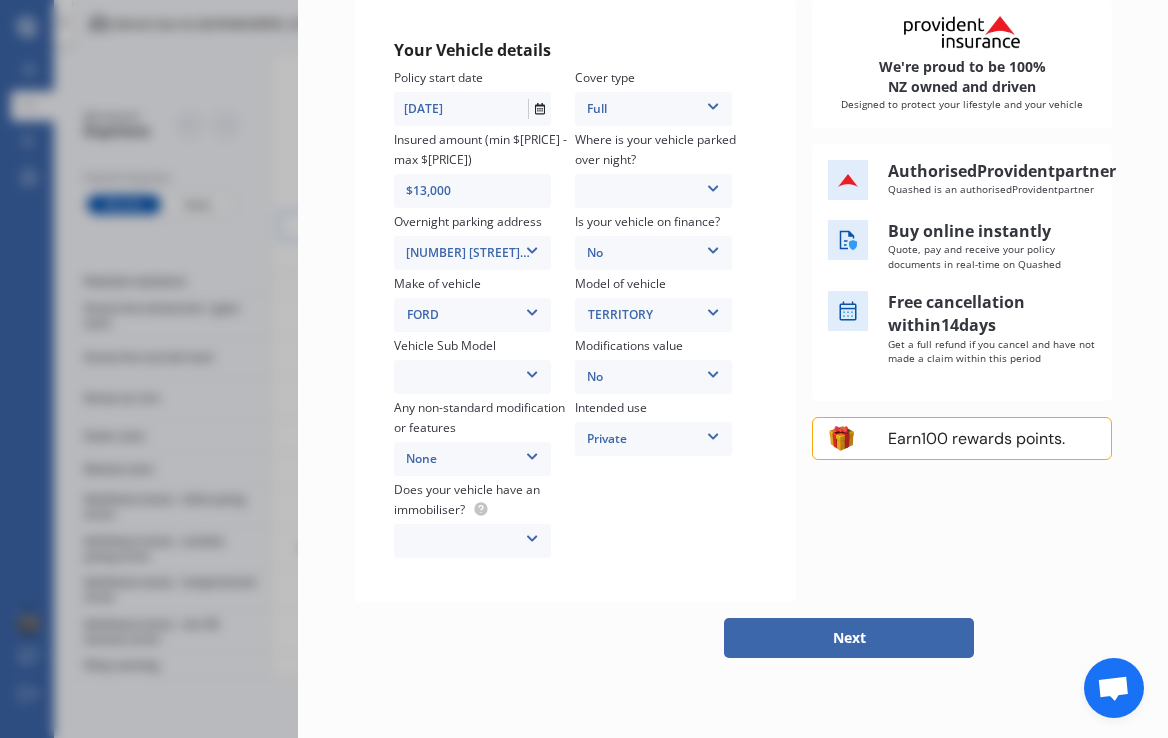 click on "Territory SZ Titanium Wagon 7st 5dr Sport Shift 6sp 4WD 2.7DT MY11" at bounding box center [472, 377] 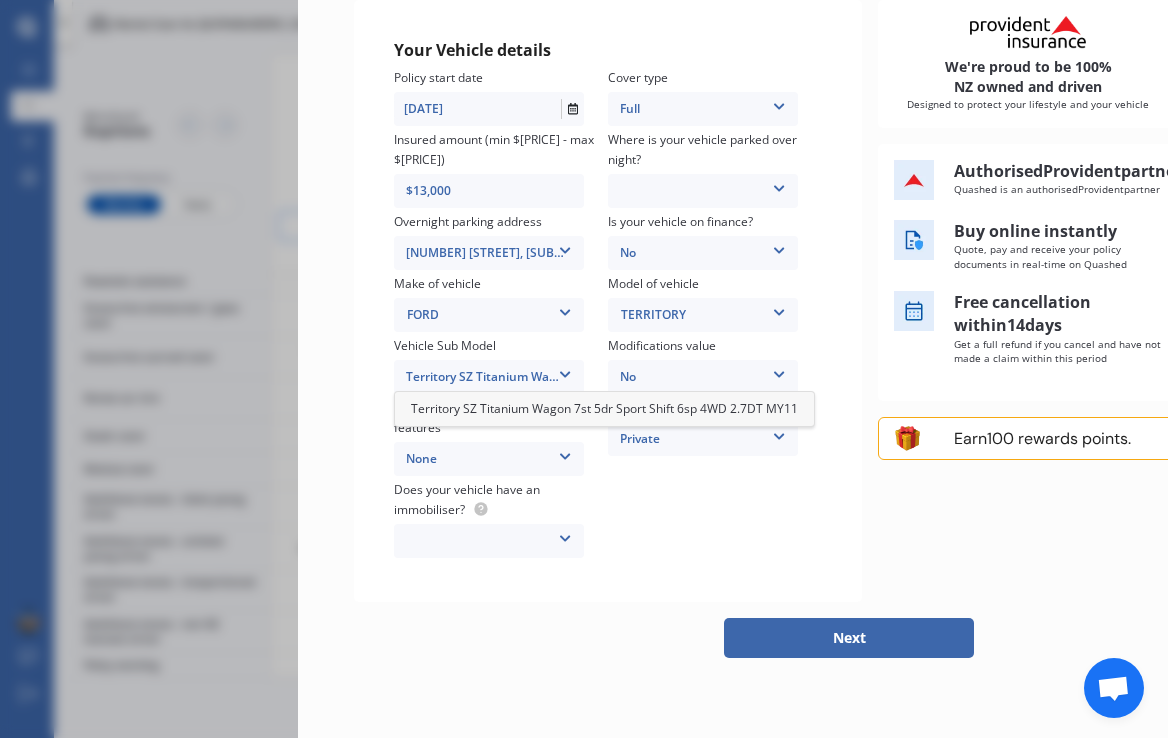click on "Territory SZ Titanium Wagon 7st 5dr Sport Shift 6sp 4WD 2.7DT MY11" at bounding box center [604, 408] 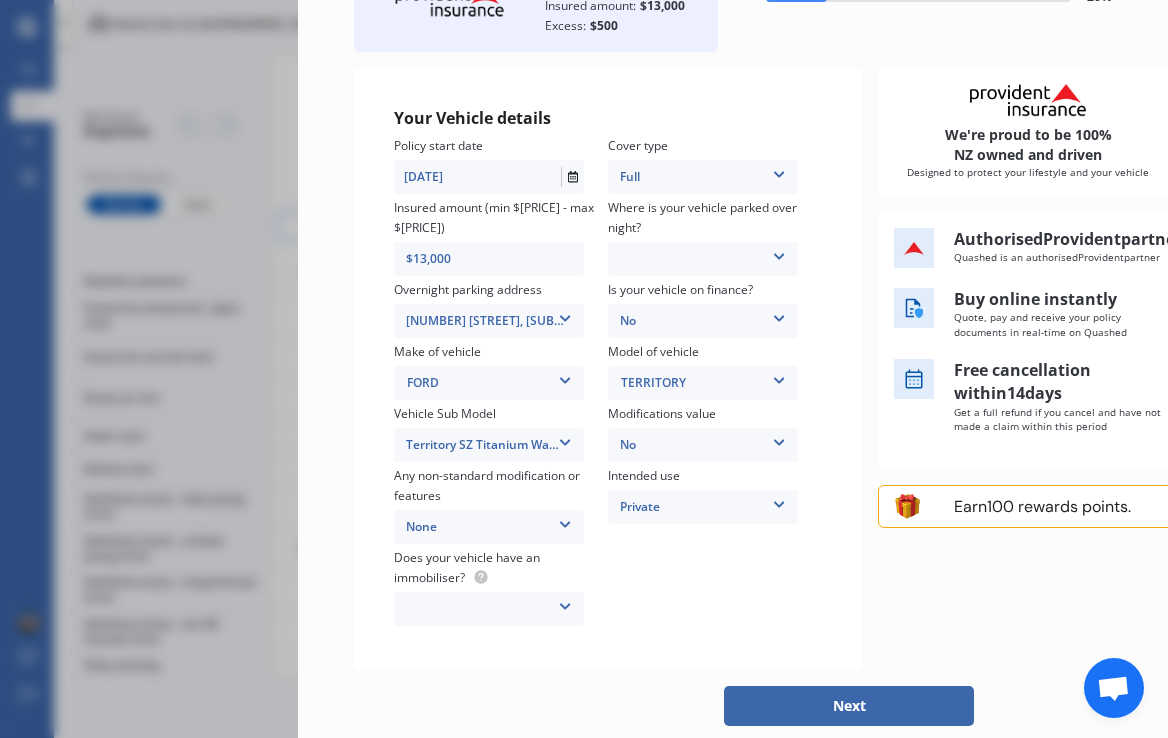 scroll, scrollTop: 169, scrollLeft: 0, axis: vertical 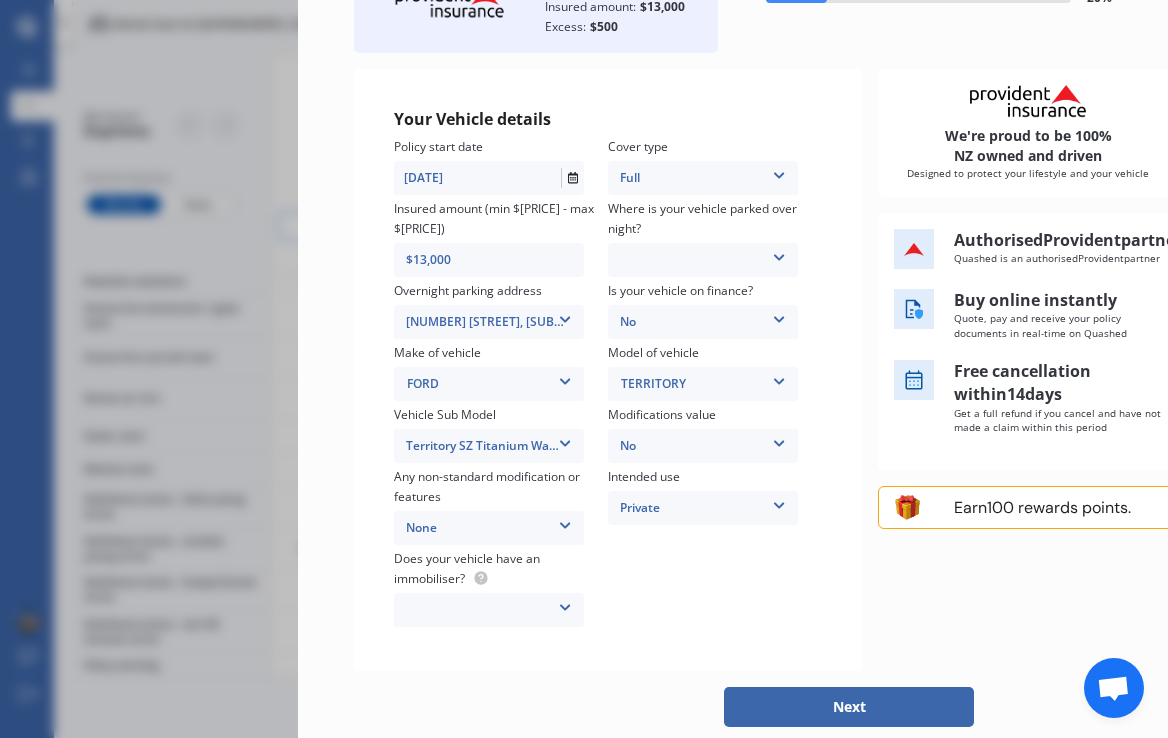 click on "Garage (fully enclosed) Off Street Parking Other" at bounding box center [703, 260] 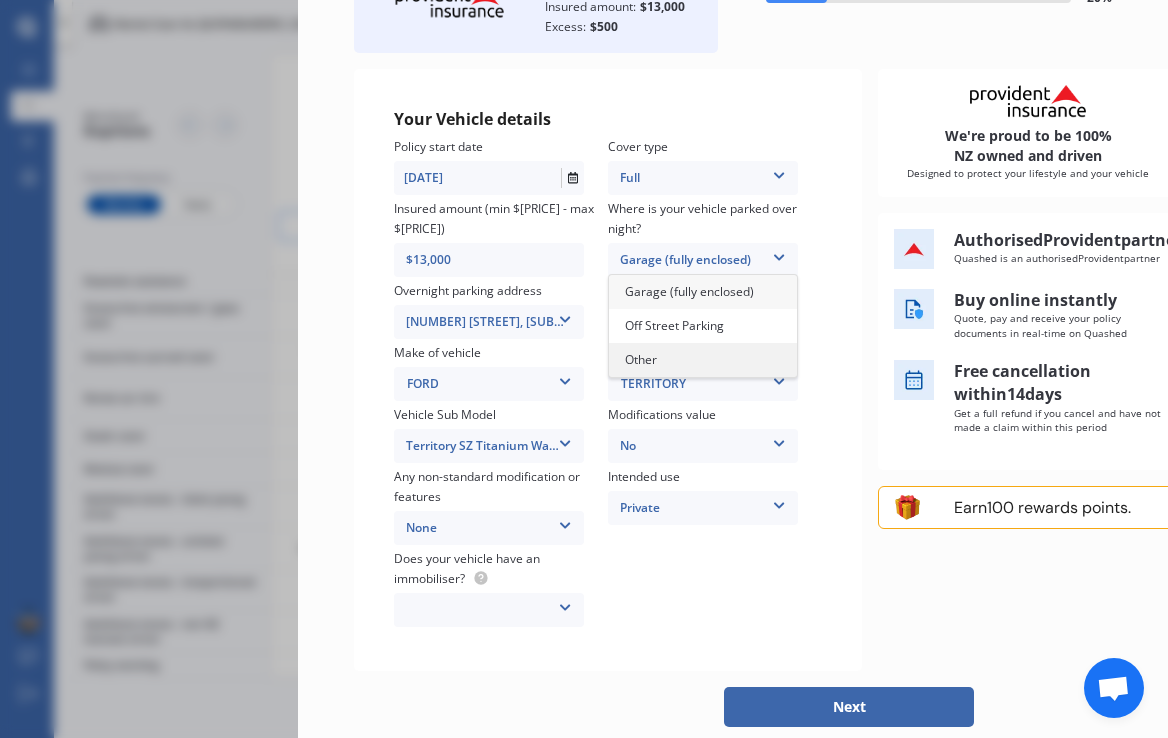 click on "Other" at bounding box center [641, 359] 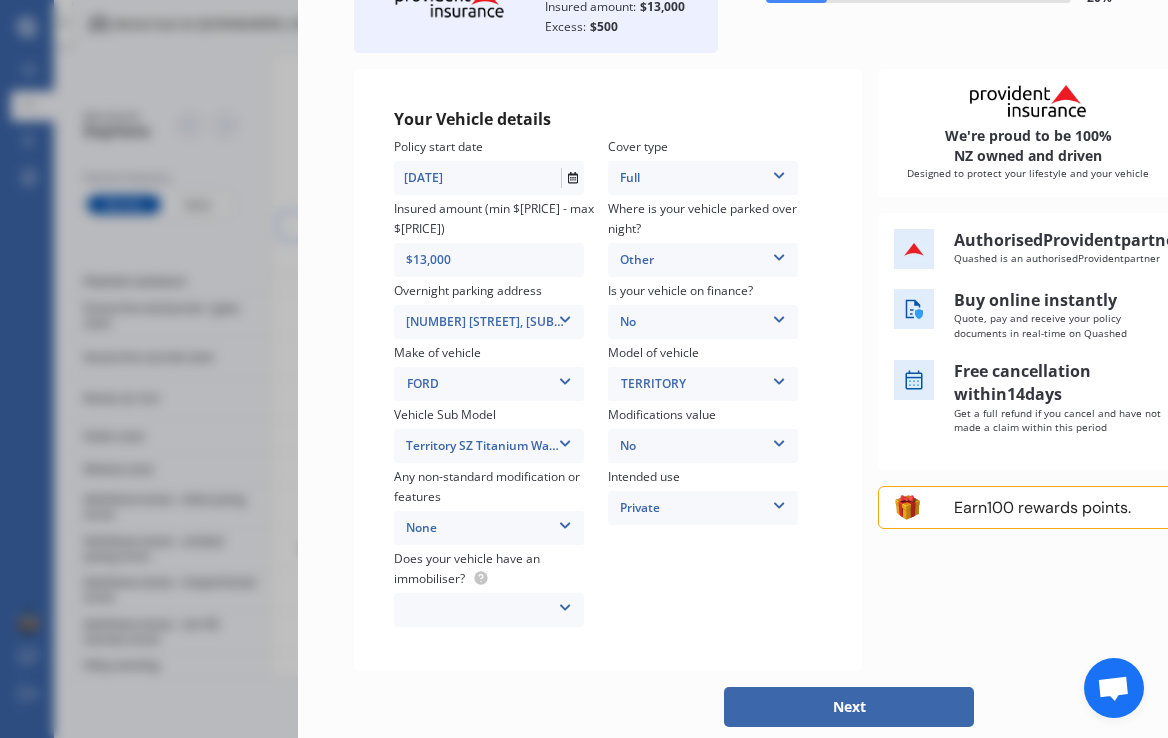 scroll, scrollTop: 341, scrollLeft: 0, axis: vertical 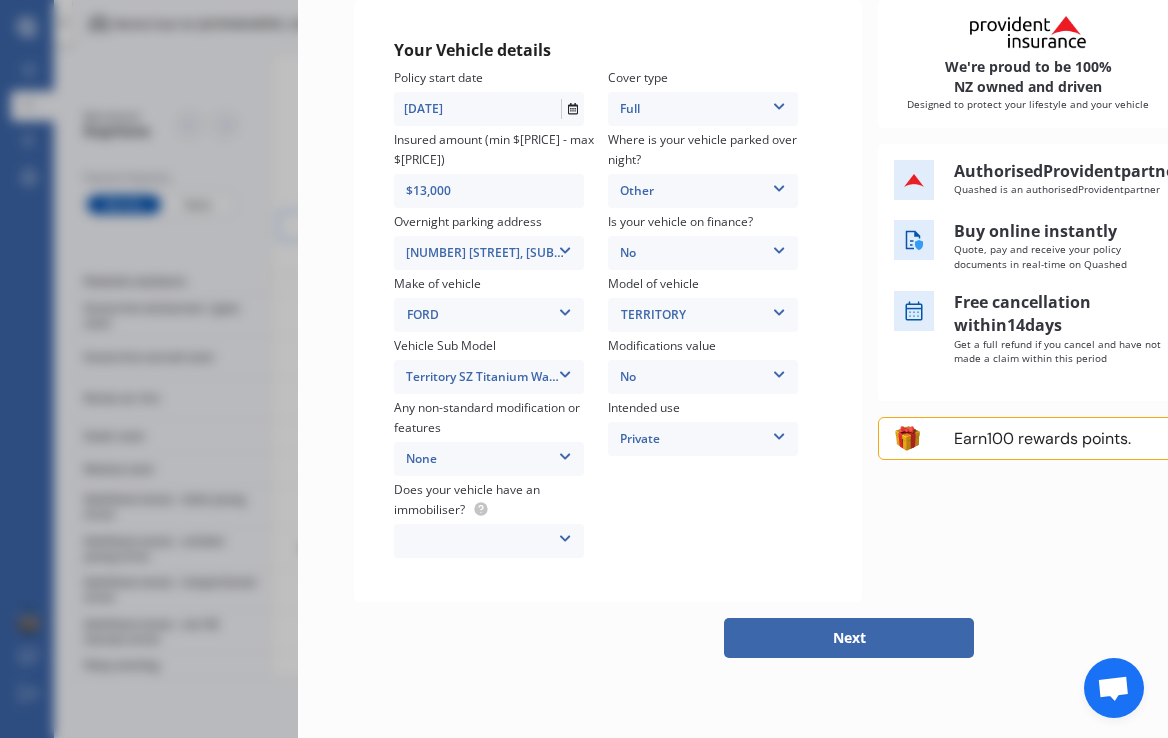 click at bounding box center (565, 535) 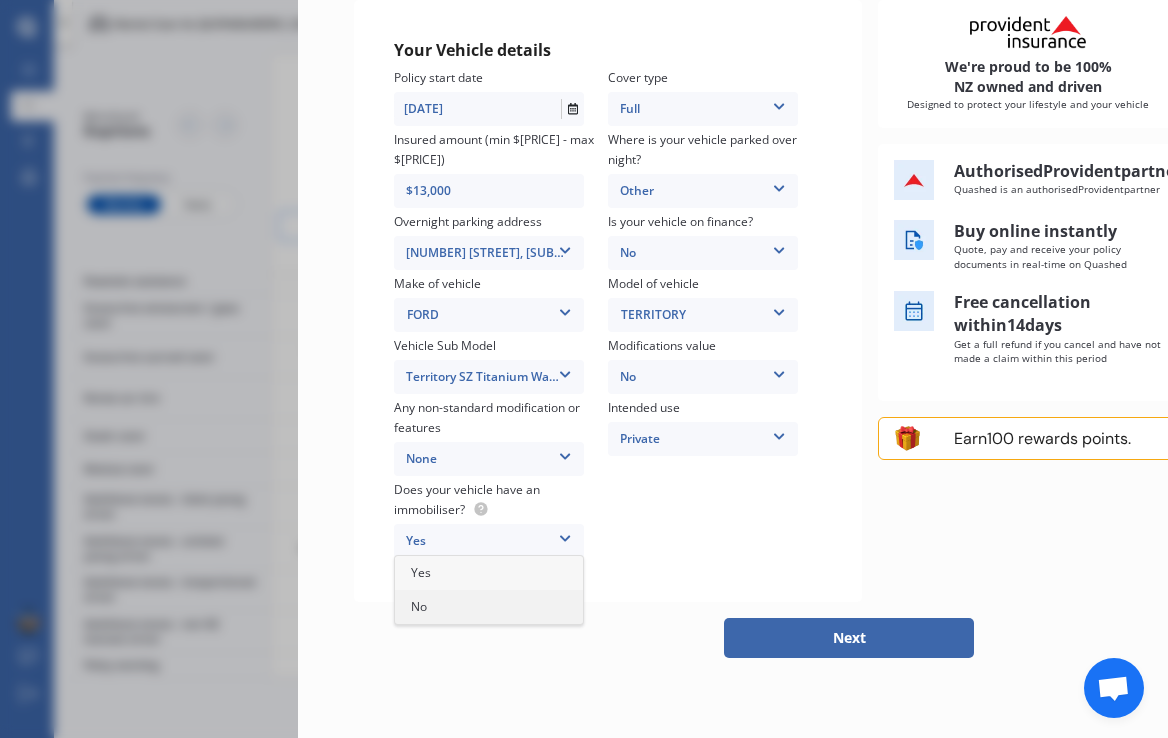 click on "No" at bounding box center (489, 607) 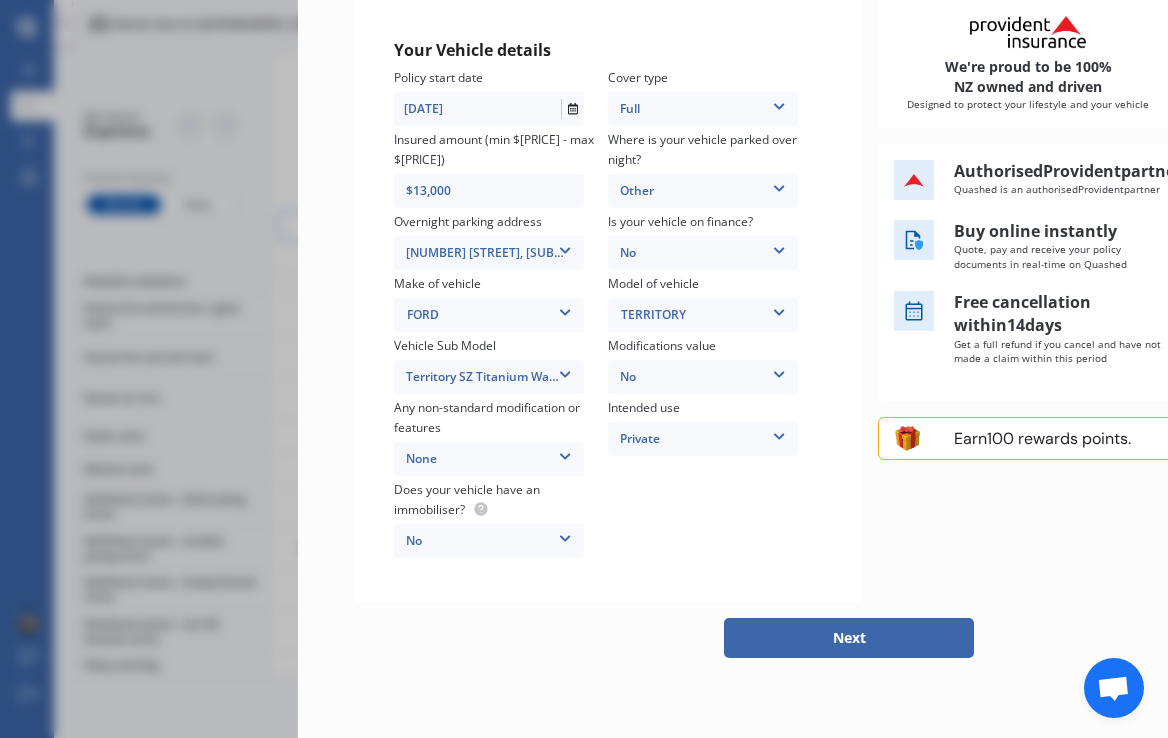 click on "No" at bounding box center [489, 541] 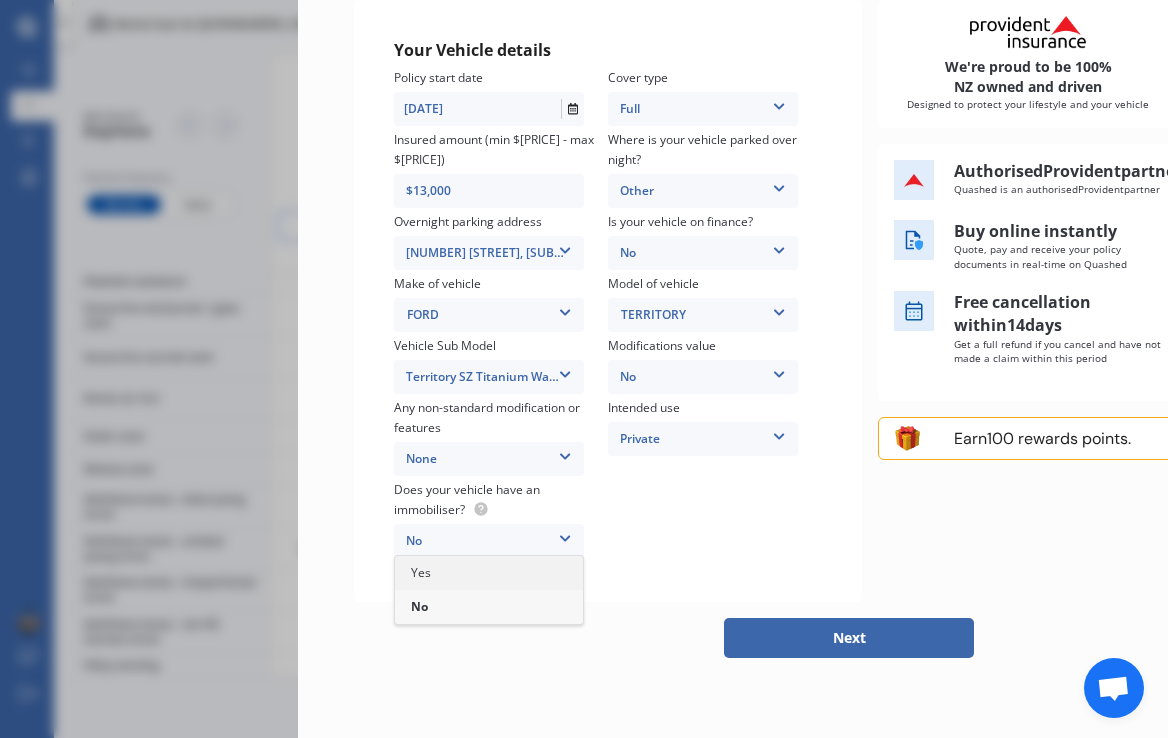 click on "Yes" at bounding box center [489, 573] 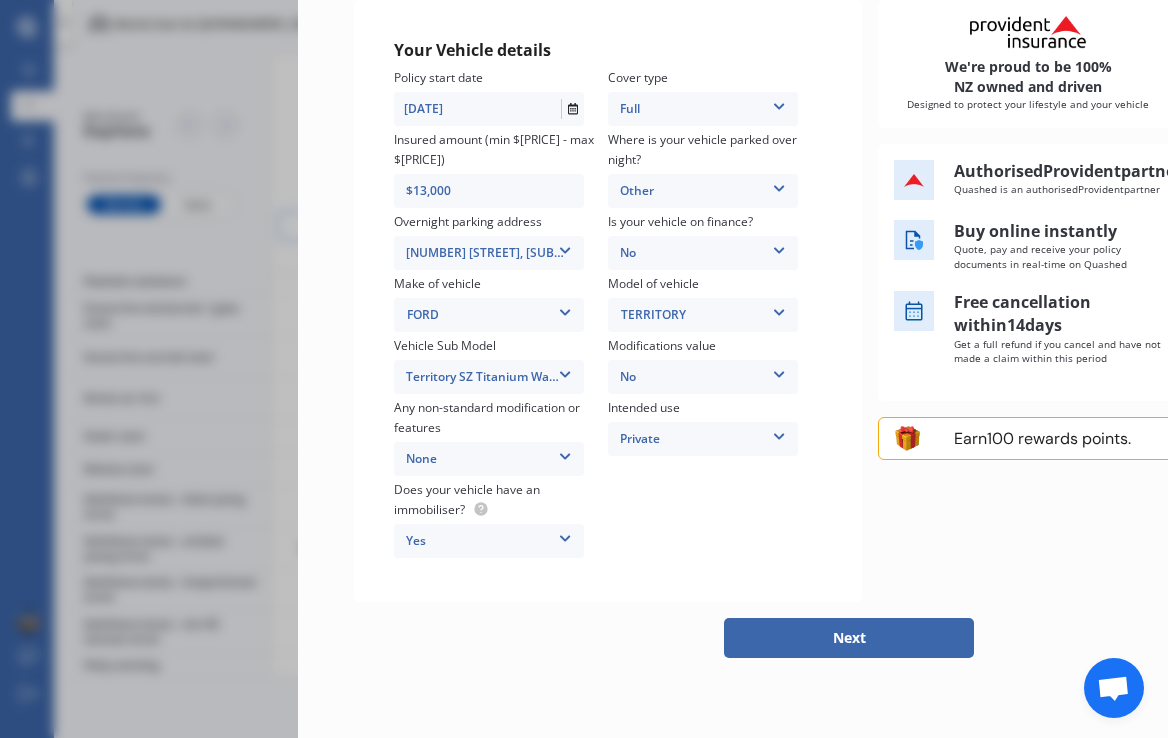 click on "Next" at bounding box center [849, 638] 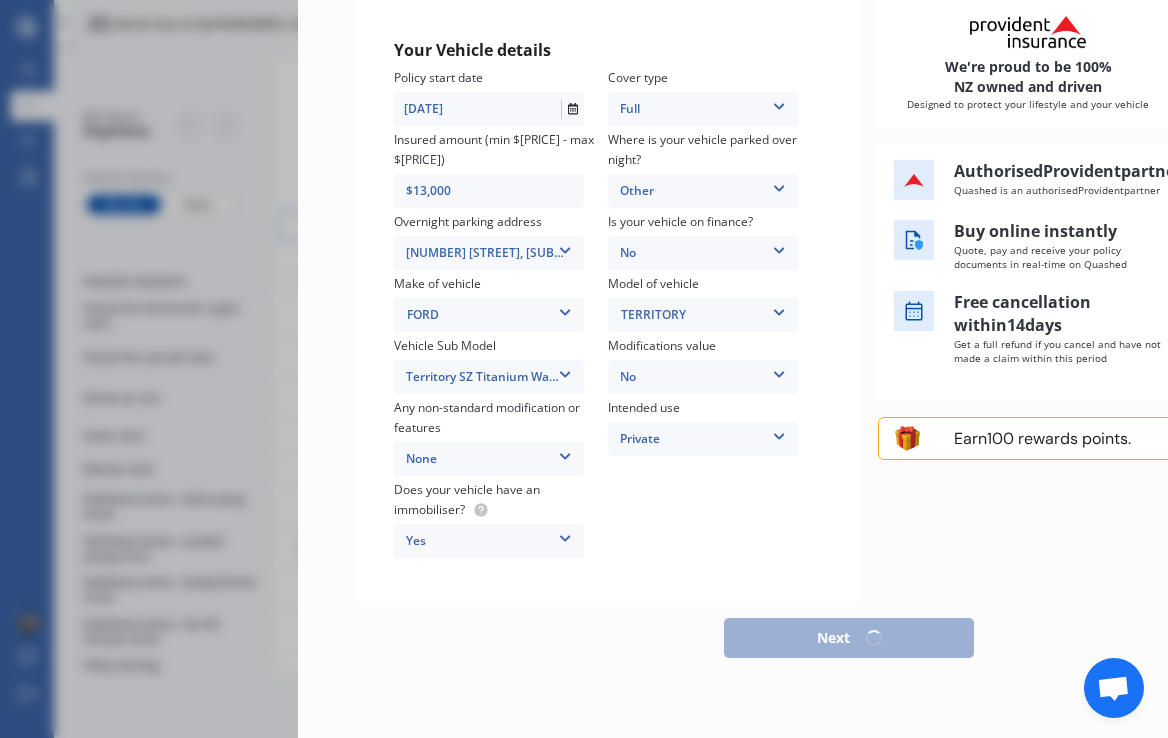 scroll, scrollTop: 331, scrollLeft: 0, axis: vertical 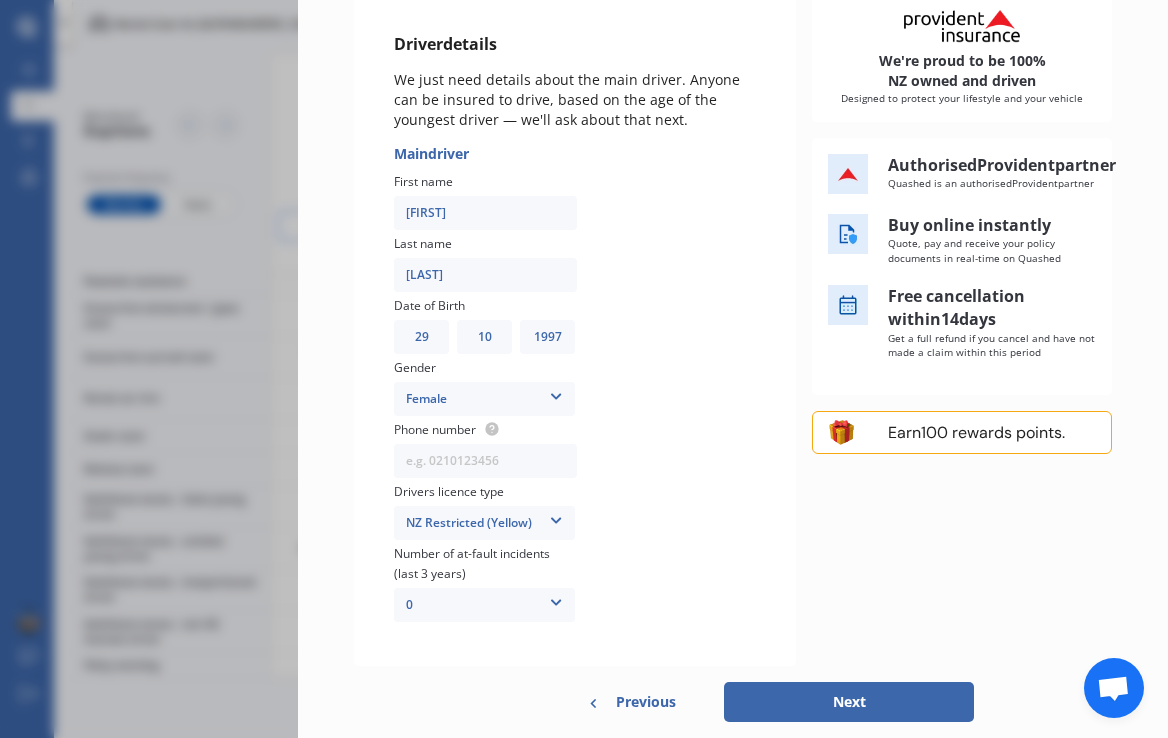 click at bounding box center (485, 461) 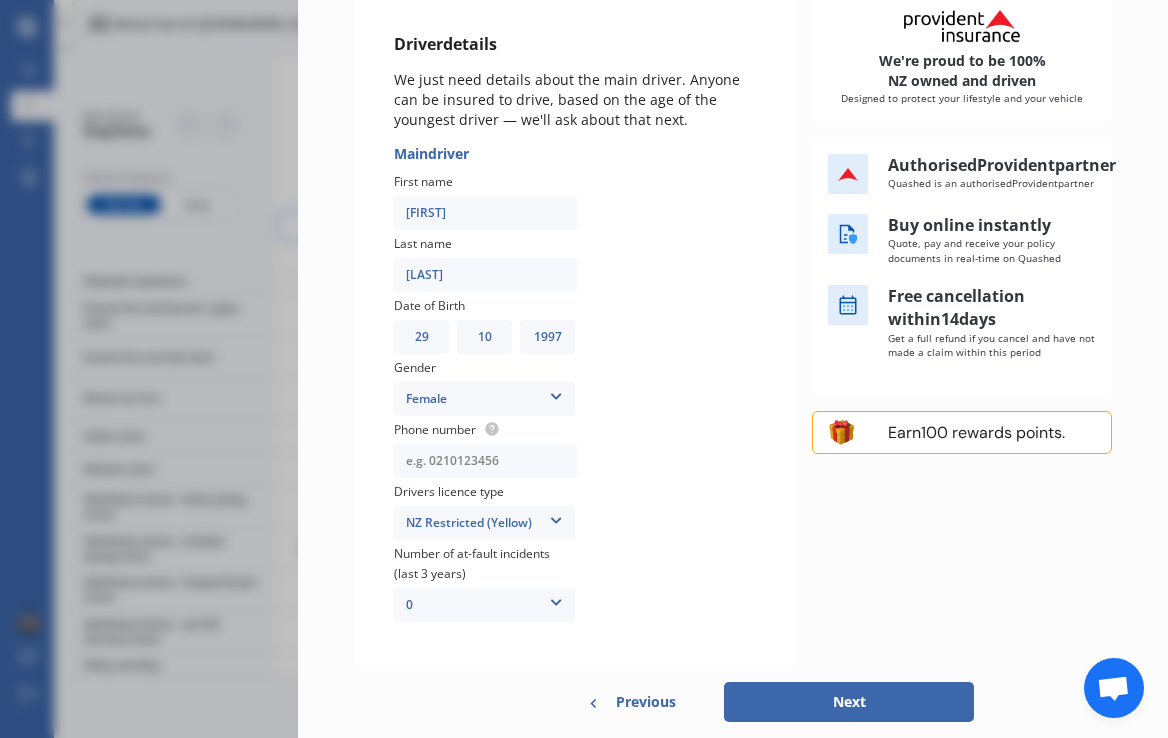 click at bounding box center [485, 461] 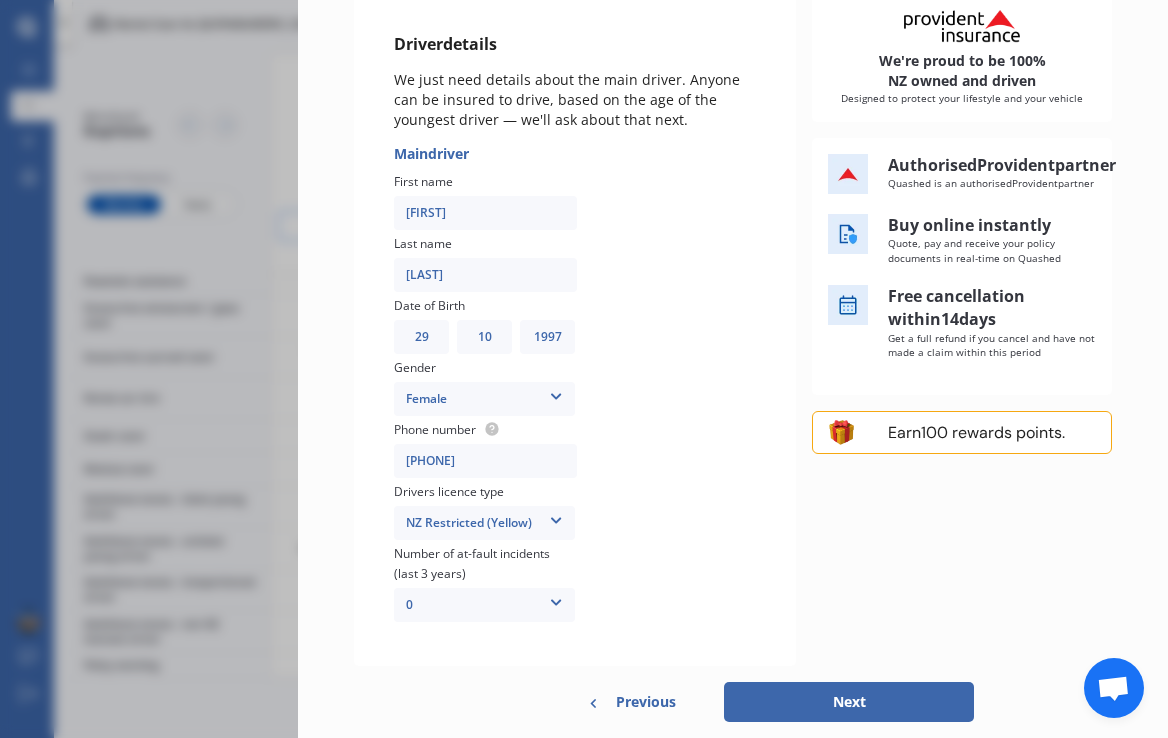 click on "0" at bounding box center (484, 605) 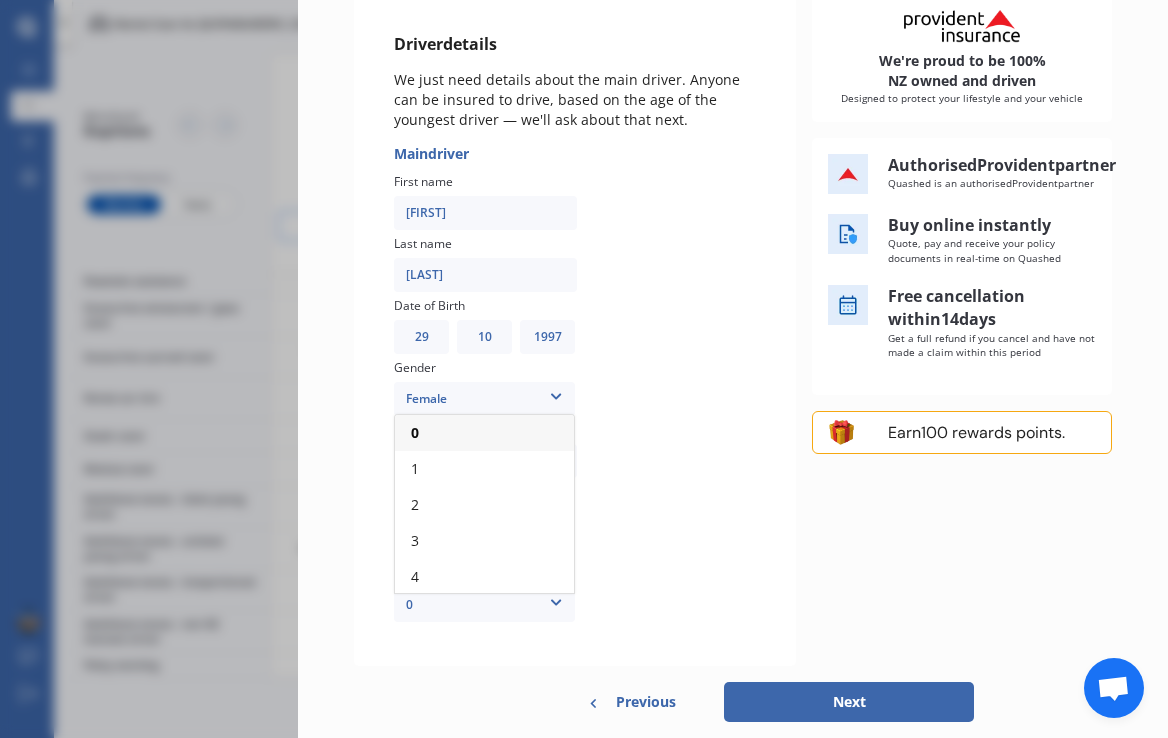 click on "0" at bounding box center (484, 433) 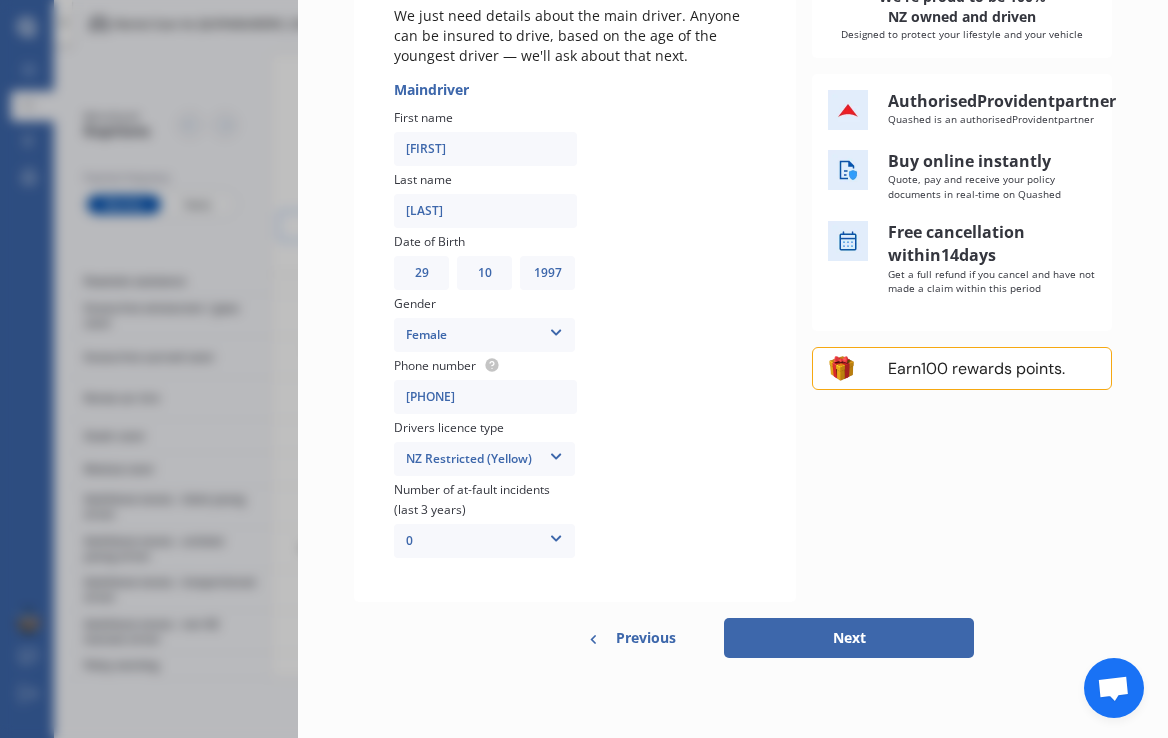 scroll, scrollTop: 340, scrollLeft: 0, axis: vertical 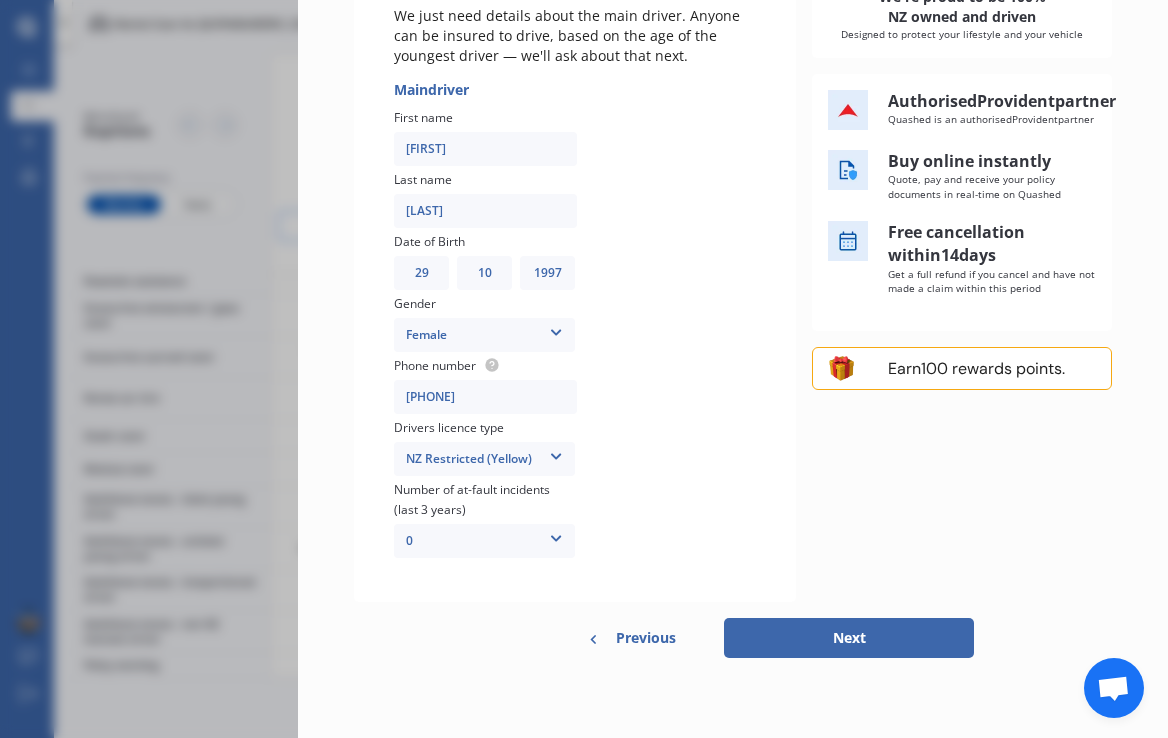 click on "Next" at bounding box center [849, 638] 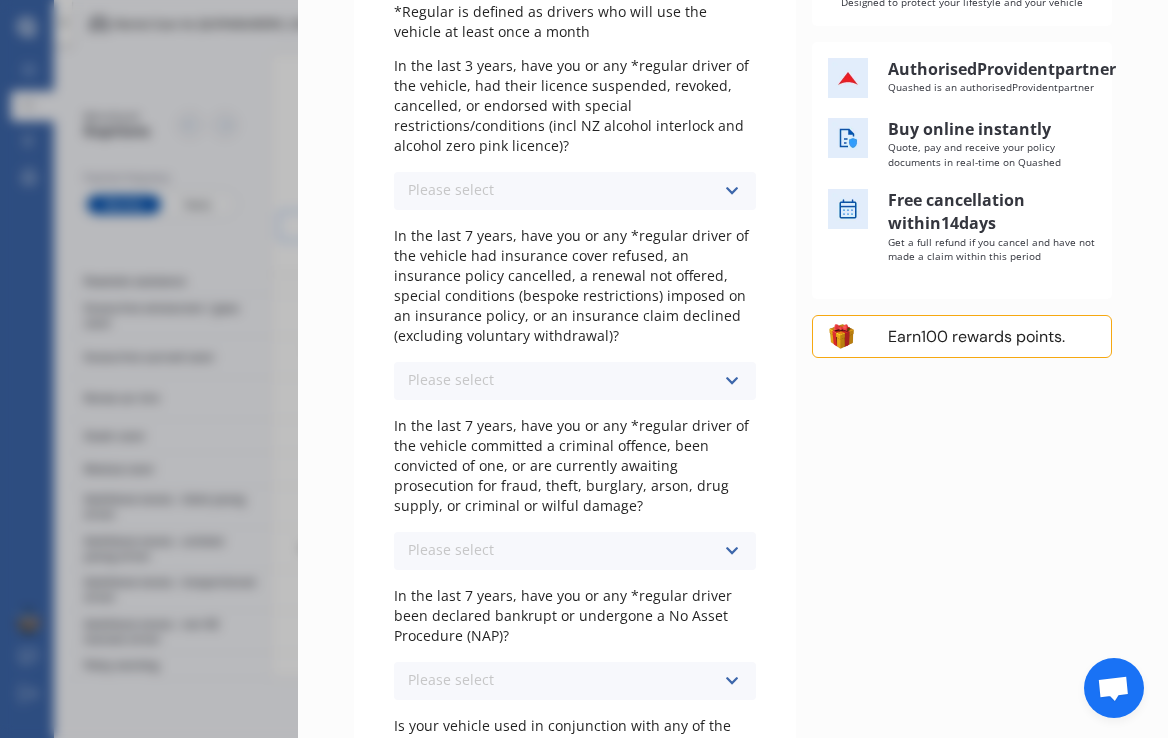 scroll, scrollTop: 0, scrollLeft: 0, axis: both 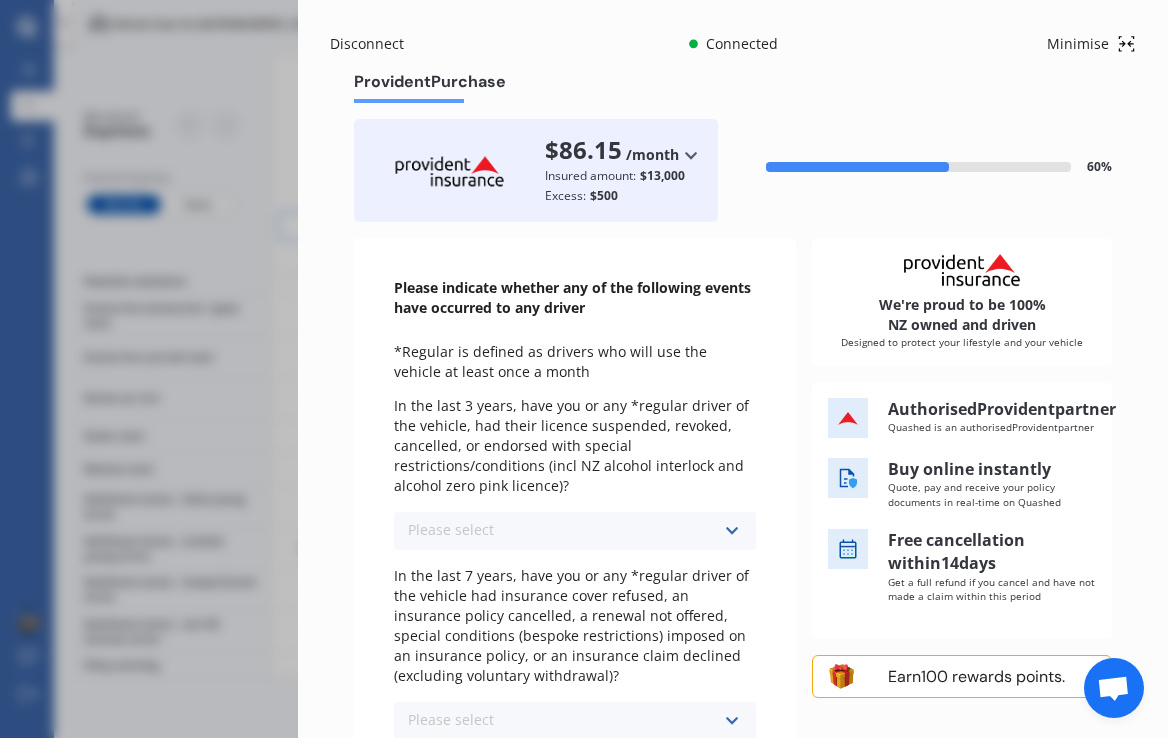 click at bounding box center [691, 155] 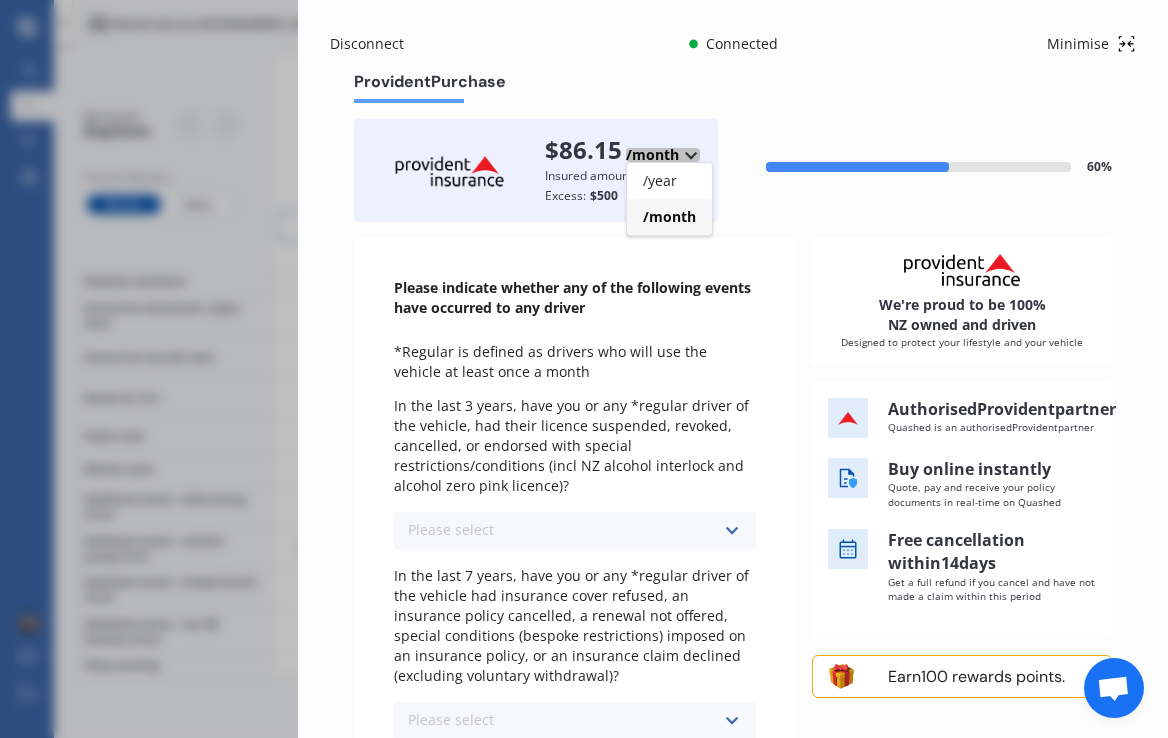 click at bounding box center [691, 155] 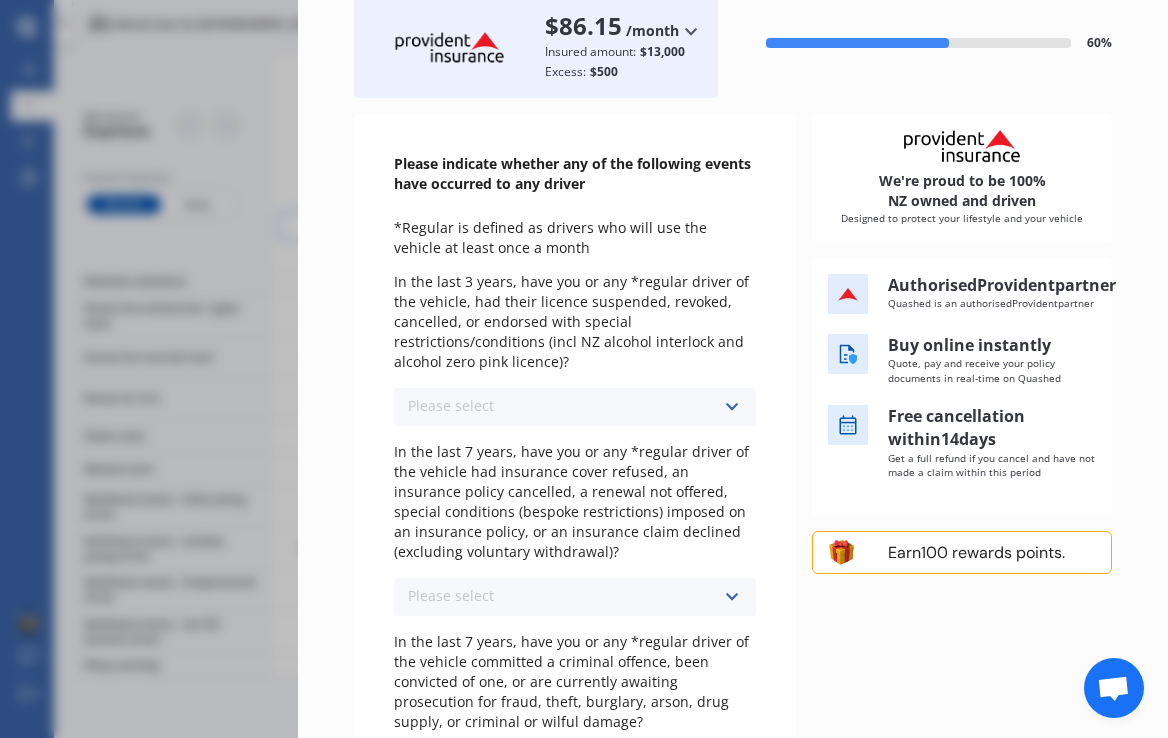 scroll, scrollTop: 126, scrollLeft: 0, axis: vertical 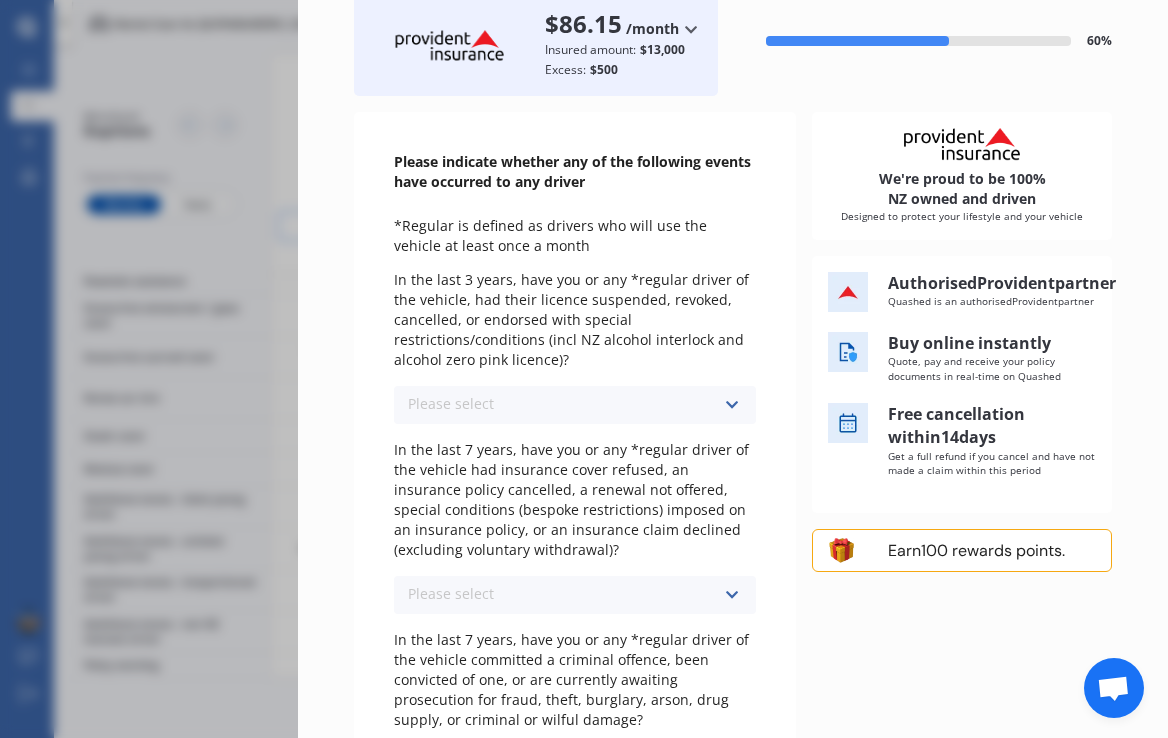 click on "Please select No Yes" at bounding box center (575, 405) 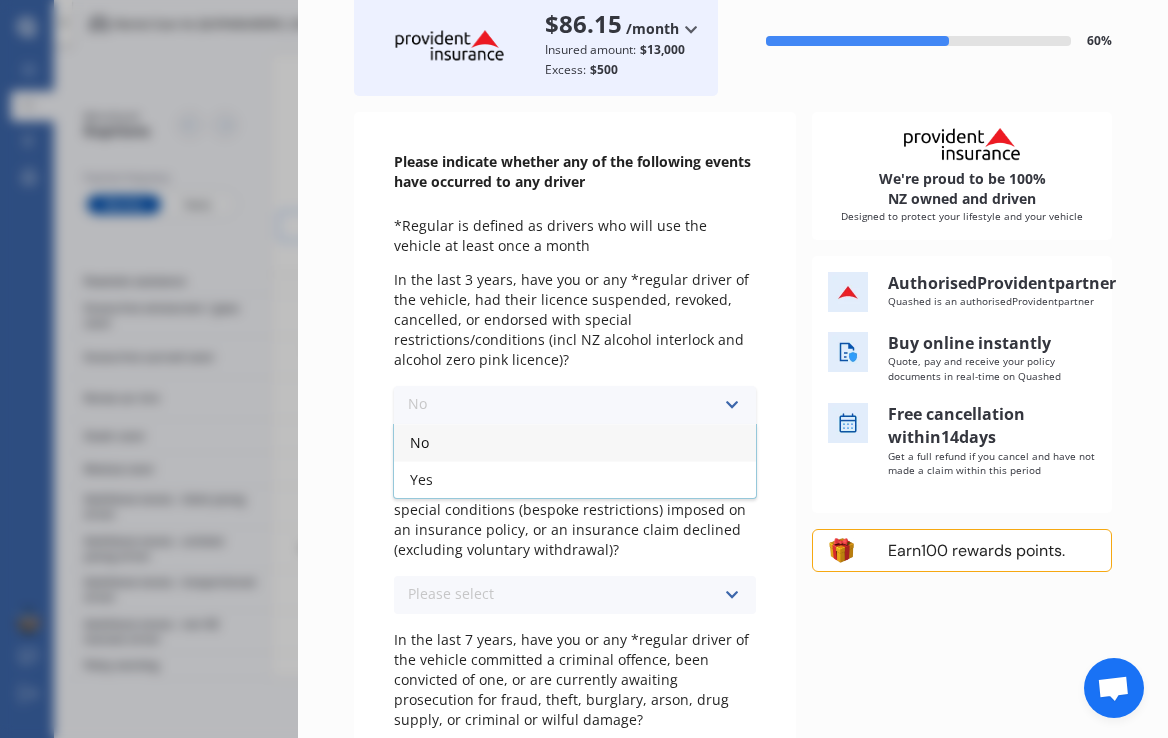 click on "No" at bounding box center (575, 442) 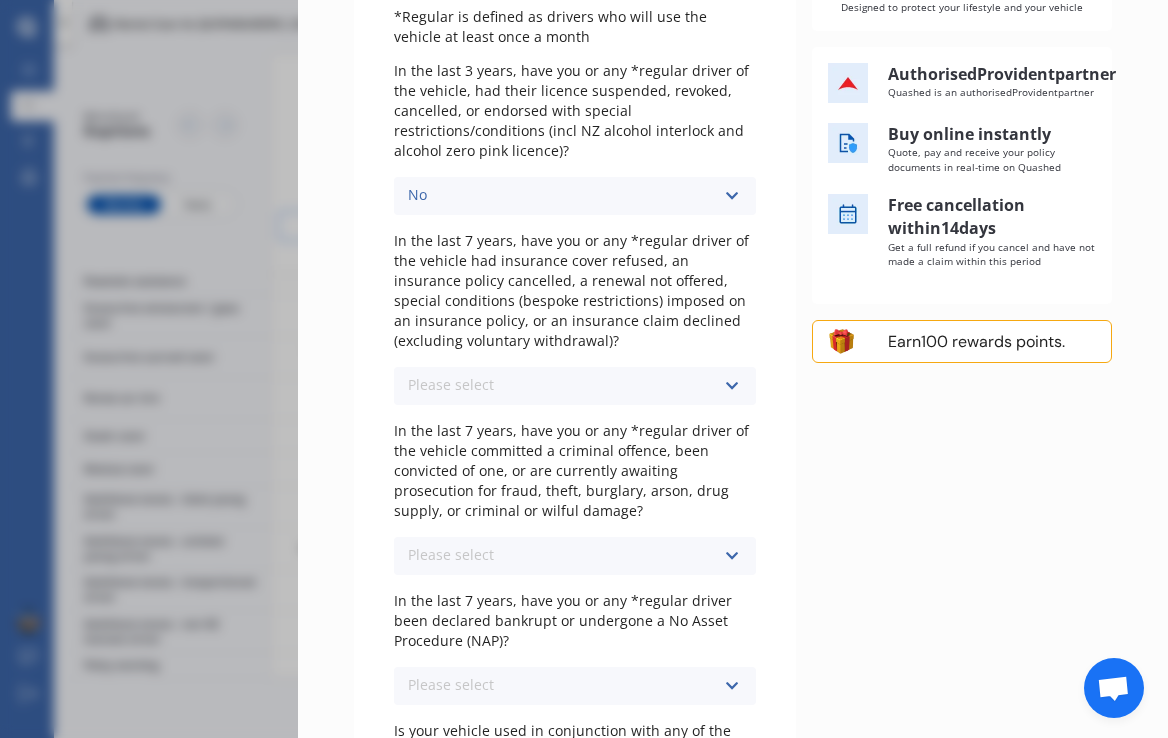scroll, scrollTop: 338, scrollLeft: 0, axis: vertical 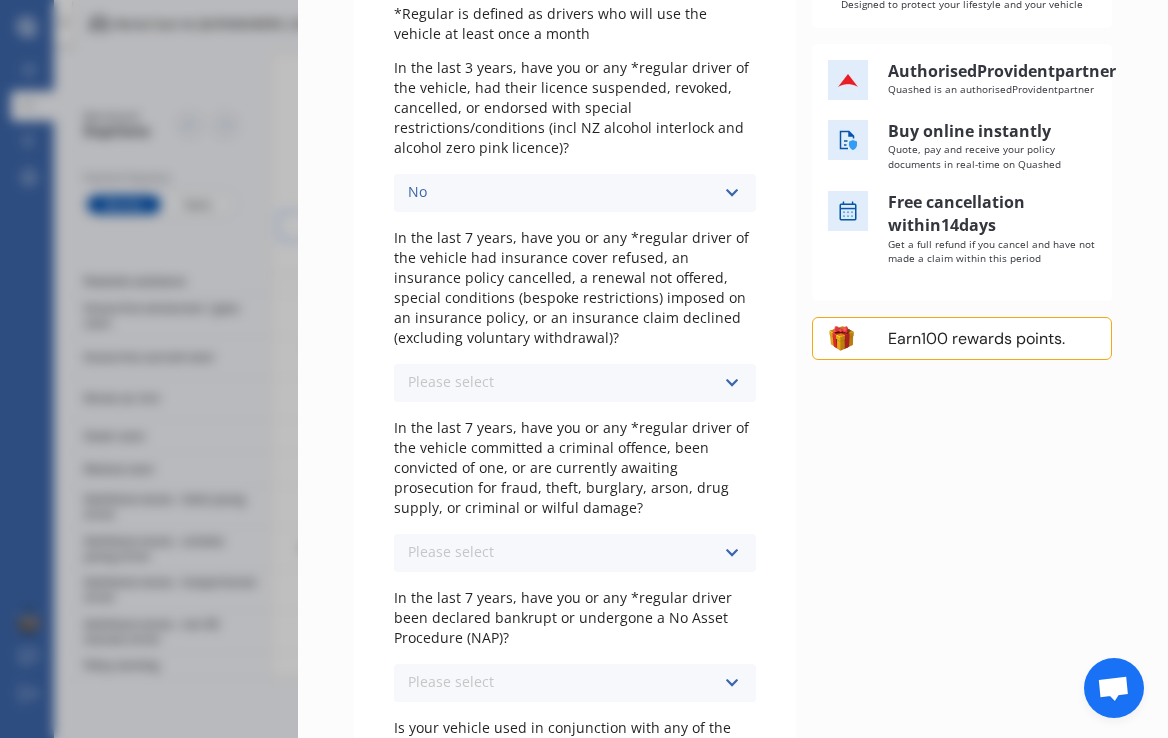 click on "Please select No Yes" at bounding box center (575, 383) 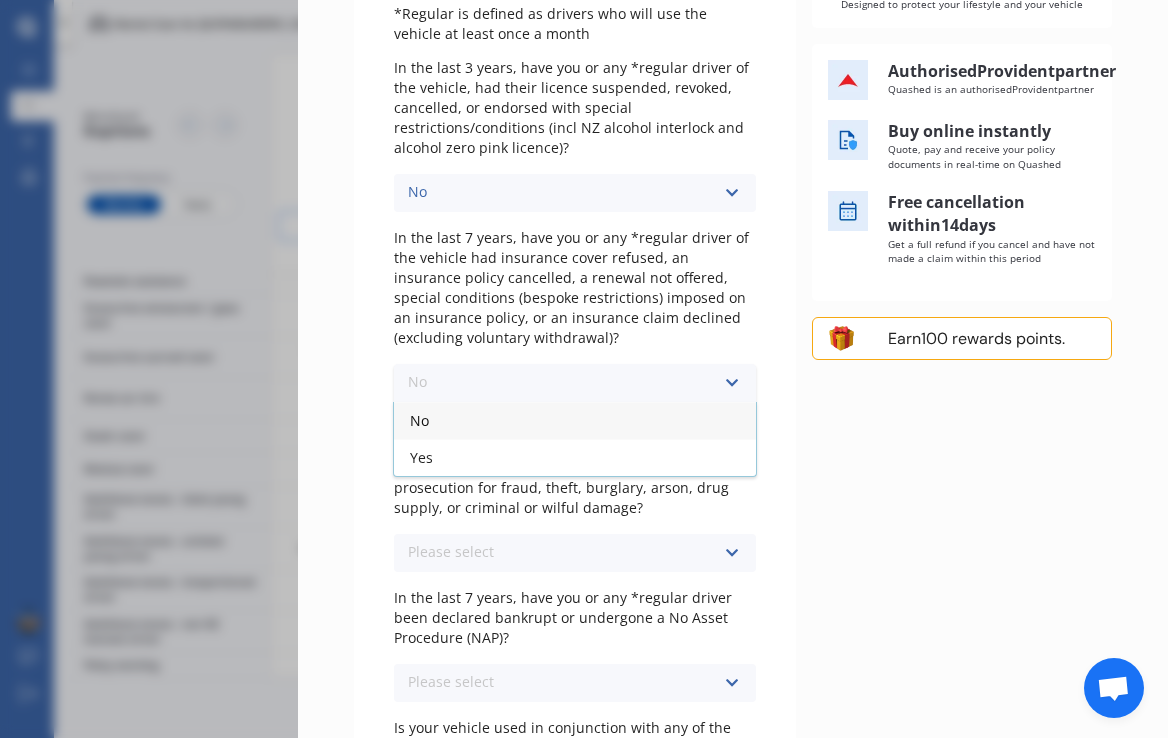 click on "No" at bounding box center (575, 420) 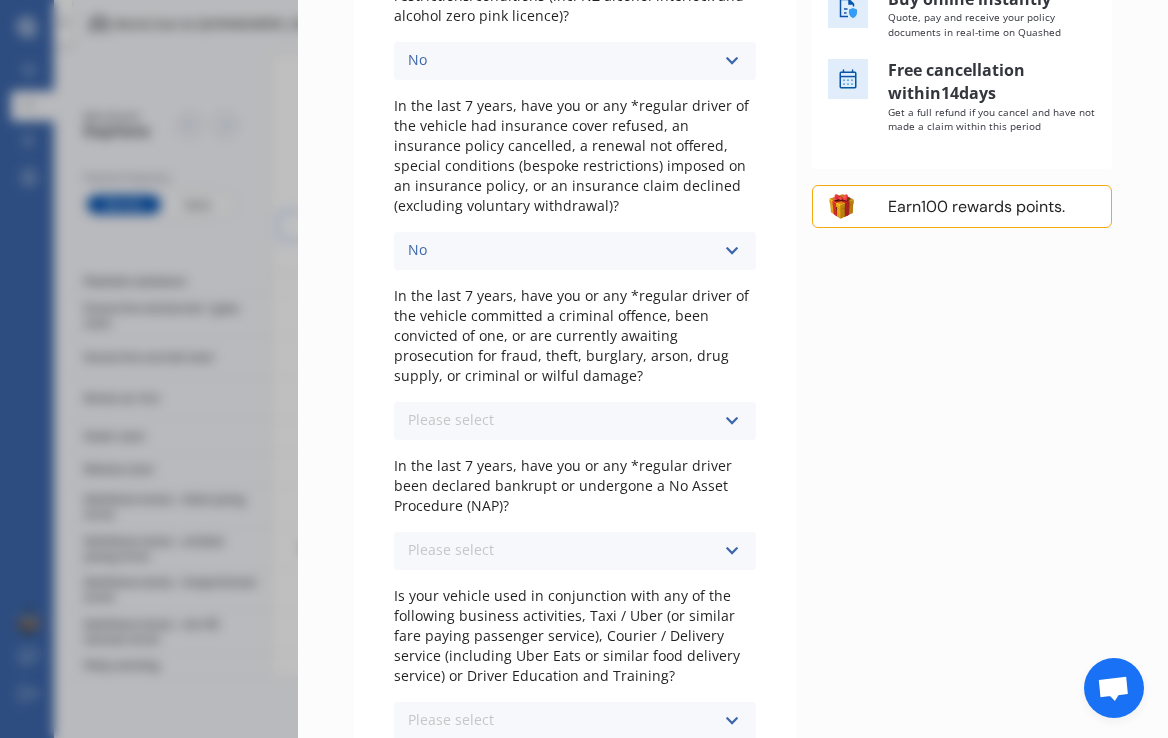 scroll, scrollTop: 470, scrollLeft: 0, axis: vertical 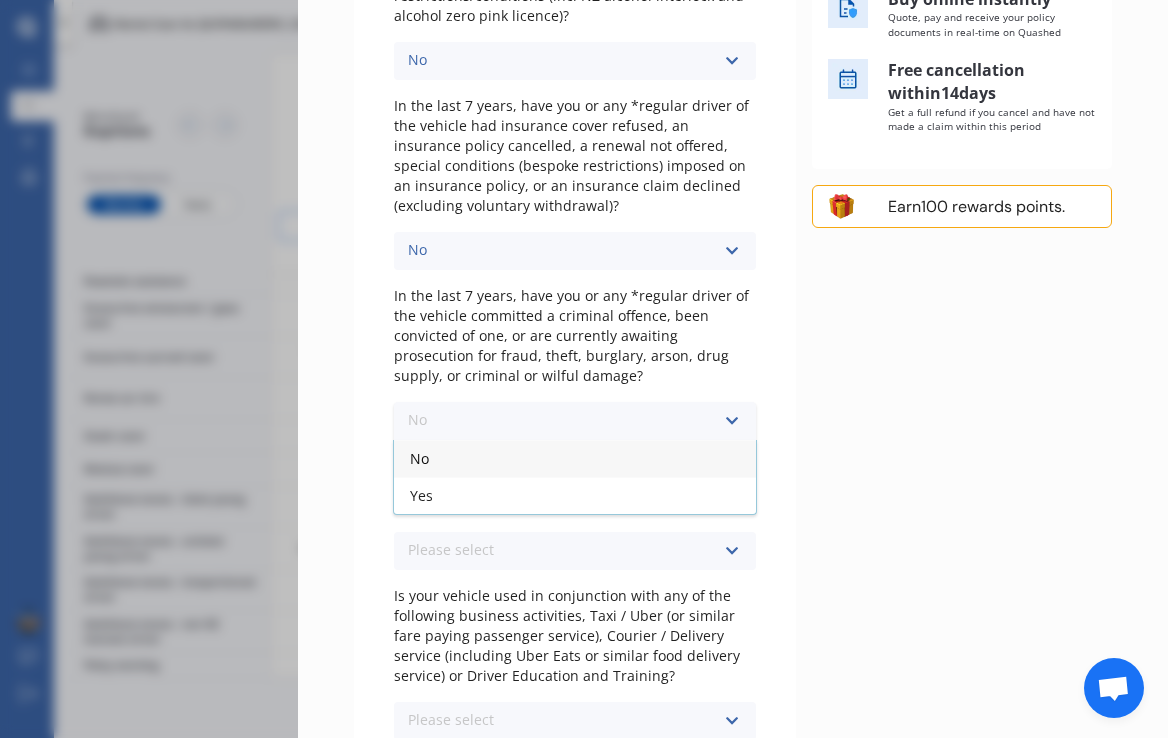 click on "No" at bounding box center [575, 458] 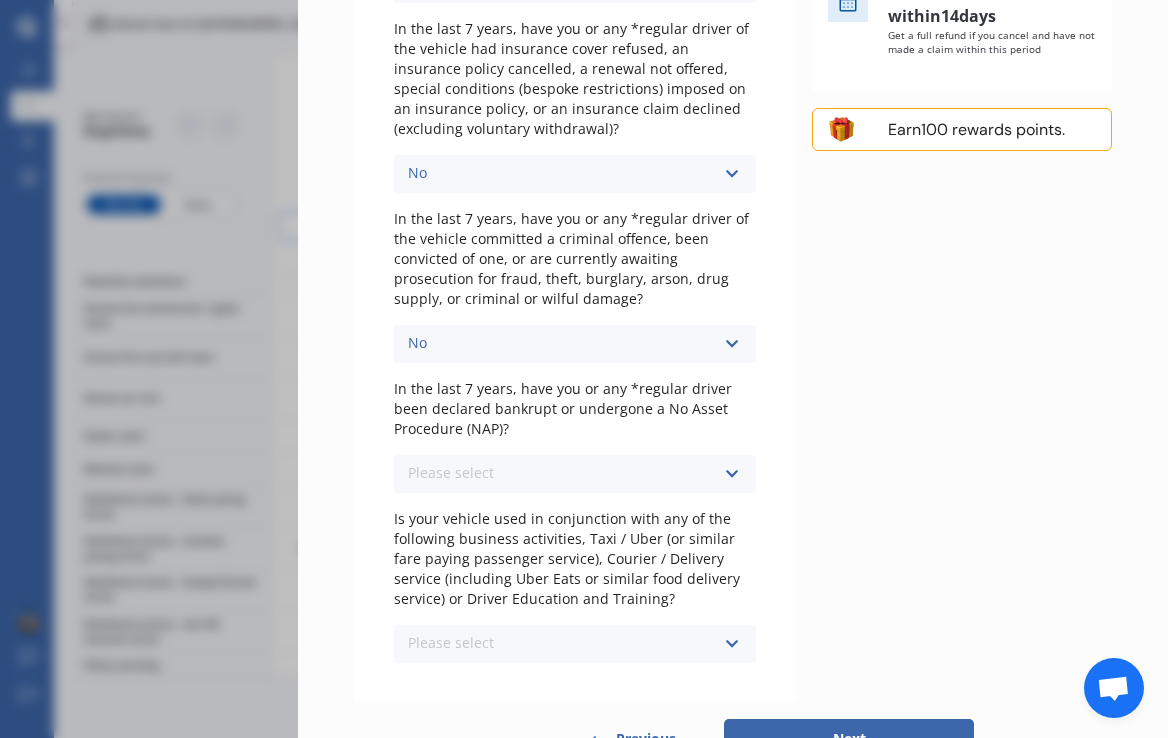 scroll, scrollTop: 548, scrollLeft: 0, axis: vertical 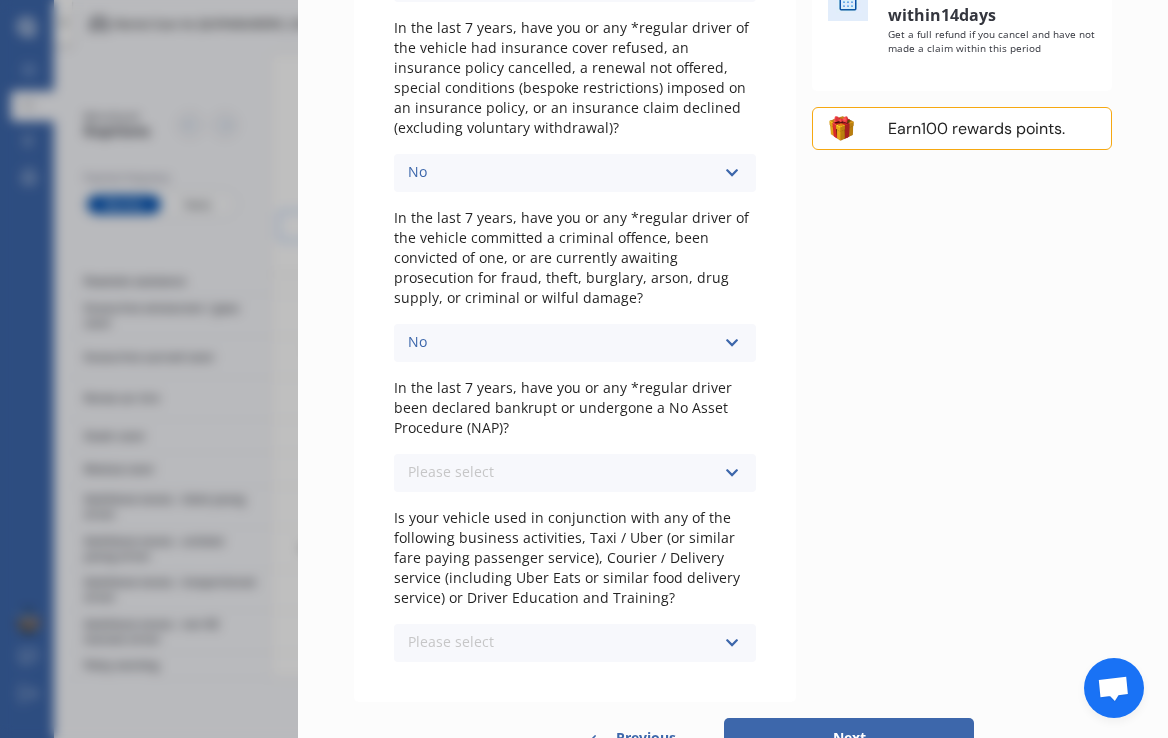 click on "Please select No Yes" at bounding box center [575, 473] 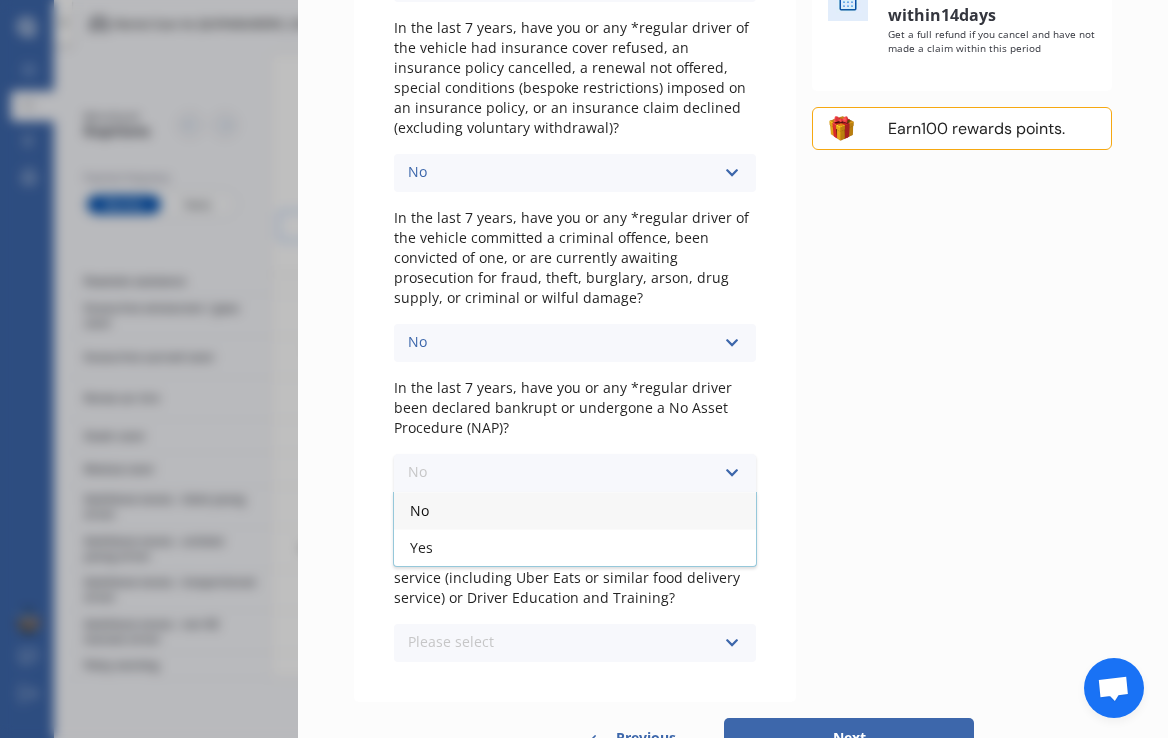 click on "No" at bounding box center [575, 510] 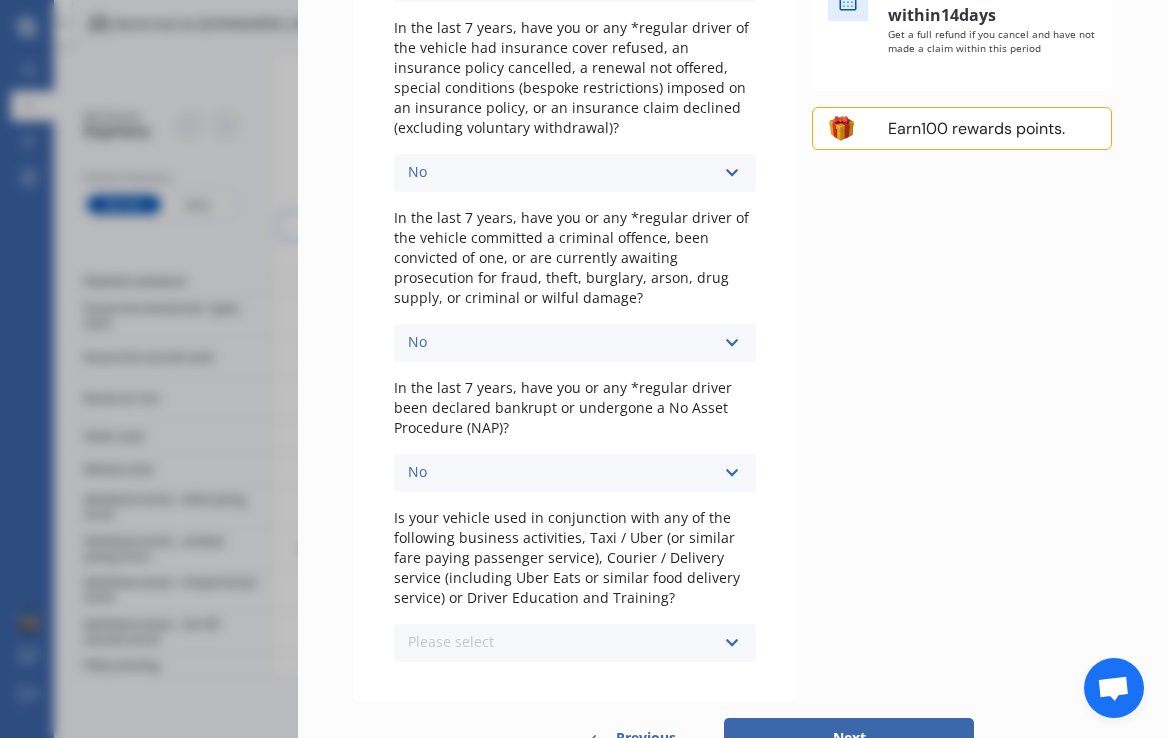 click on "Please select No Yes" at bounding box center [575, 643] 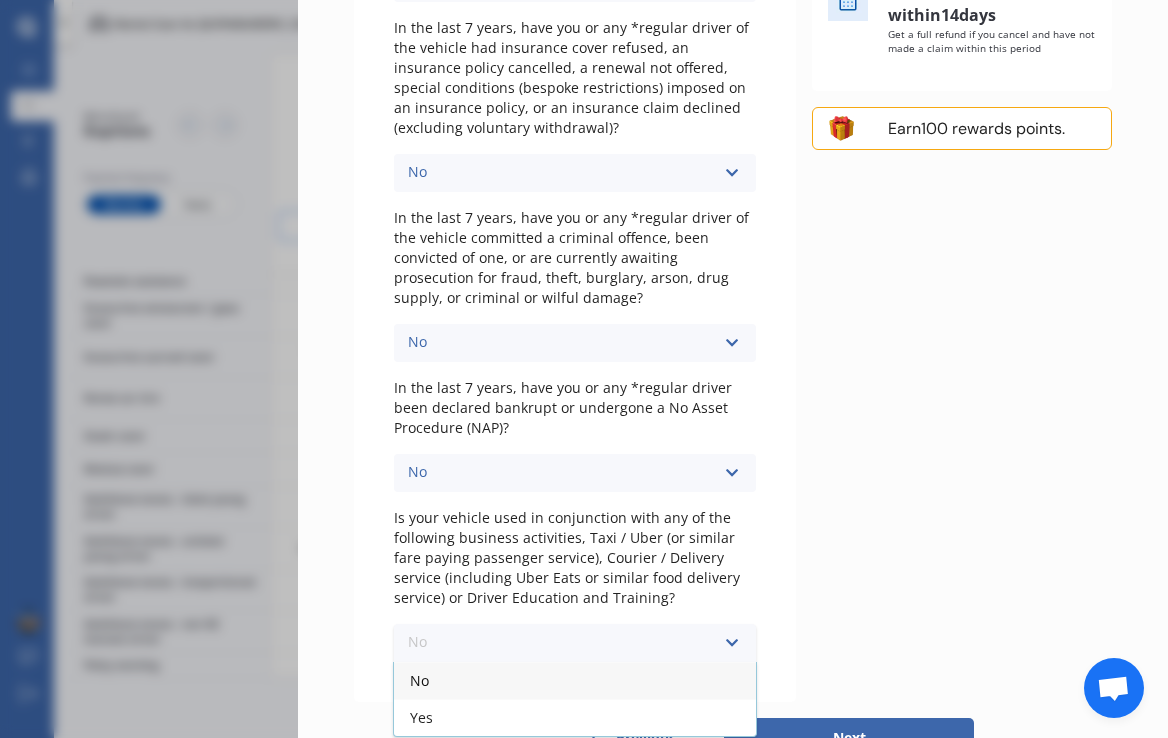 click on "No" at bounding box center [575, 680] 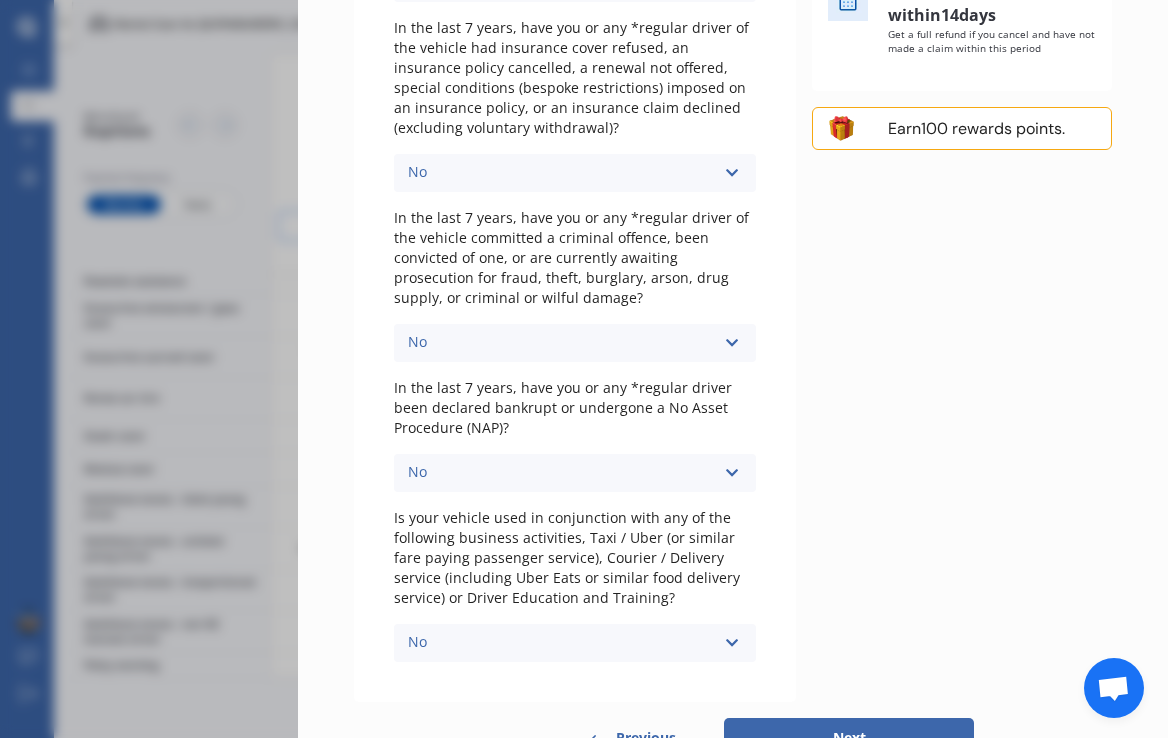 click on "Next" at bounding box center [849, 738] 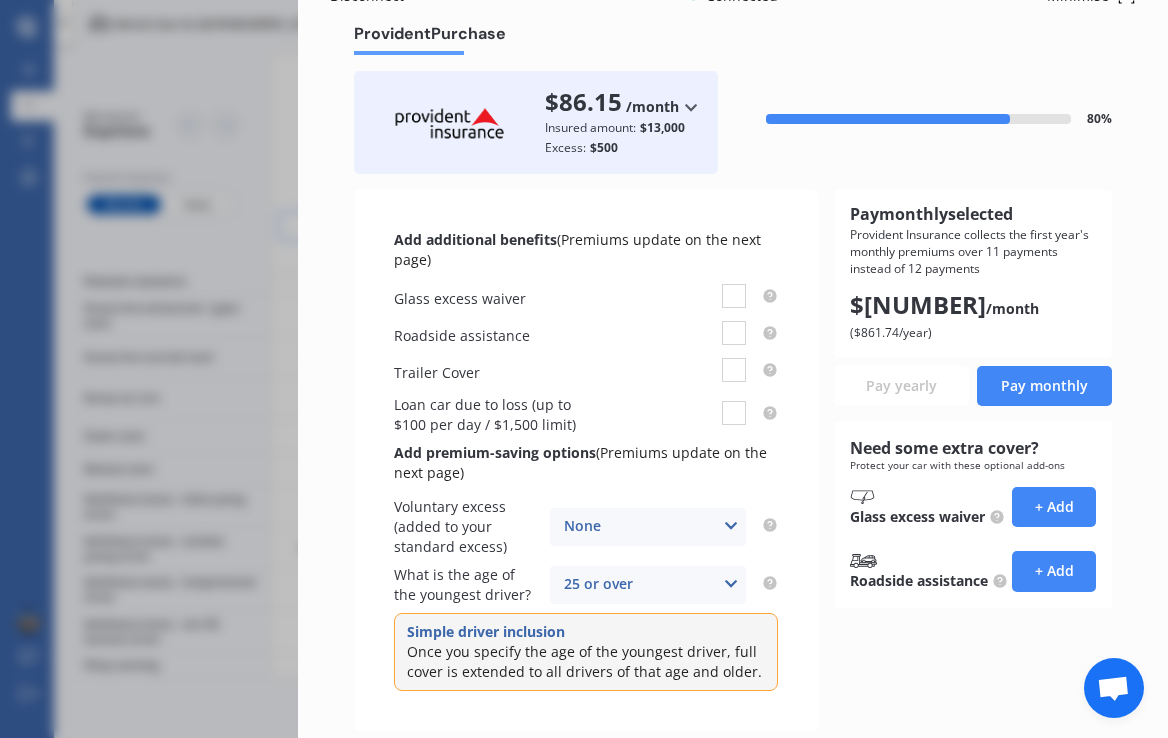 scroll, scrollTop: 50, scrollLeft: 0, axis: vertical 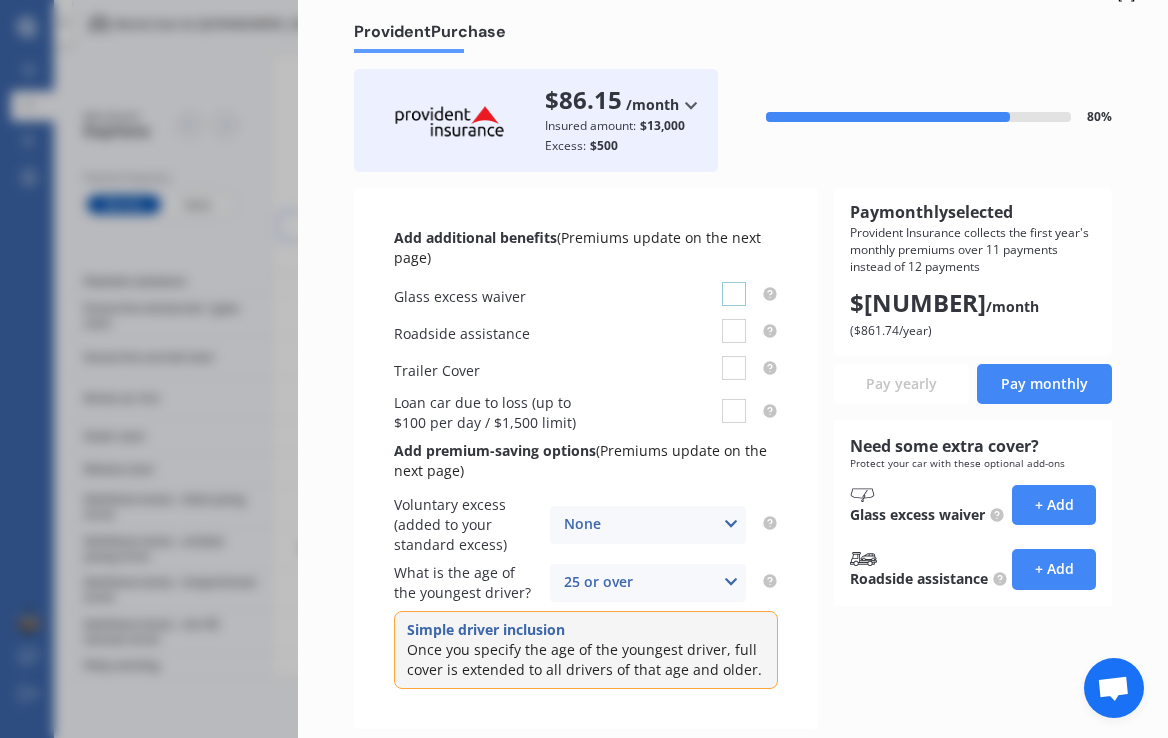 click at bounding box center (734, 282) 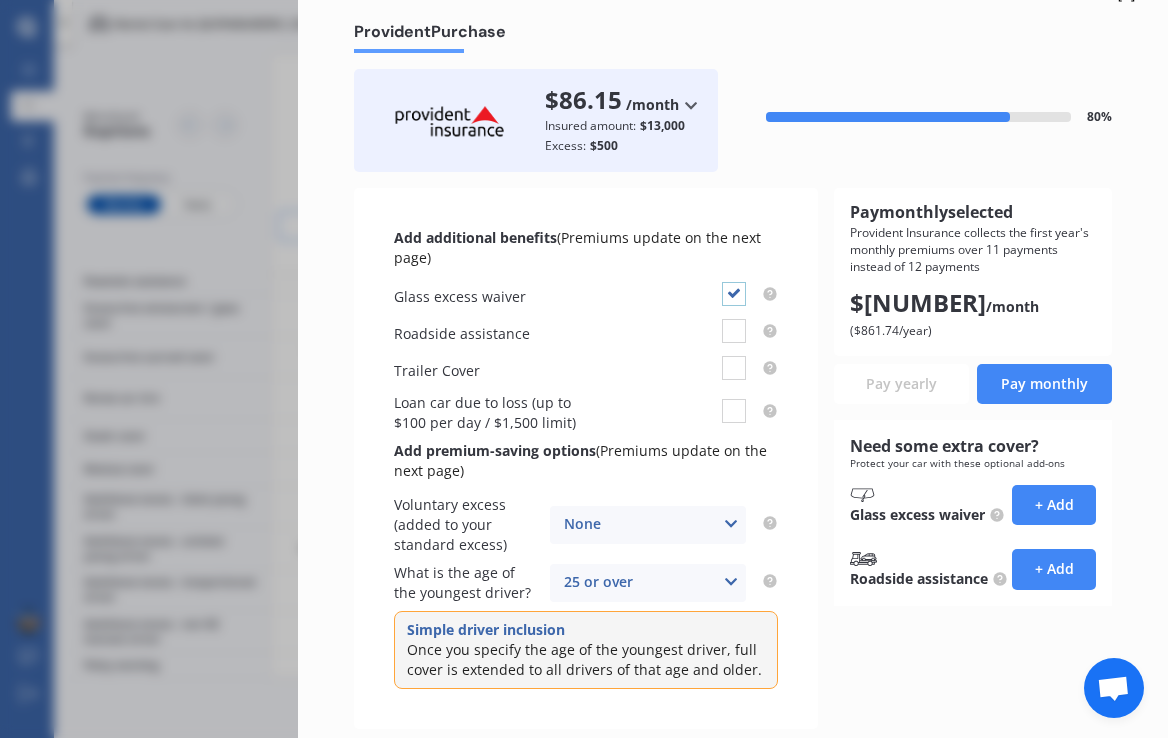 checkbox on "true" 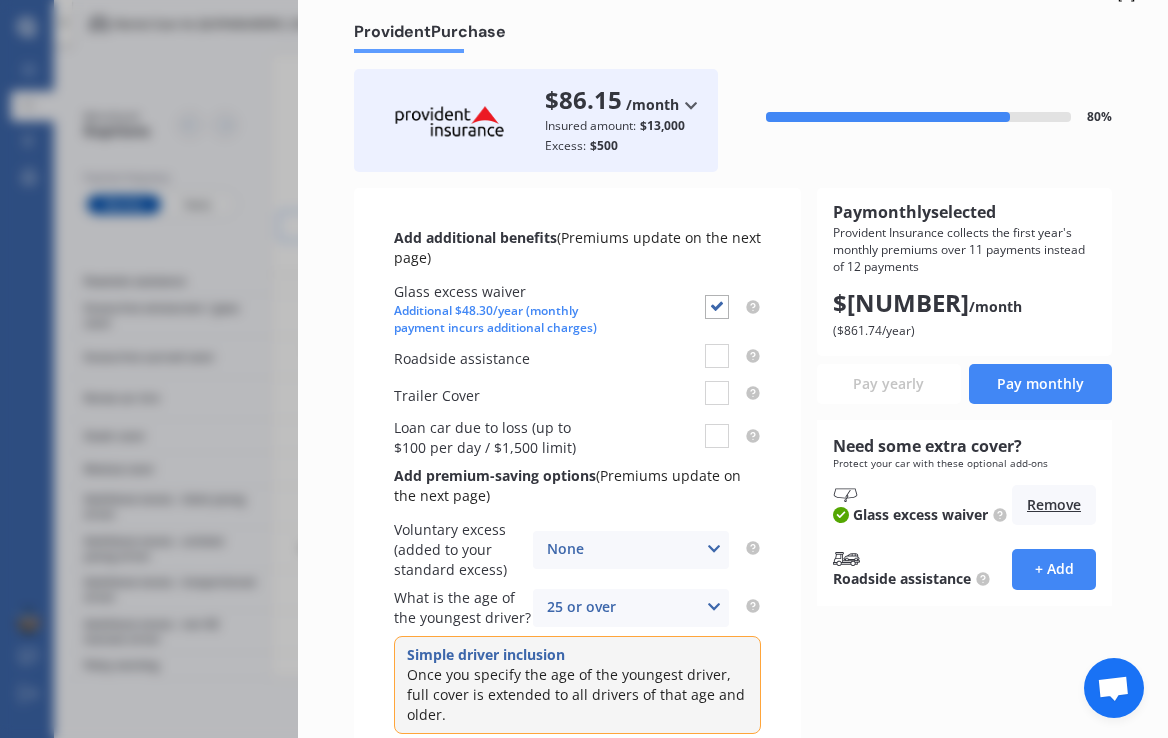 click at bounding box center [717, 438] 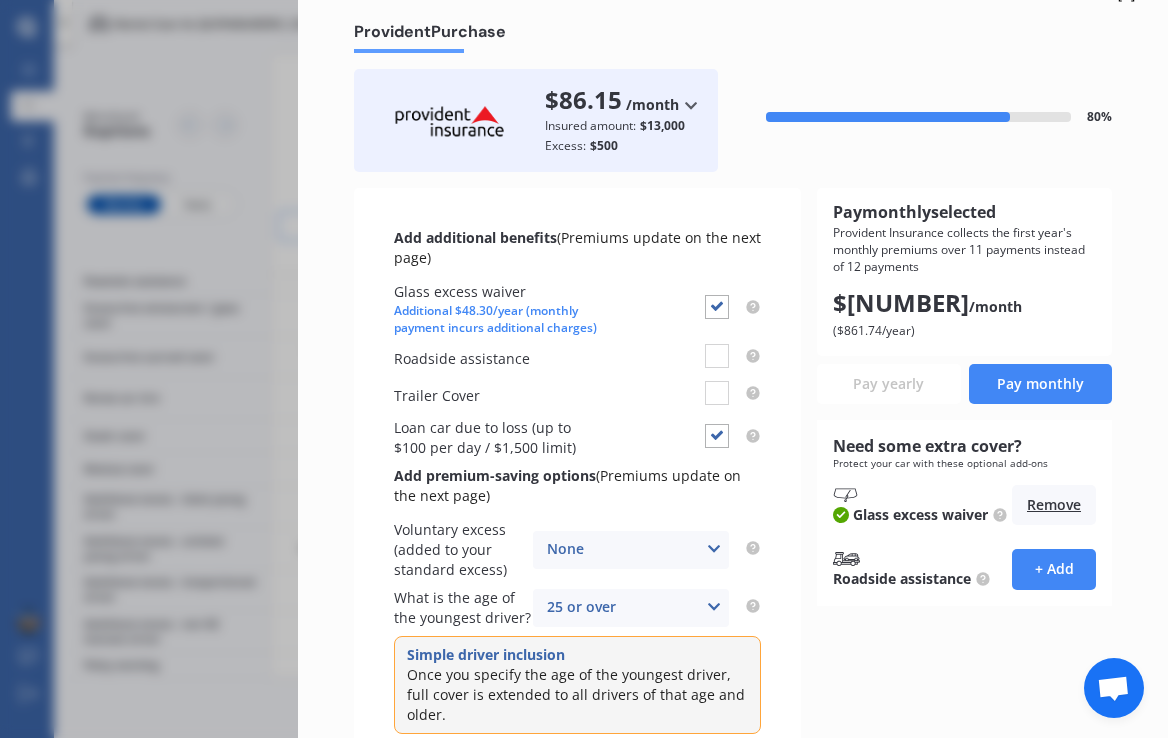 checkbox on "true" 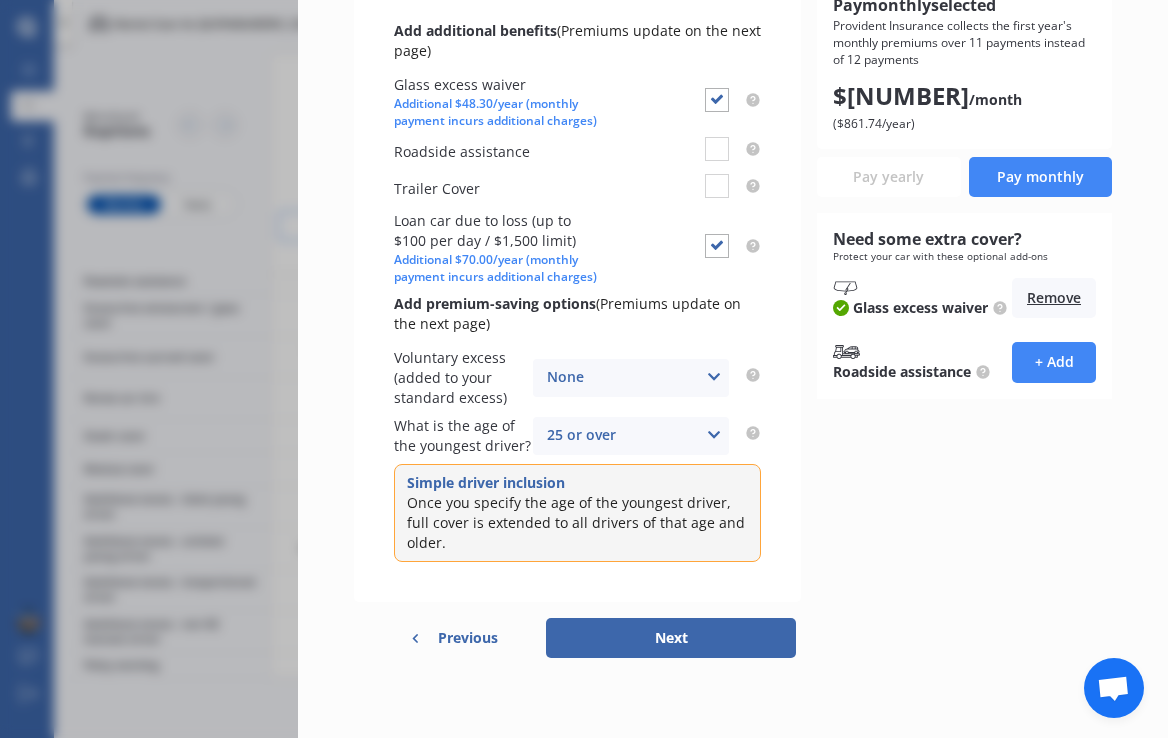 scroll, scrollTop: 275, scrollLeft: 0, axis: vertical 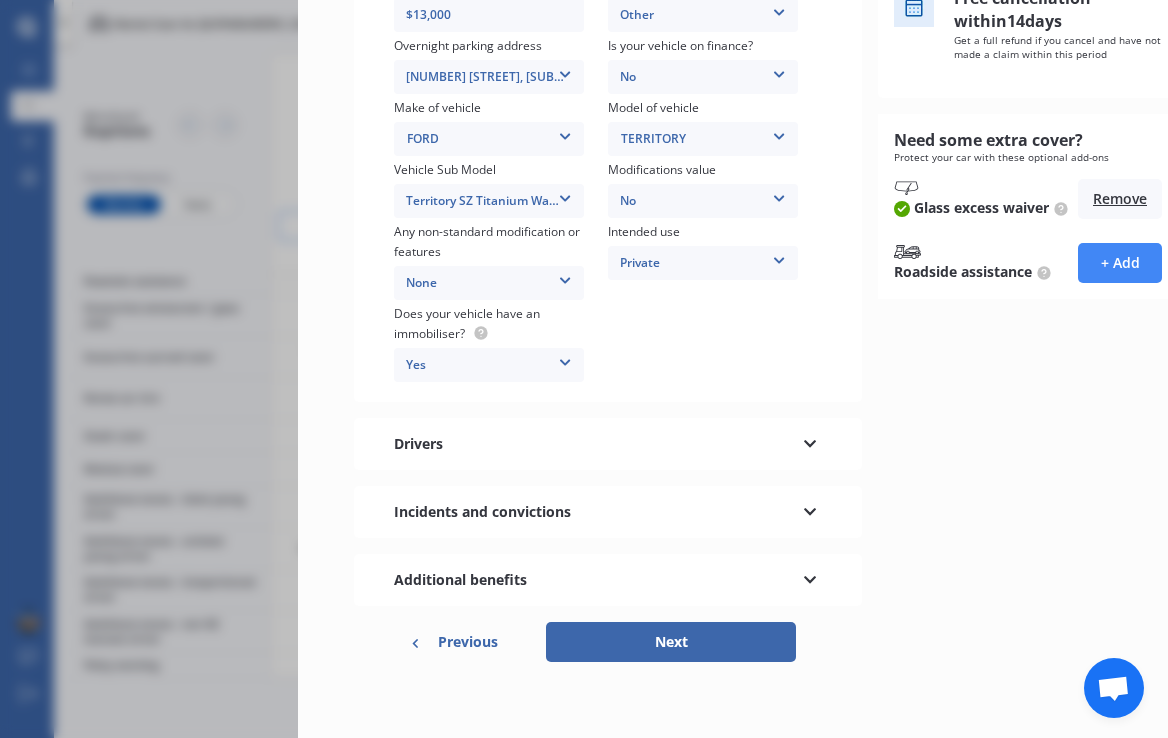 click at bounding box center (810, 441) 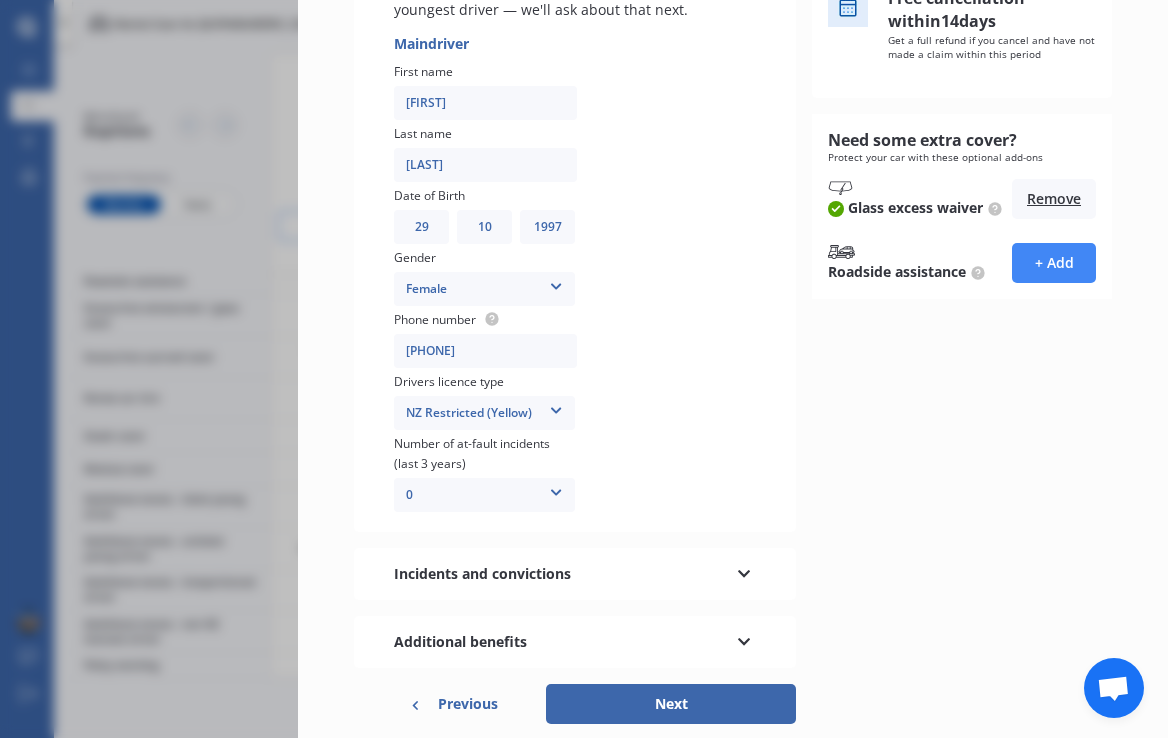 scroll, scrollTop: 464, scrollLeft: 0, axis: vertical 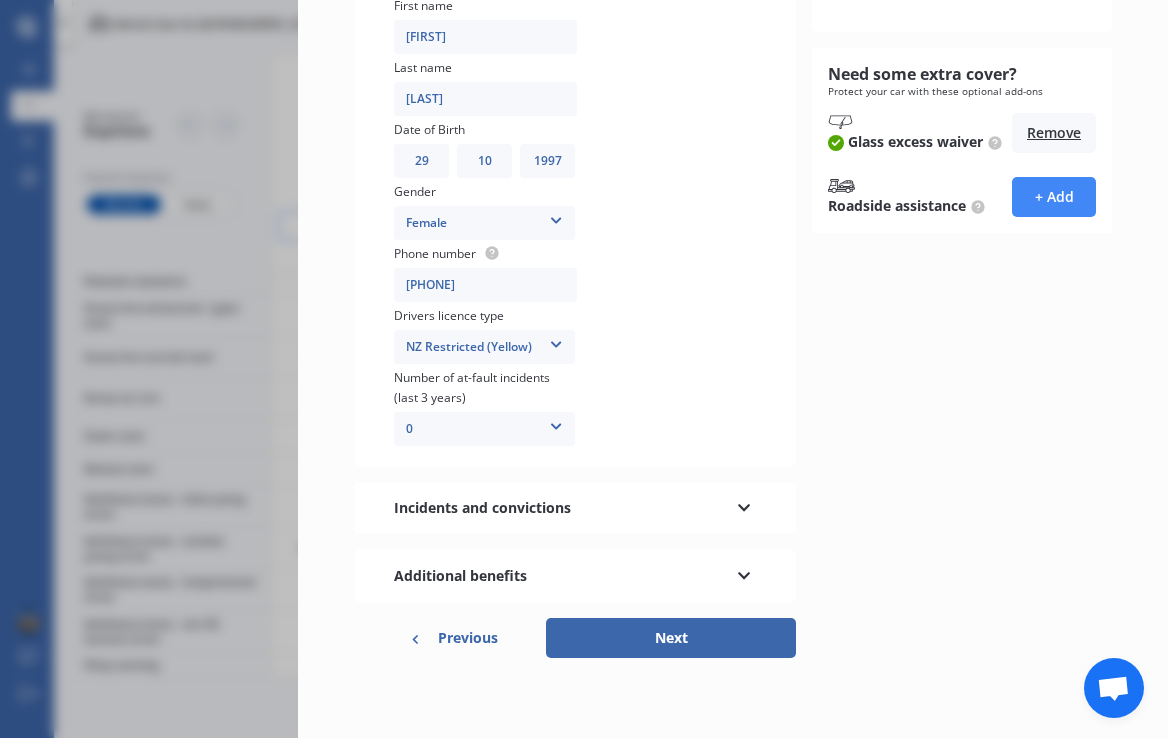 click at bounding box center [744, 573] 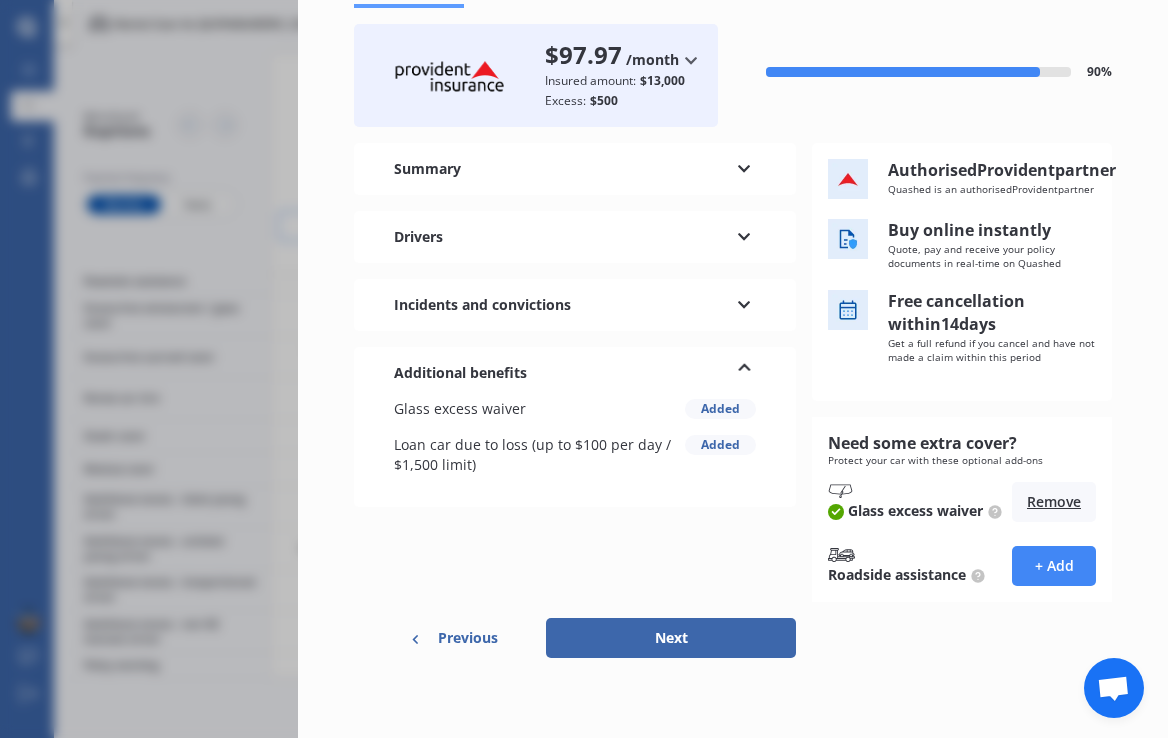 scroll, scrollTop: 112, scrollLeft: 0, axis: vertical 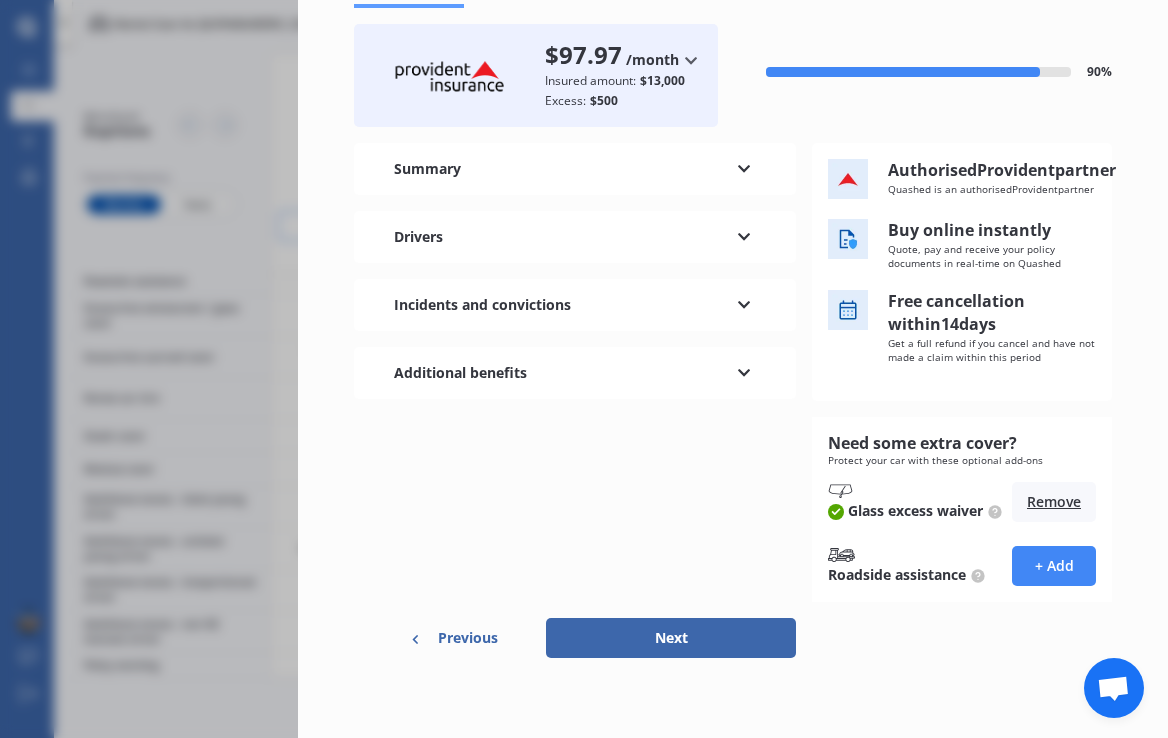click on "Additional benefits" at bounding box center (460, 373) 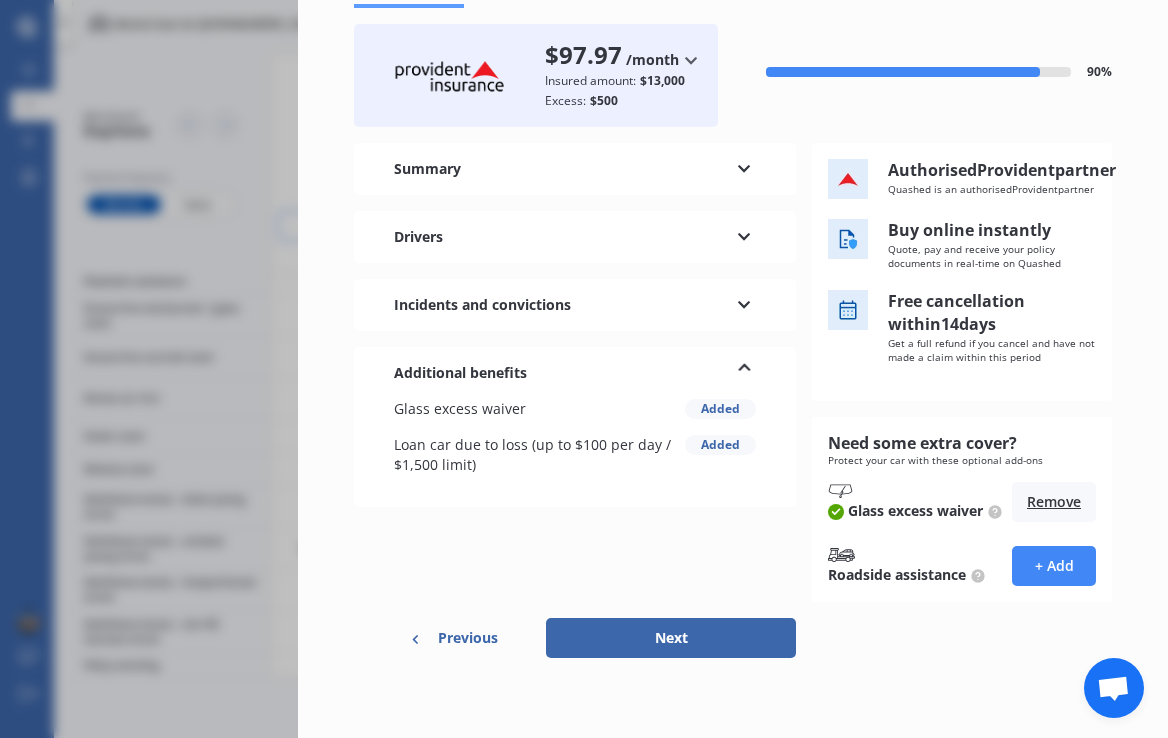 click on "Previous" at bounding box center (468, 638) 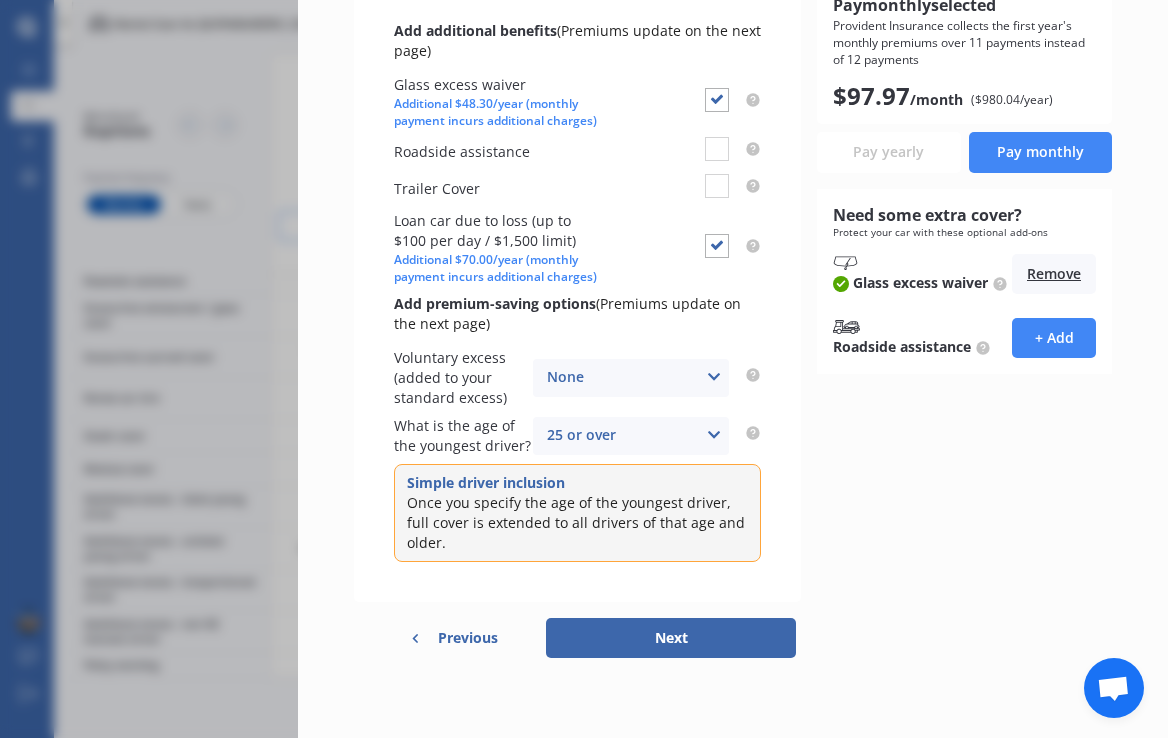 scroll, scrollTop: 169, scrollLeft: 0, axis: vertical 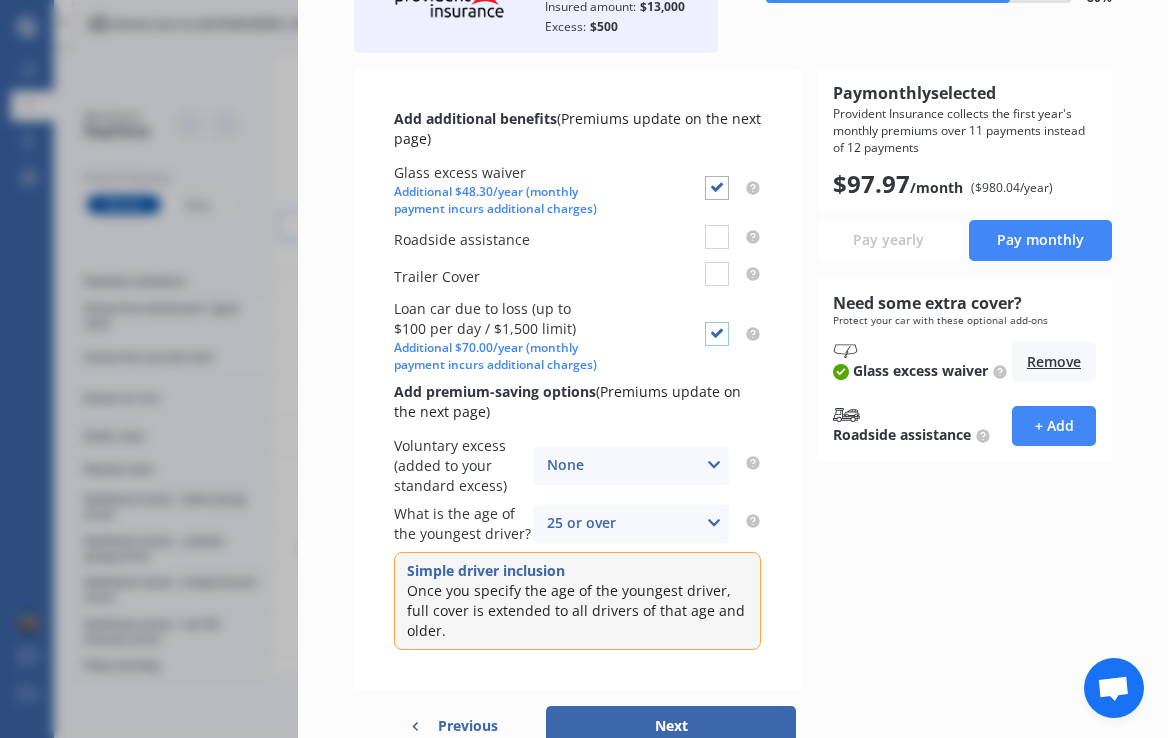 click at bounding box center [717, 322] 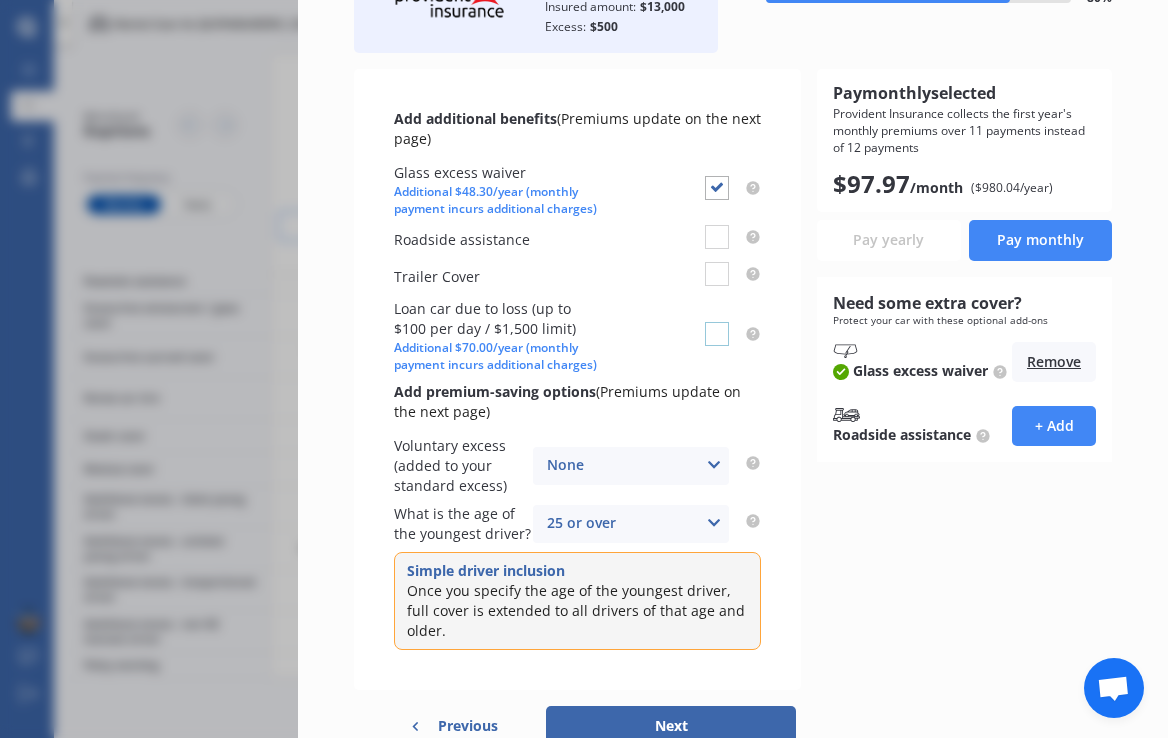 checkbox on "false" 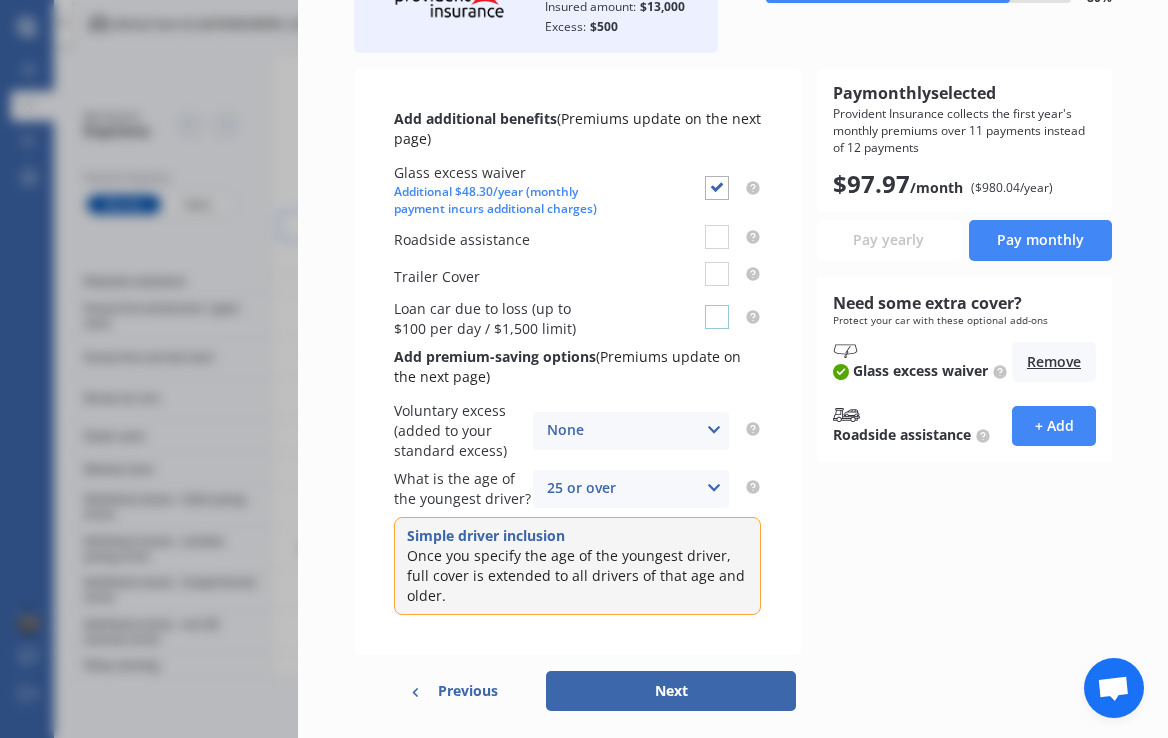 scroll, scrollTop: 240, scrollLeft: 0, axis: vertical 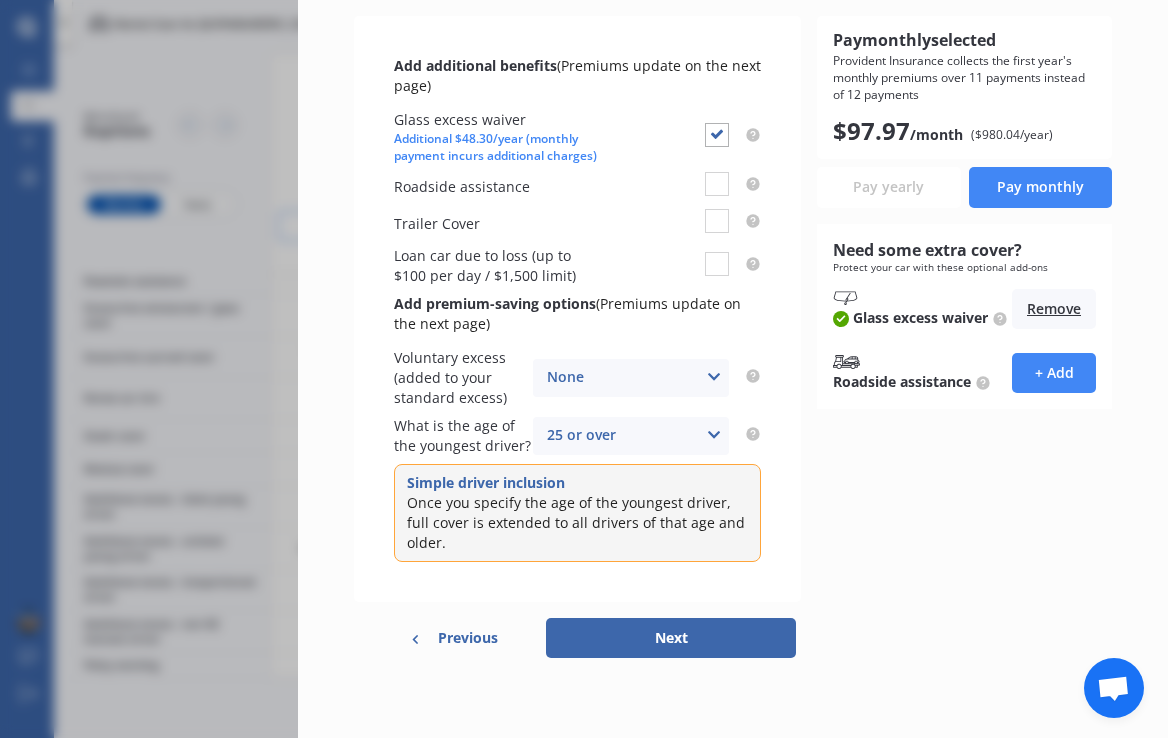 click on "Next" at bounding box center [671, 638] 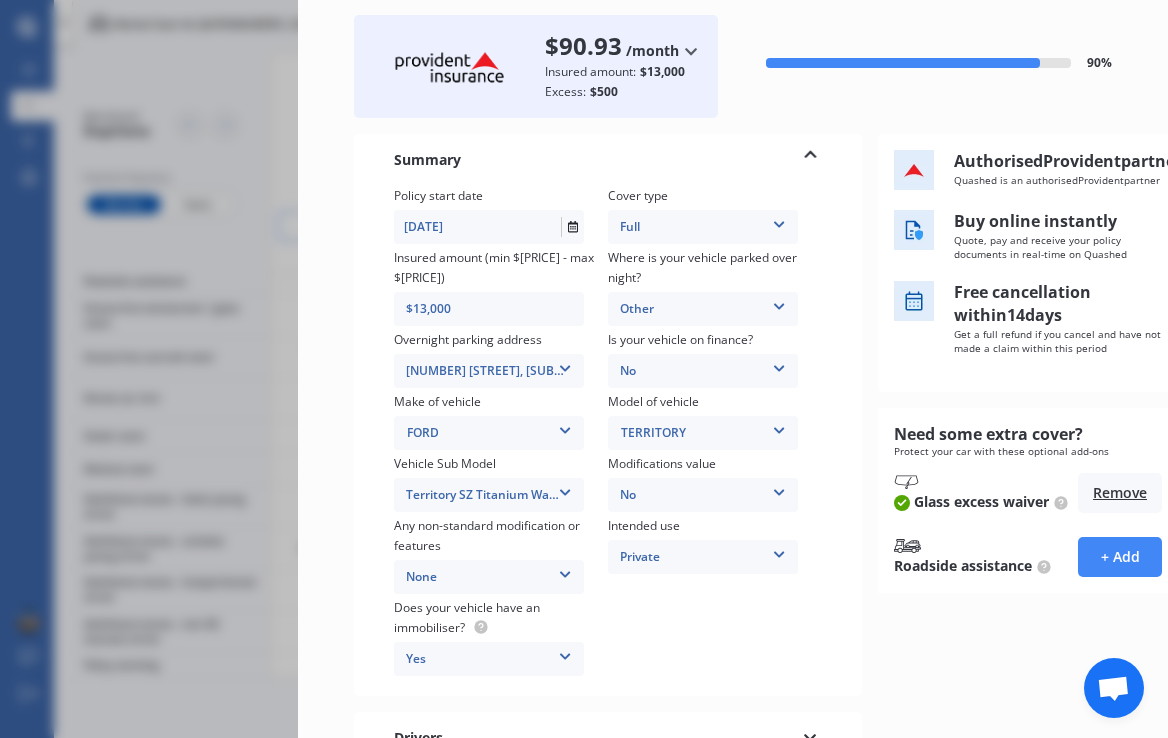 scroll, scrollTop: 105, scrollLeft: 0, axis: vertical 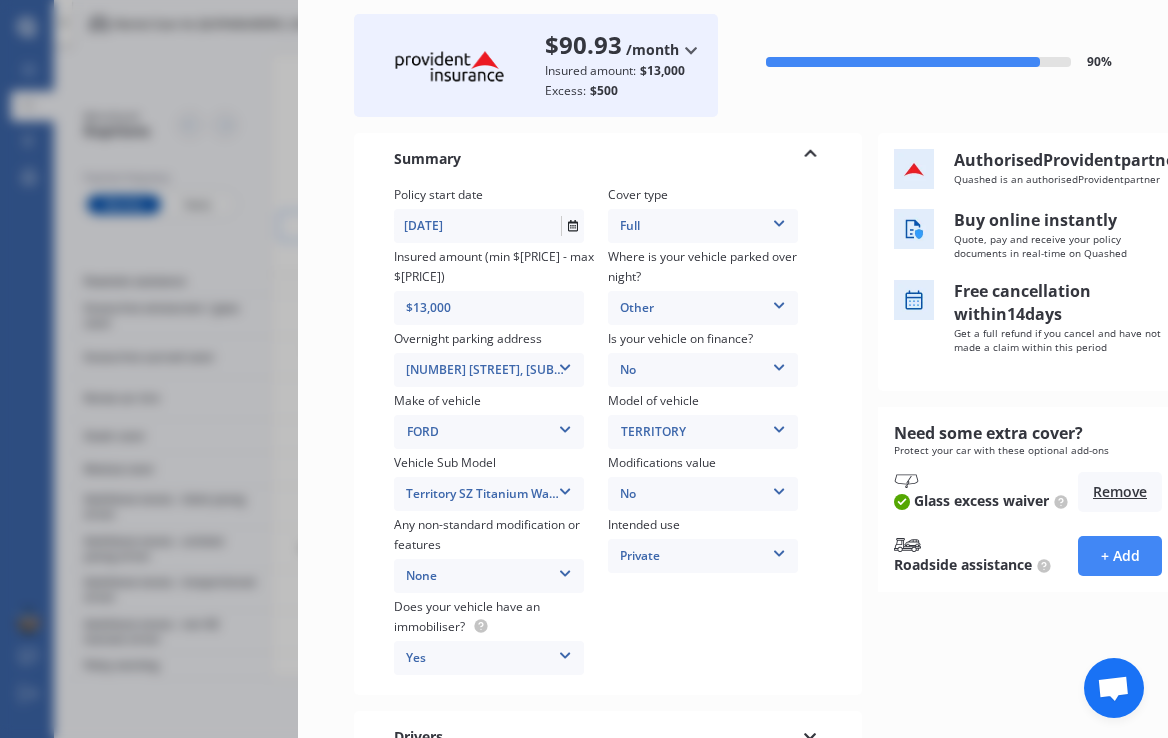 click at bounding box center (779, 302) 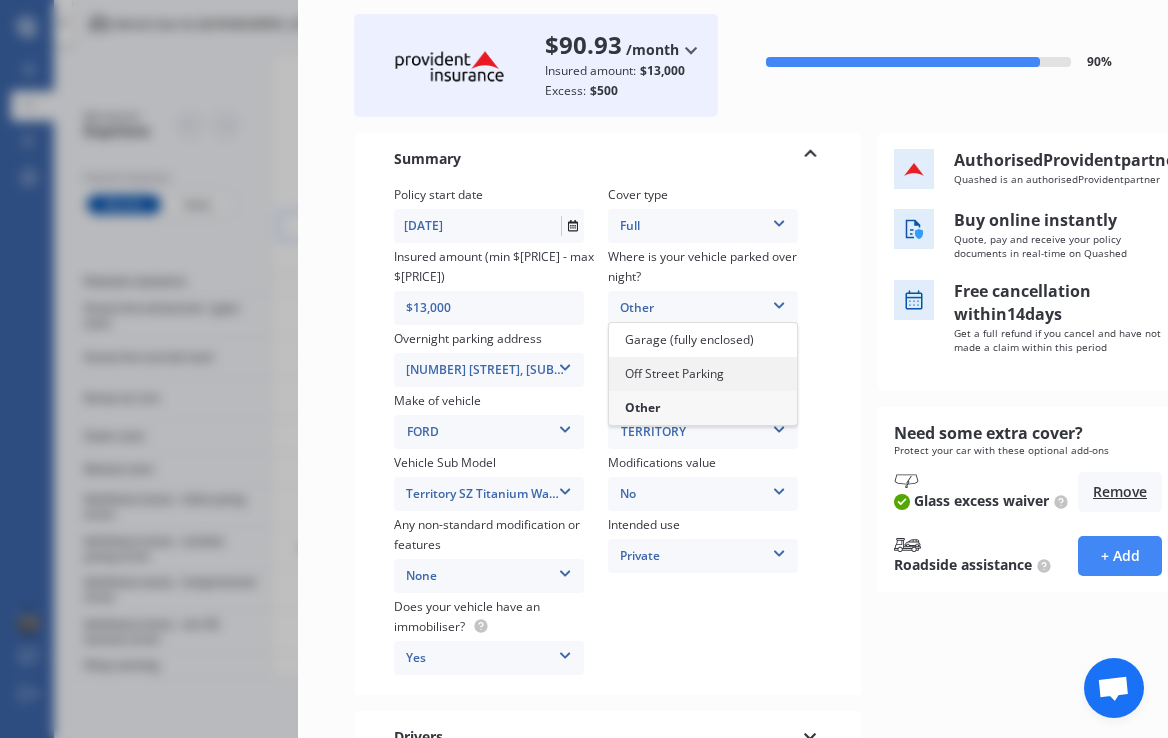 click on "Off Street Parking" at bounding box center [703, 374] 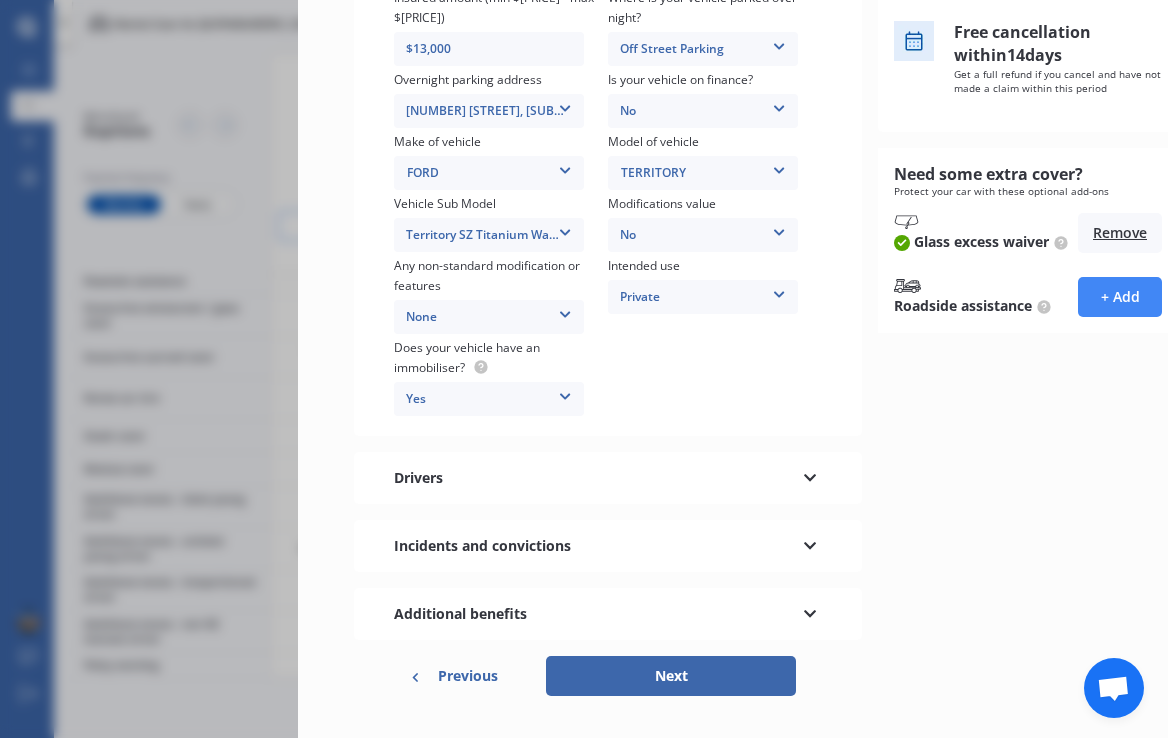 scroll, scrollTop: 368, scrollLeft: 0, axis: vertical 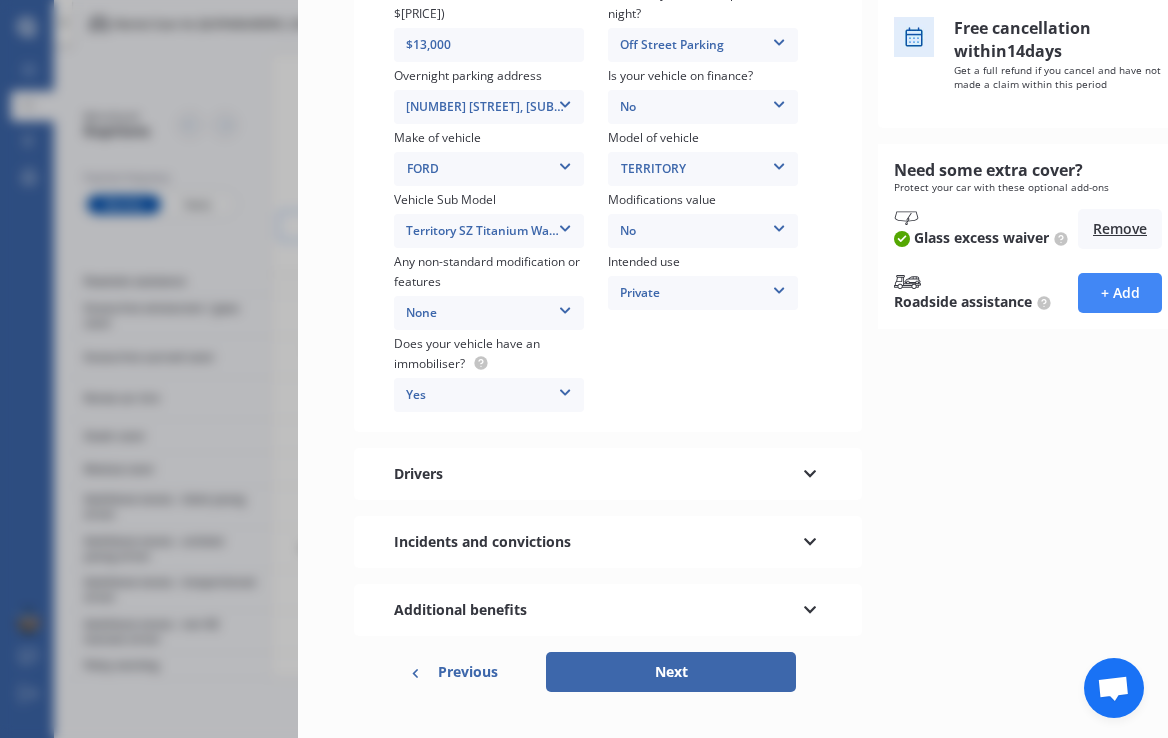 click on "Drivers" at bounding box center (608, 474) 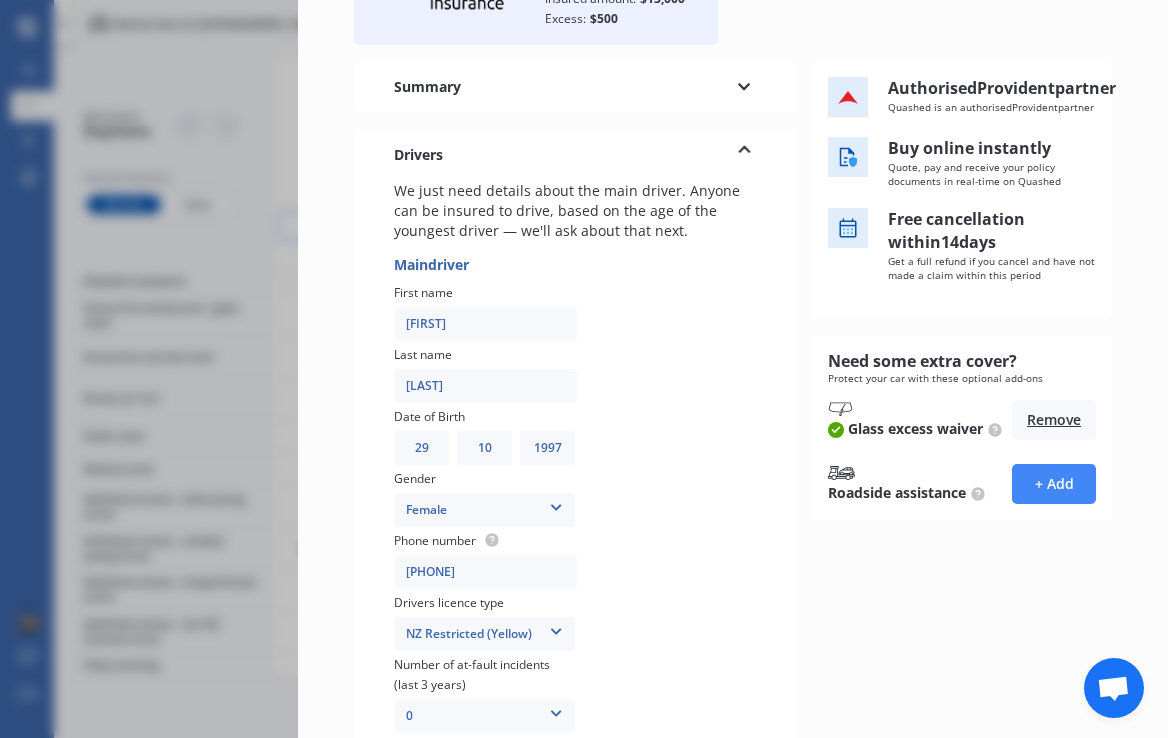 scroll, scrollTop: 0, scrollLeft: 0, axis: both 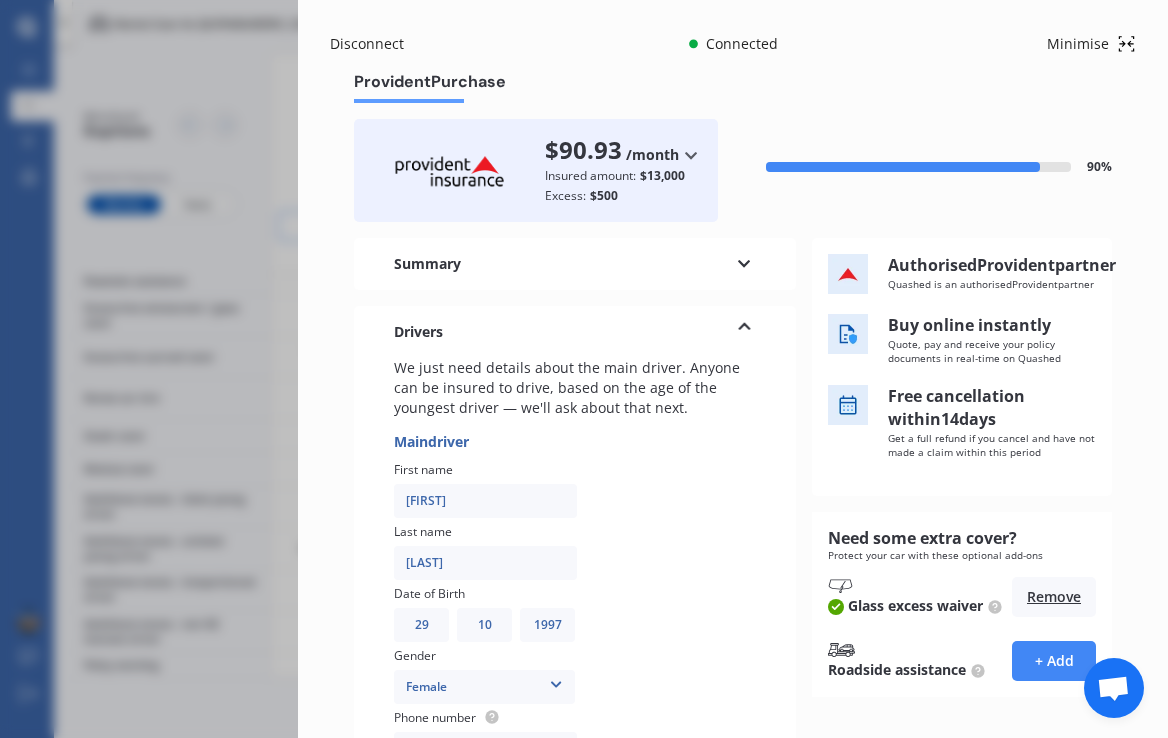 click on "[LAST]" at bounding box center [485, 563] 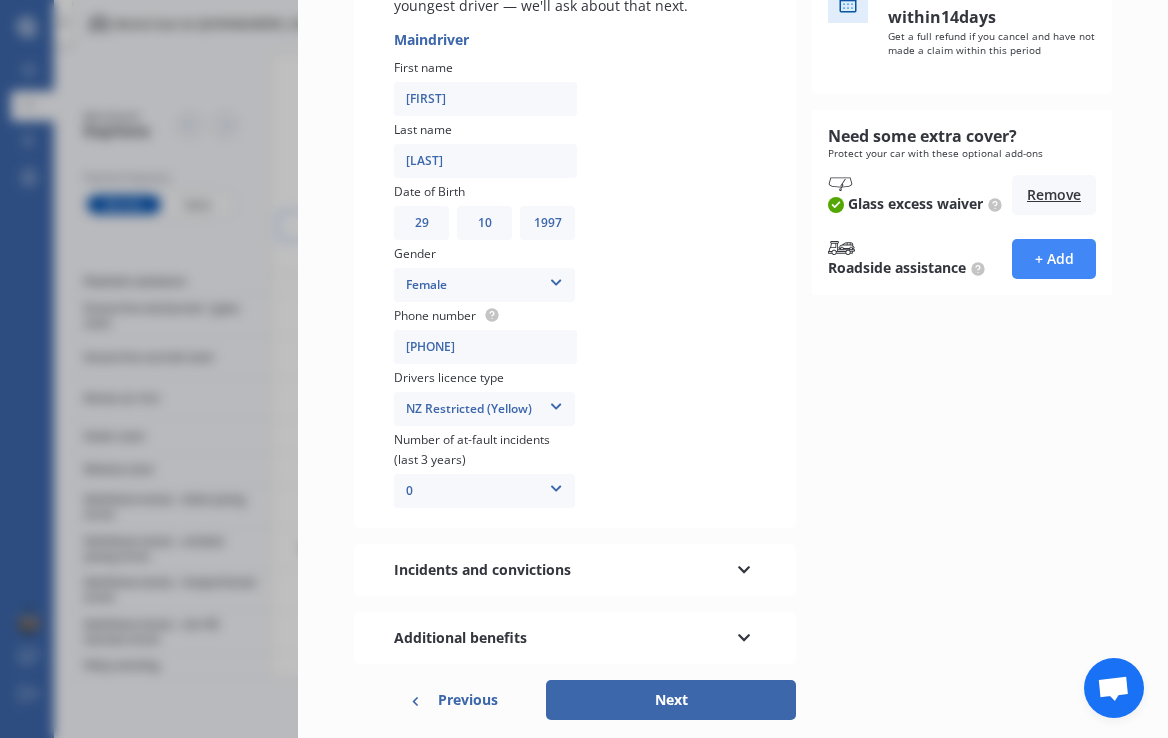 scroll, scrollTop: 404, scrollLeft: 0, axis: vertical 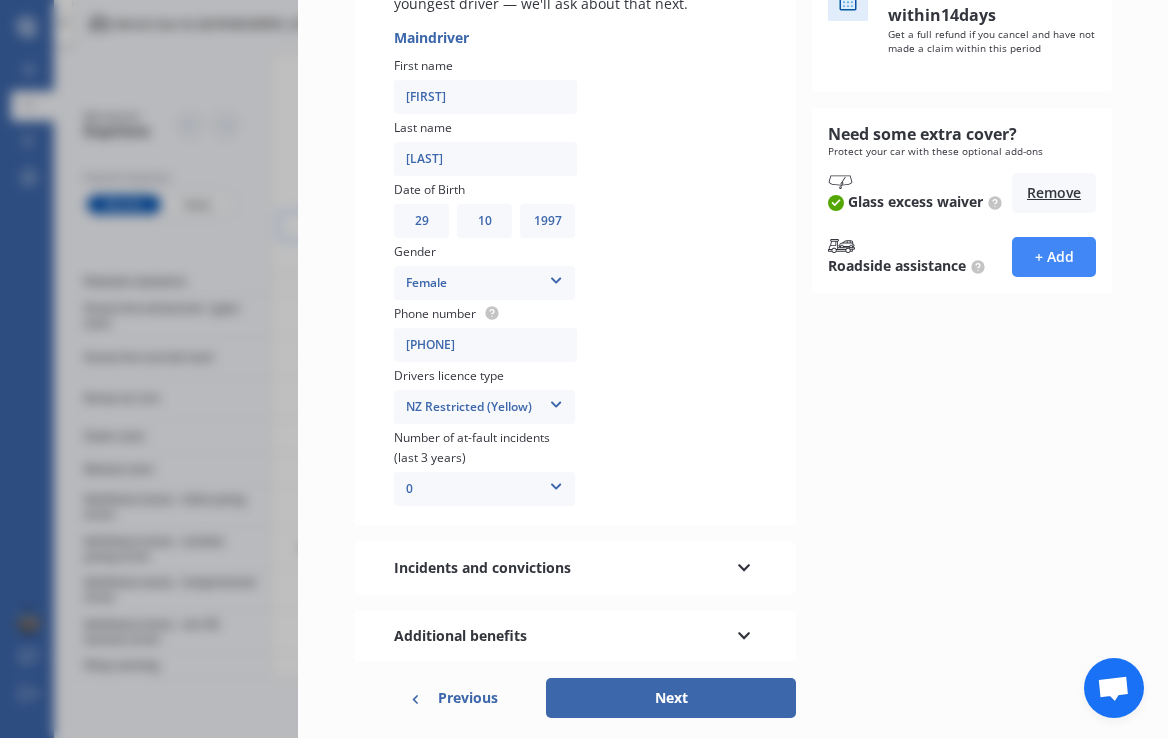 click on "Incidents and convictions" at bounding box center [575, 568] 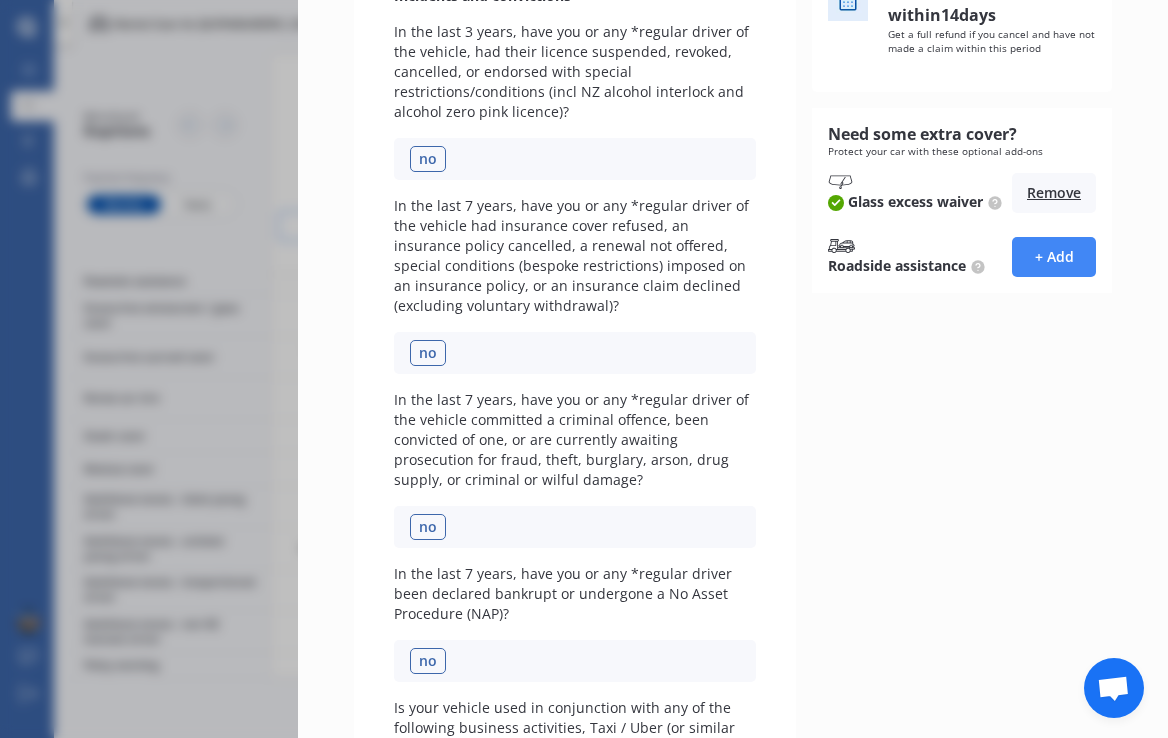scroll, scrollTop: 740, scrollLeft: 0, axis: vertical 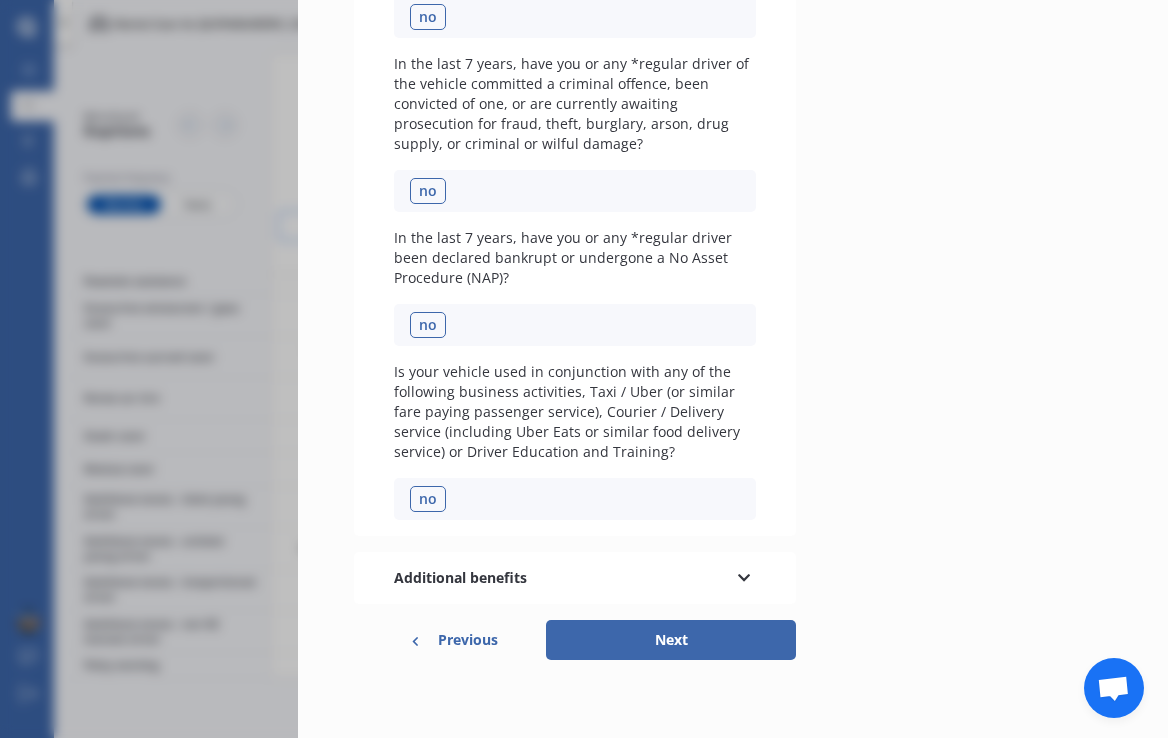 click on "Additional benefits" at bounding box center [460, 578] 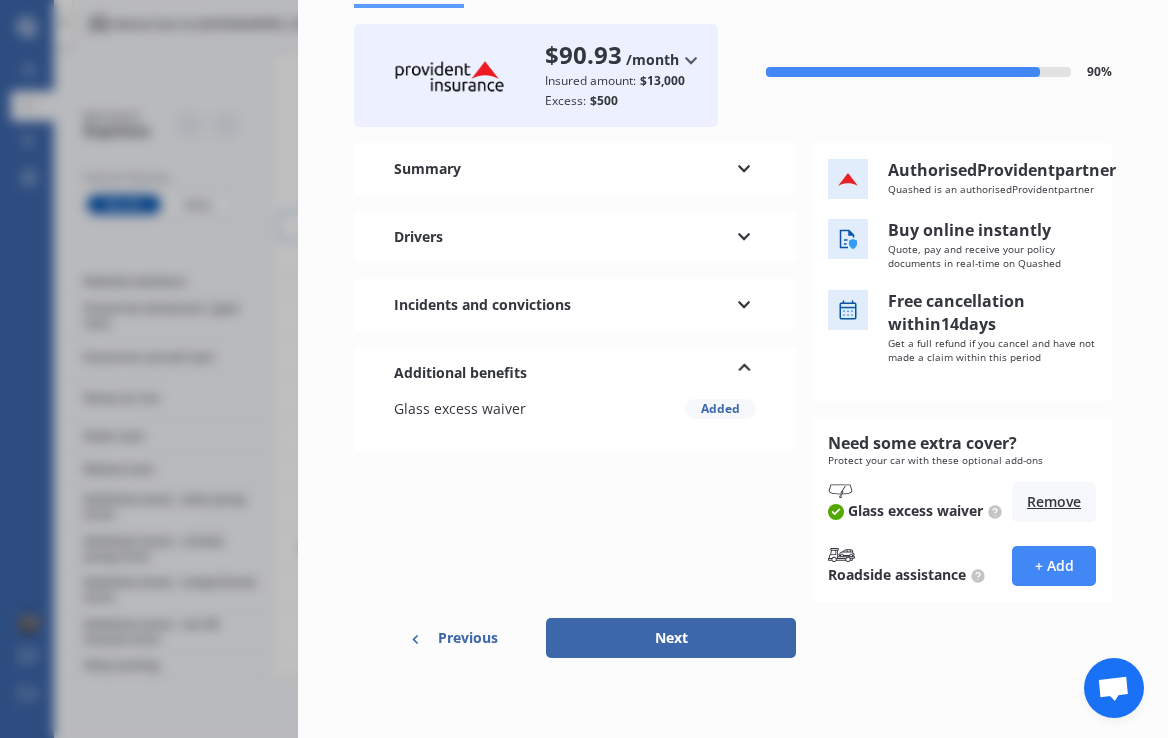 click on "Next" at bounding box center (671, 638) 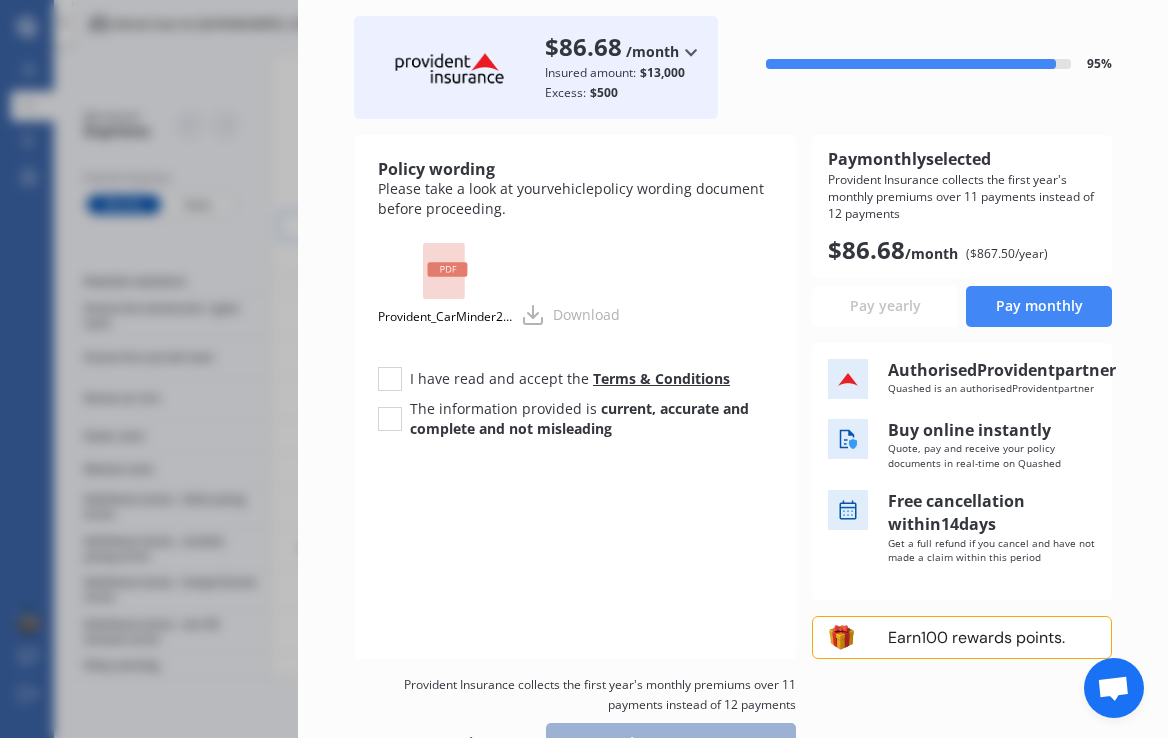 scroll, scrollTop: 0, scrollLeft: 0, axis: both 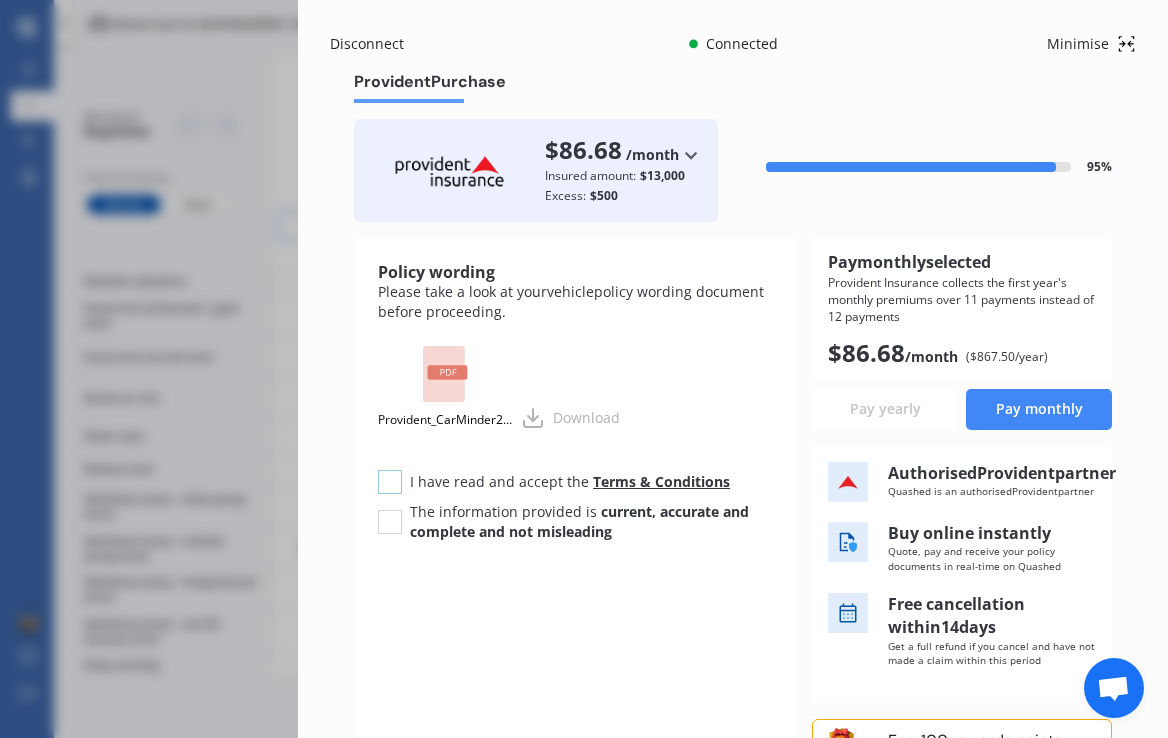 click at bounding box center (390, 470) 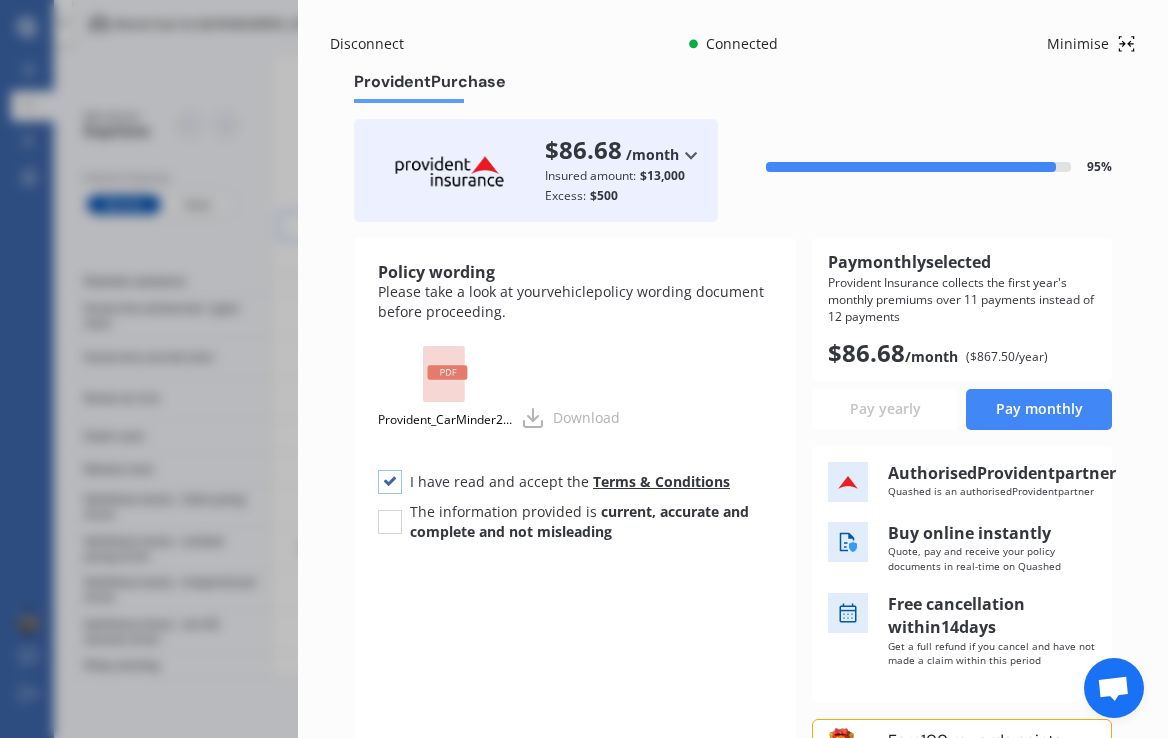 checkbox on "true" 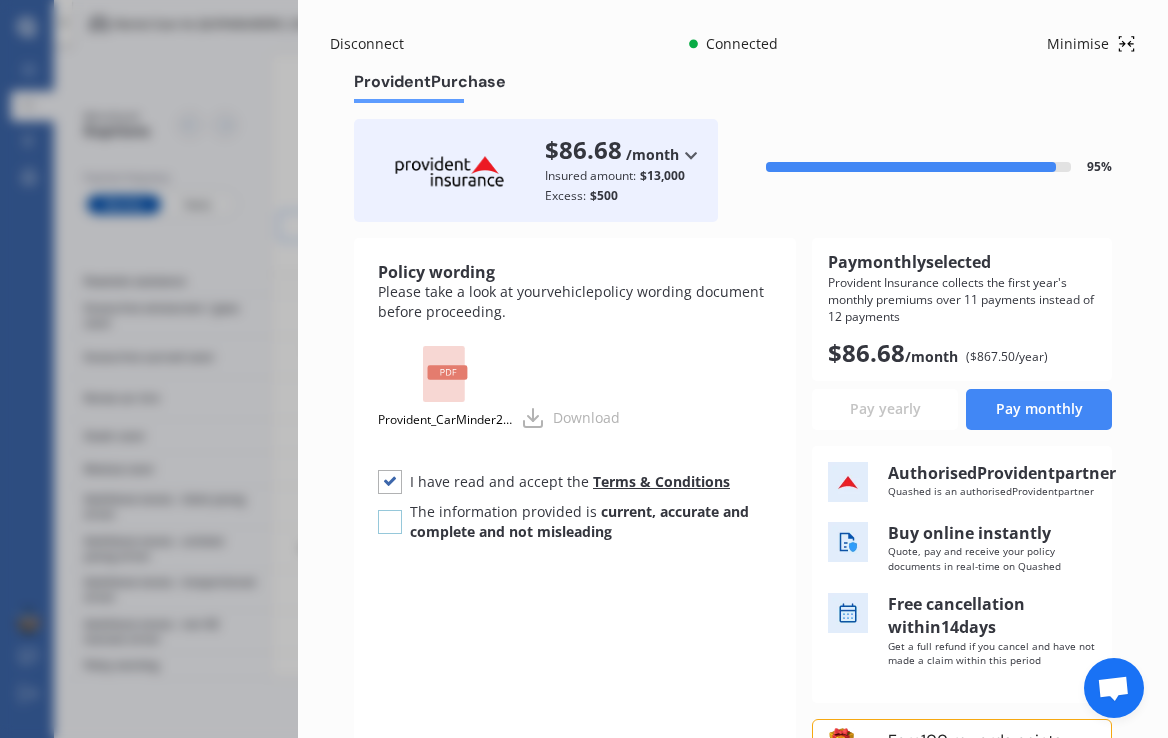 click at bounding box center [390, 510] 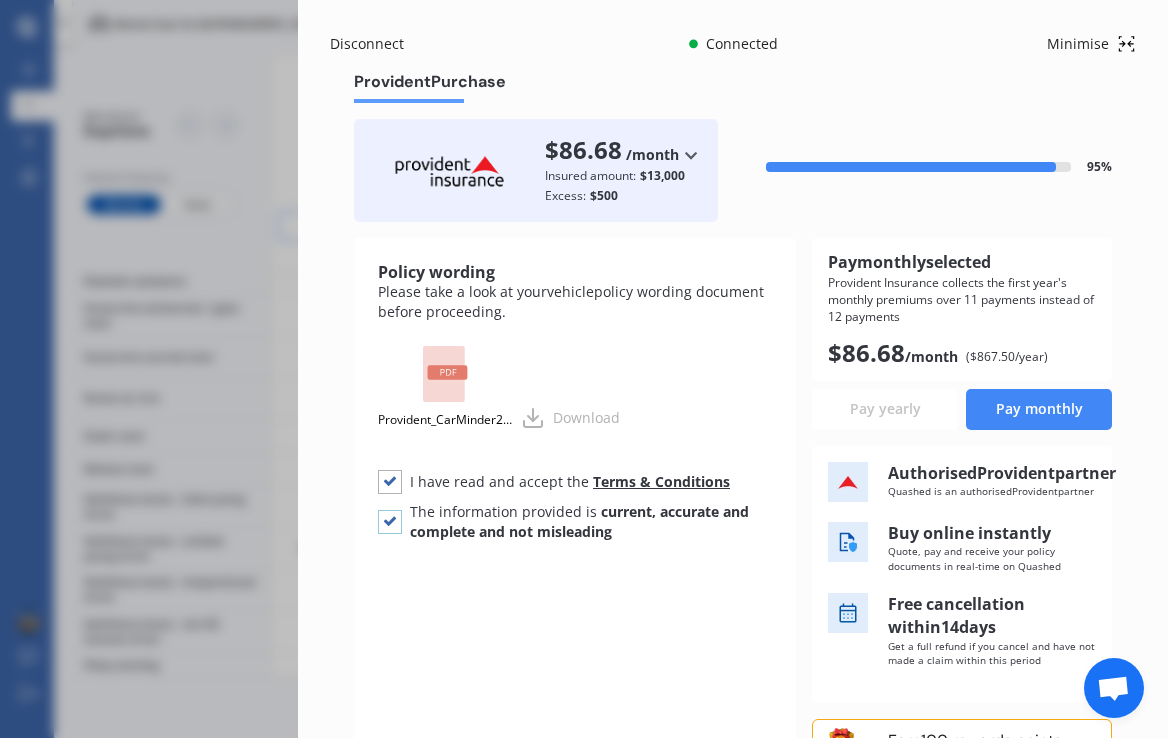 checkbox on "true" 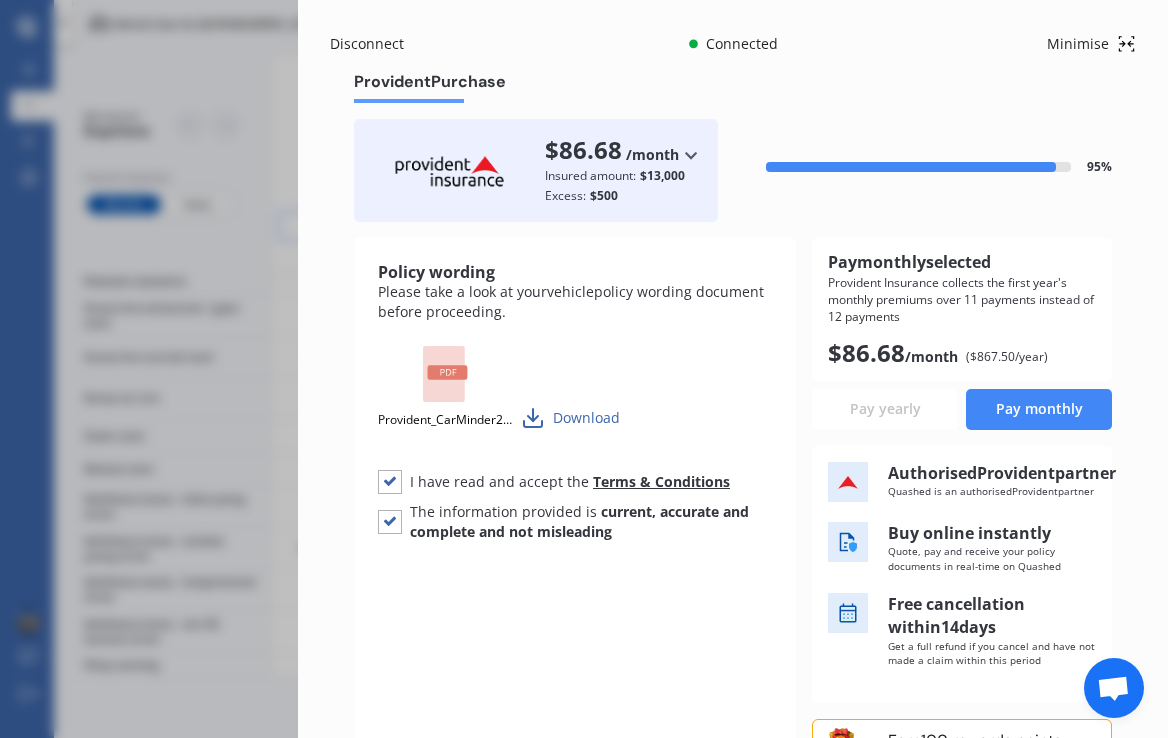 click on "Download" at bounding box center (570, 418) 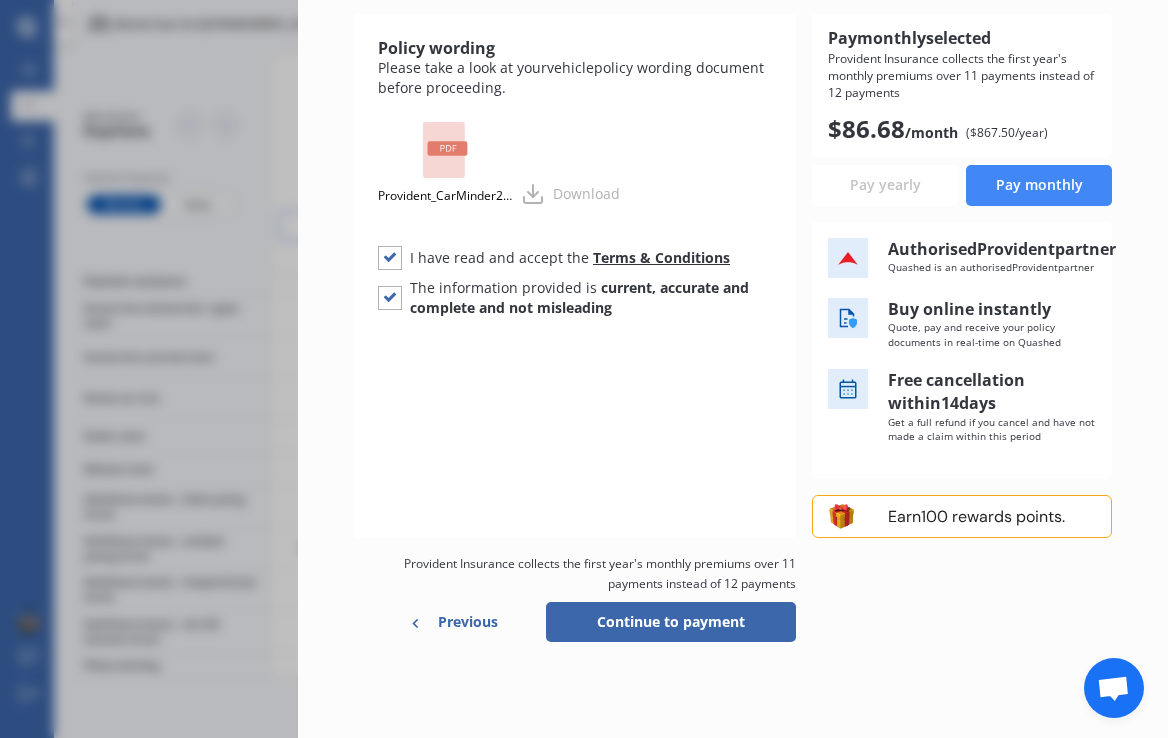 scroll, scrollTop: 240, scrollLeft: 0, axis: vertical 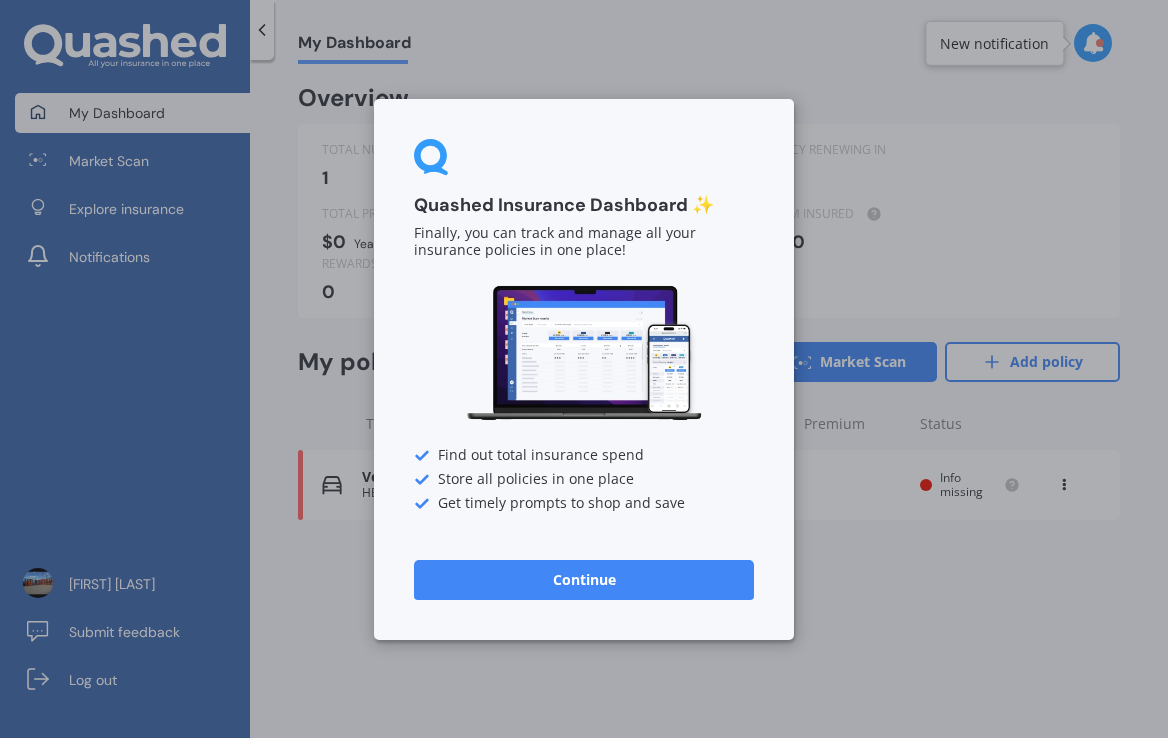 click on "Continue" at bounding box center (584, 579) 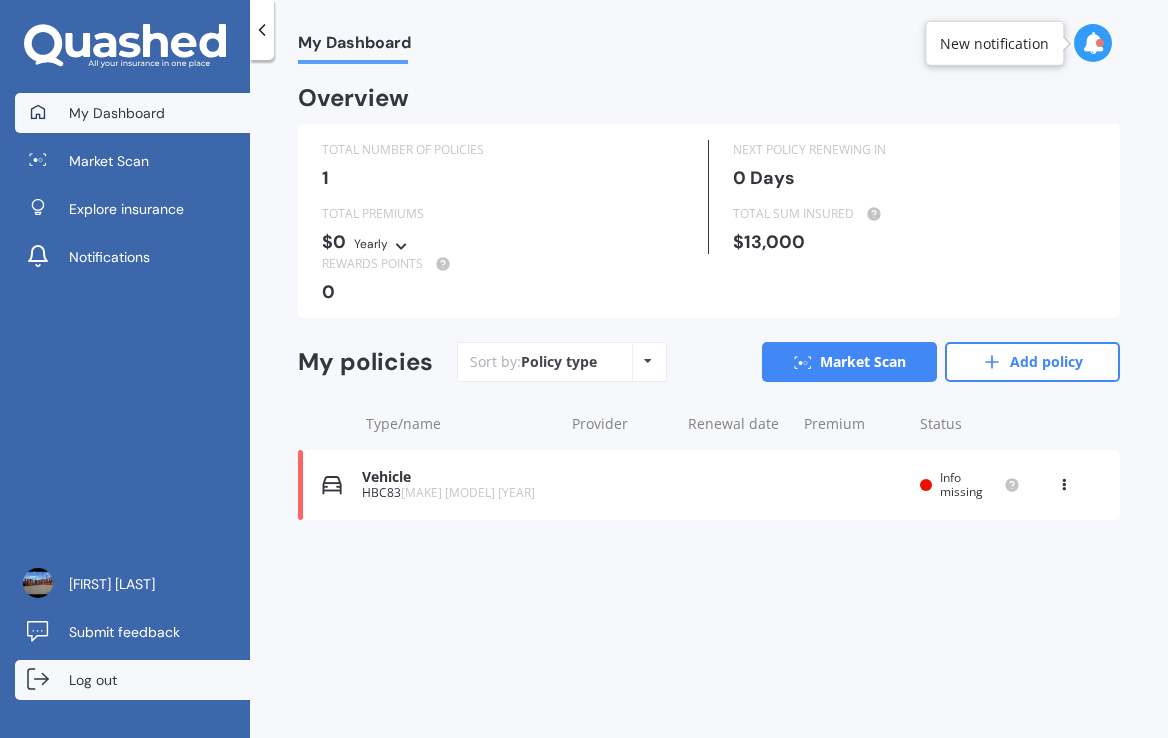 click on "Log out" at bounding box center (132, 680) 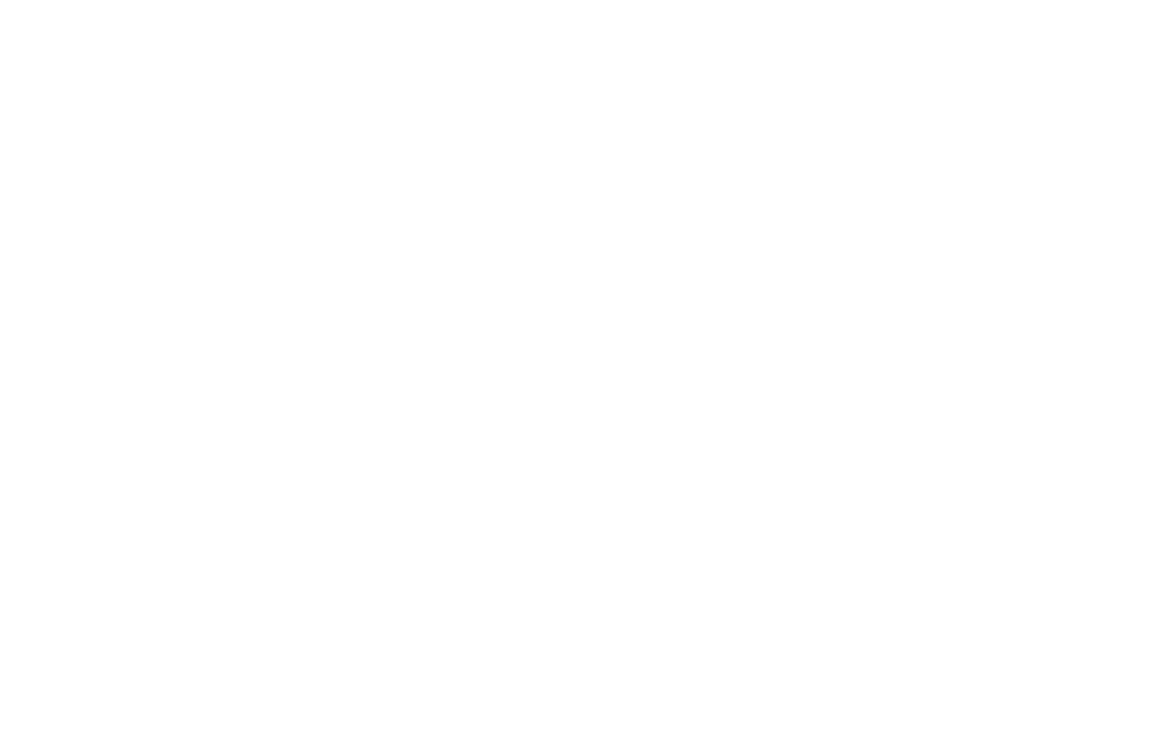 scroll, scrollTop: 0, scrollLeft: 0, axis: both 